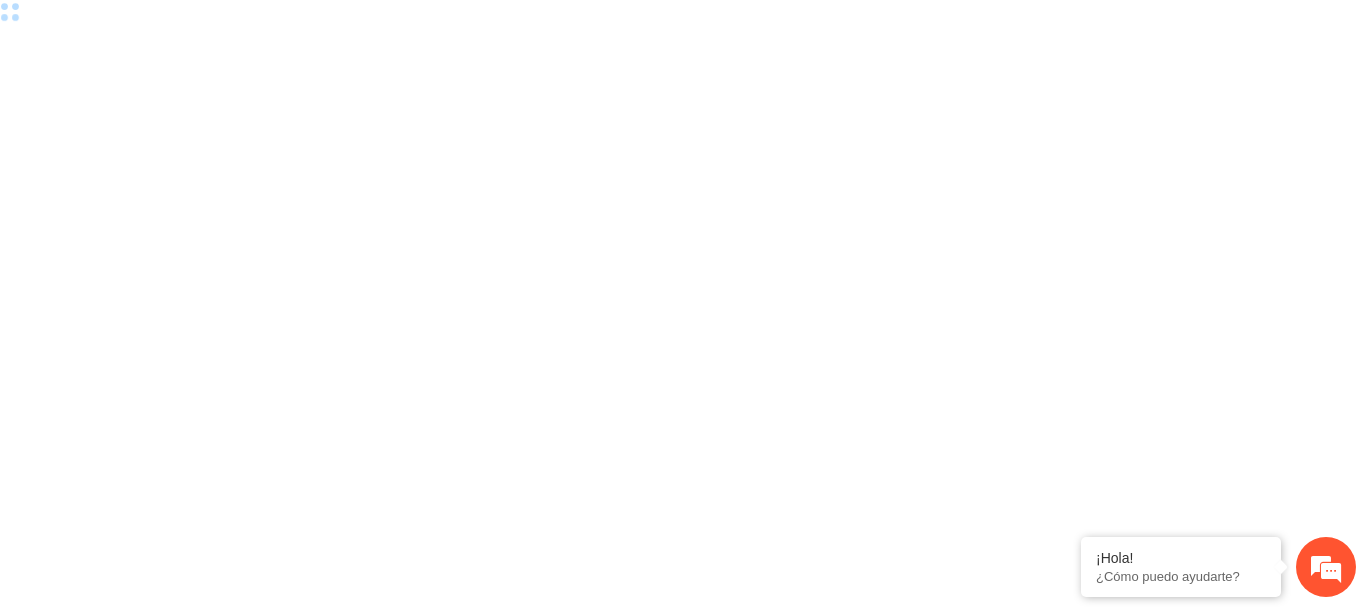 scroll, scrollTop: 0, scrollLeft: 0, axis: both 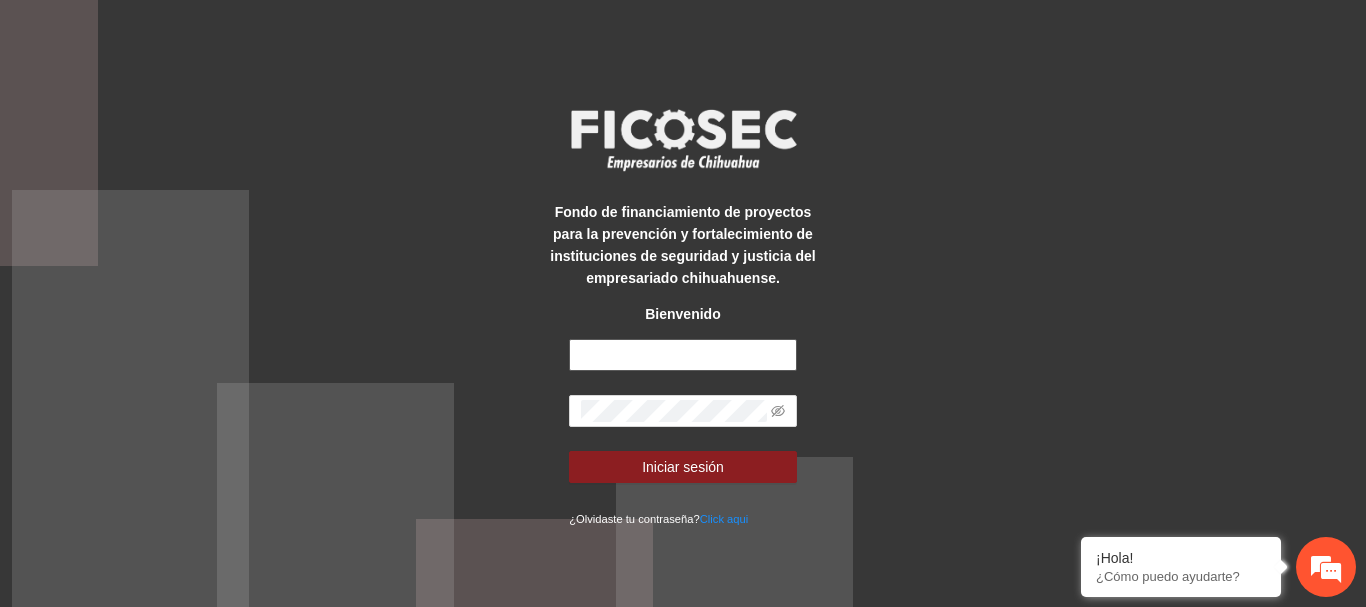 click at bounding box center (683, 355) 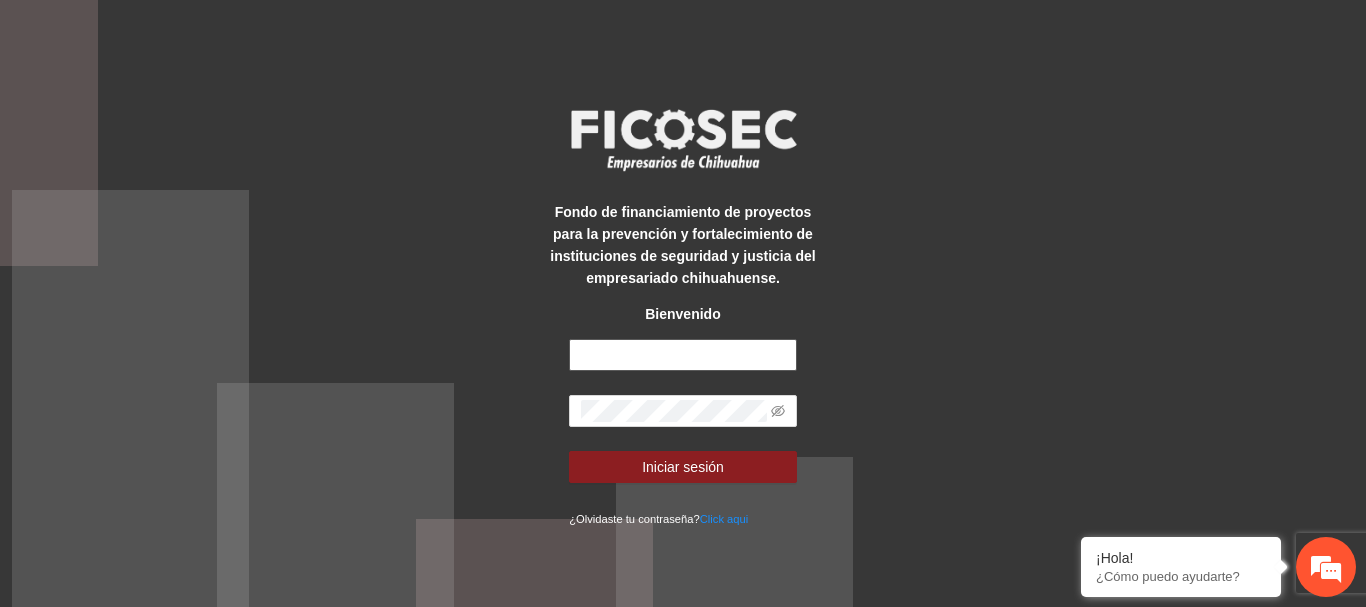 scroll, scrollTop: 0, scrollLeft: 0, axis: both 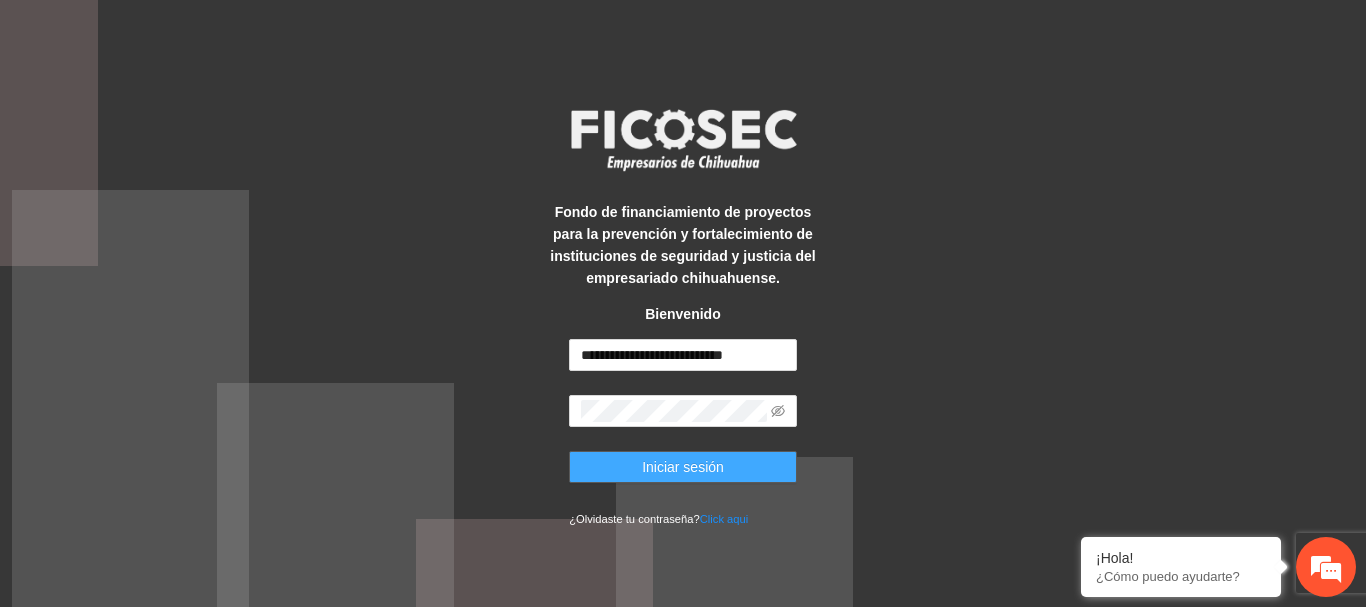 click on "Iniciar sesión" at bounding box center (683, 467) 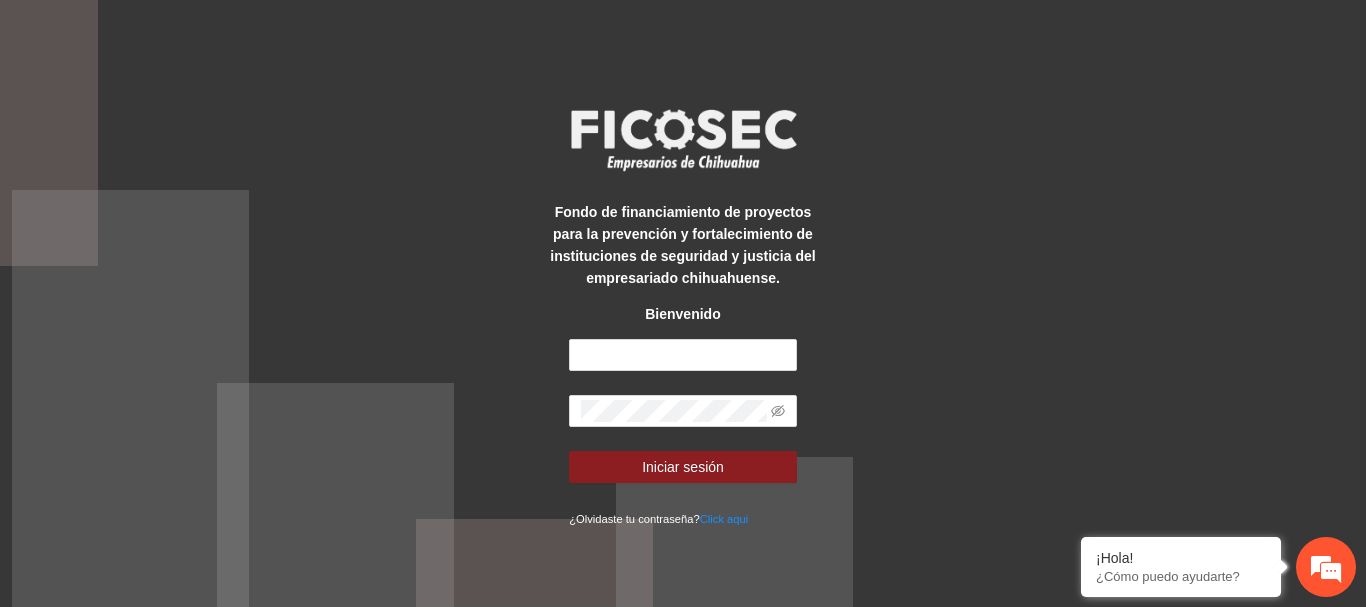 scroll, scrollTop: 0, scrollLeft: 0, axis: both 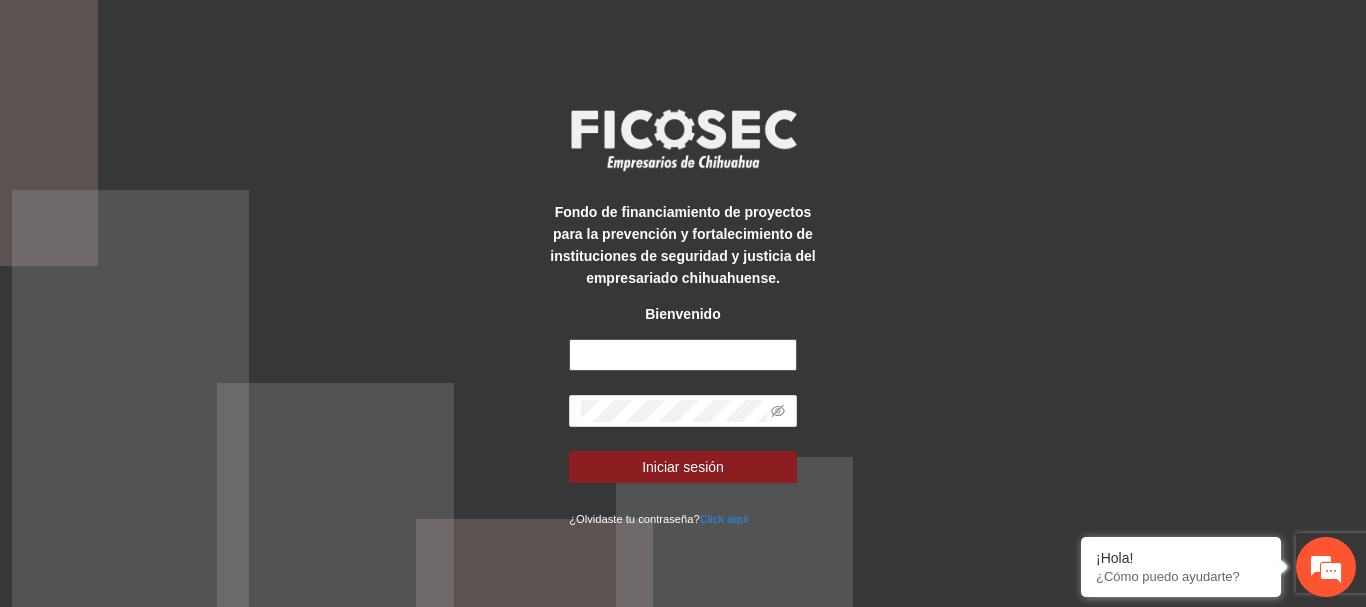 click at bounding box center [683, 355] 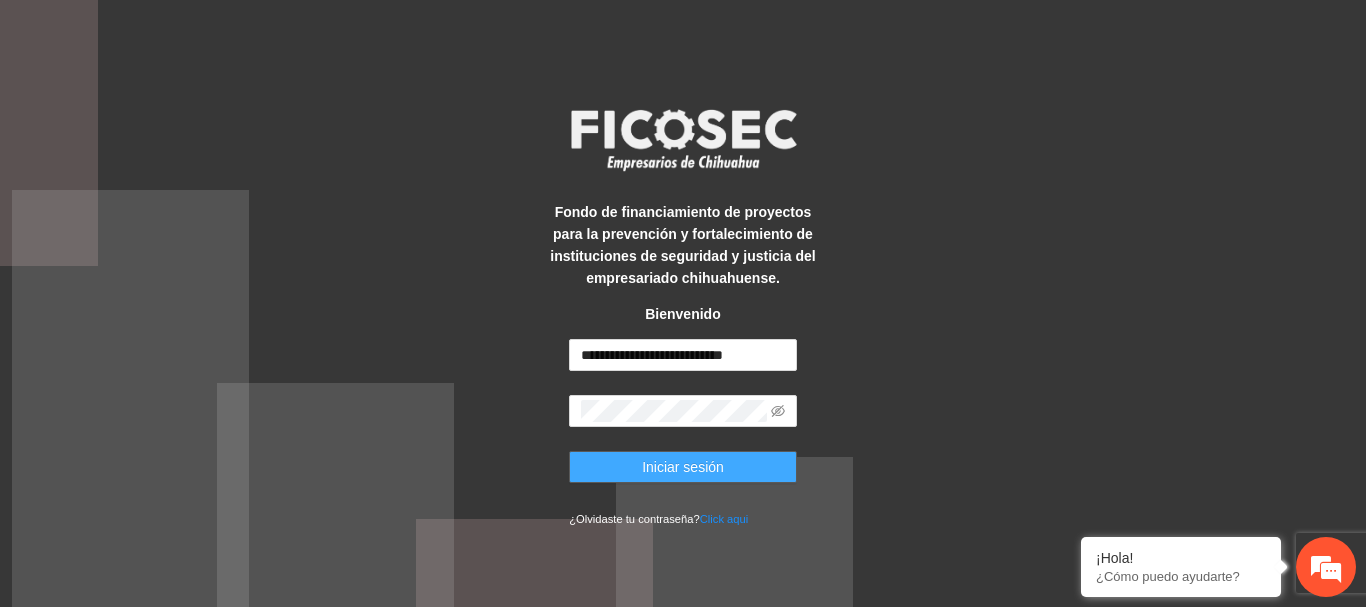 click on "Iniciar sesión" at bounding box center [683, 467] 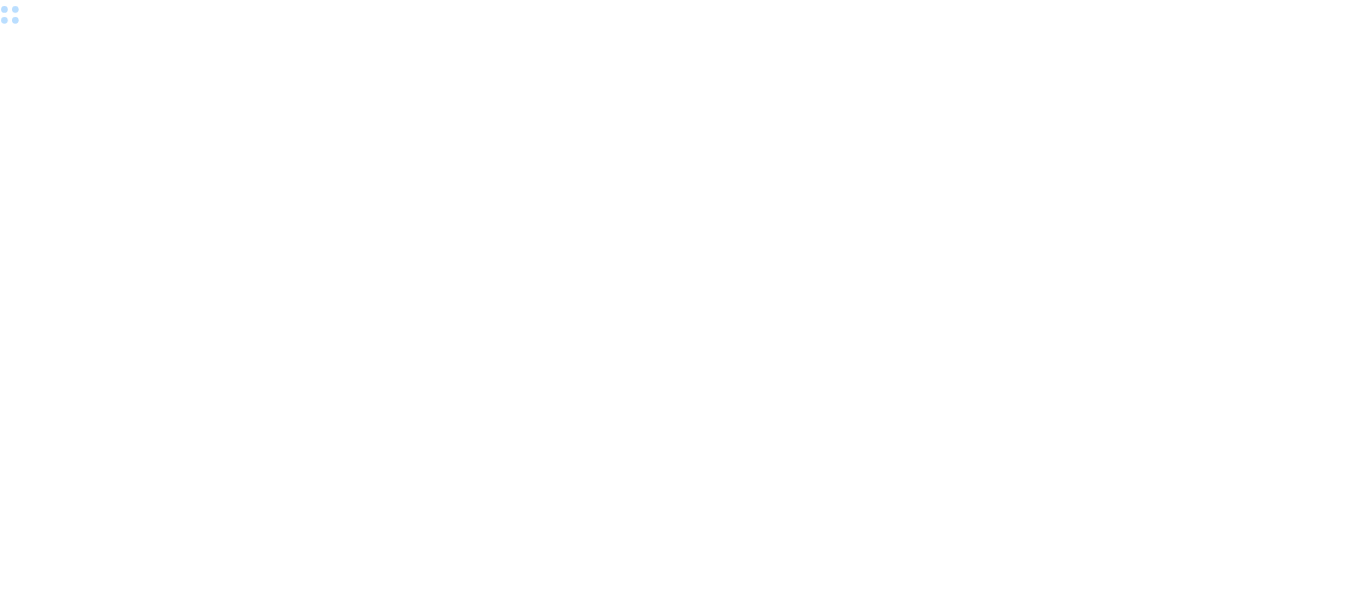 scroll, scrollTop: 0, scrollLeft: 0, axis: both 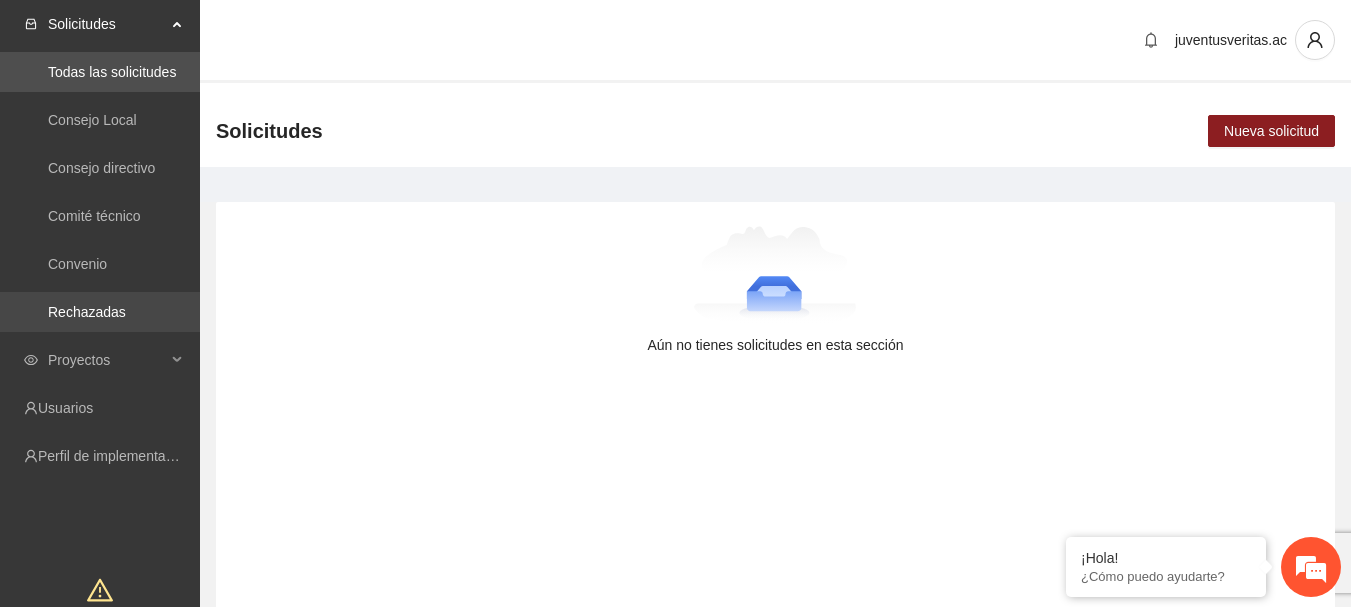 click on "Rechazadas" at bounding box center (87, 312) 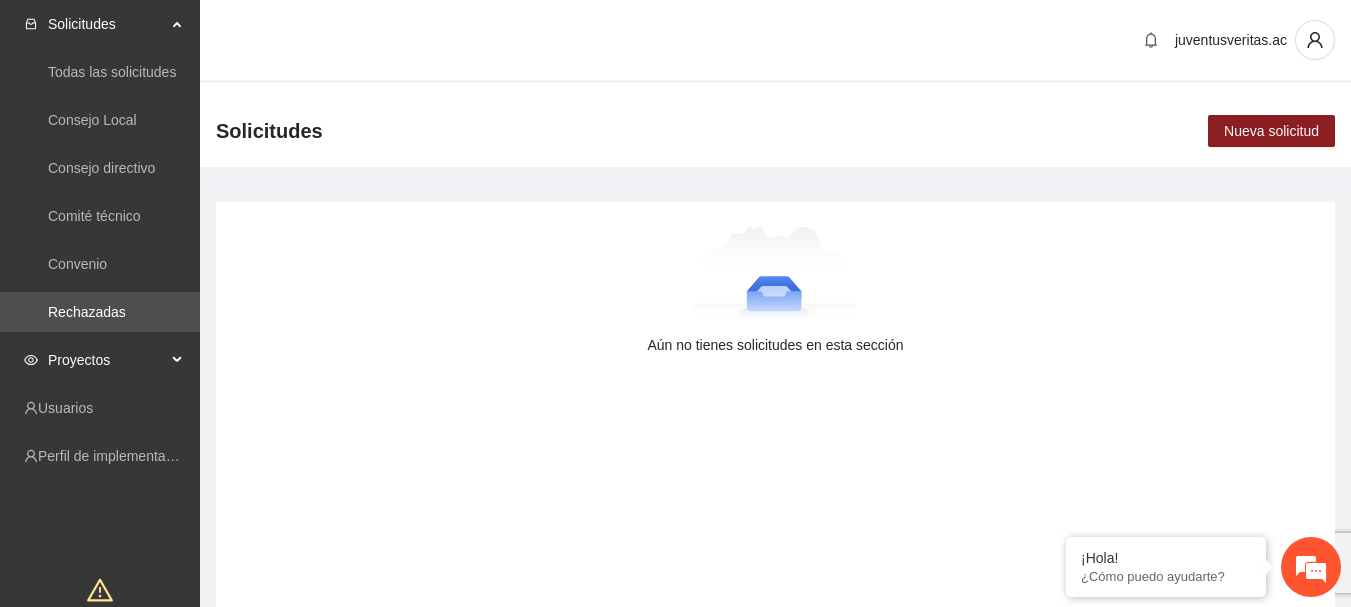 click on "Proyectos" at bounding box center (107, 360) 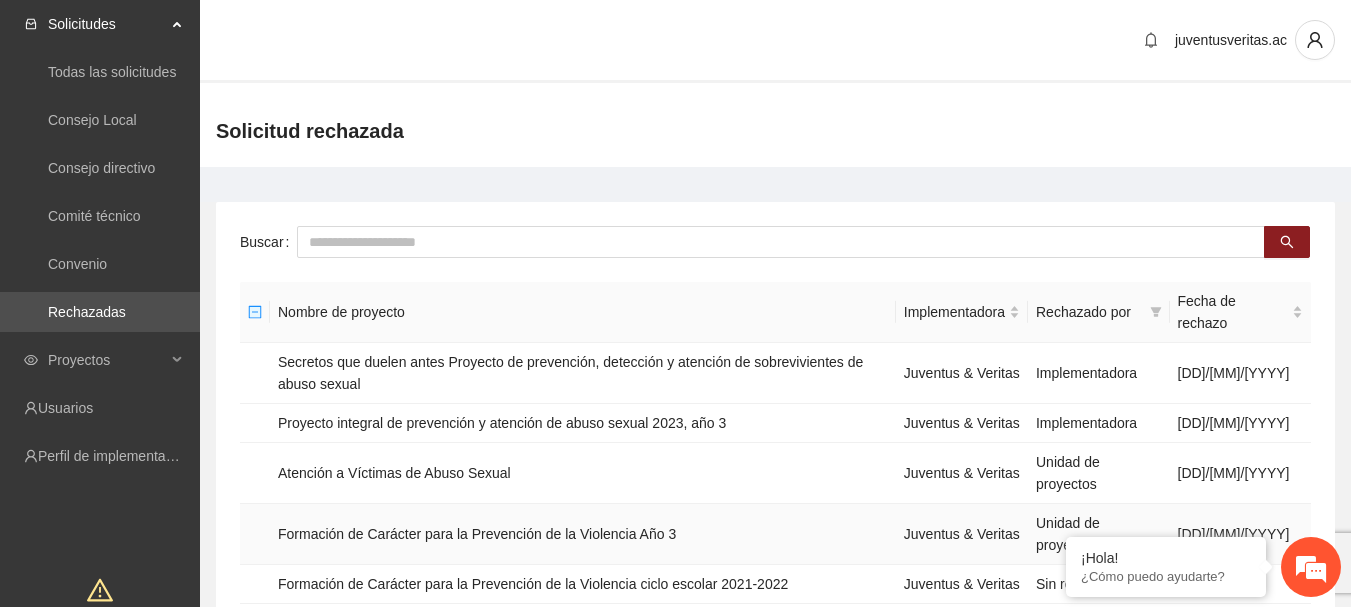 scroll, scrollTop: 100, scrollLeft: 0, axis: vertical 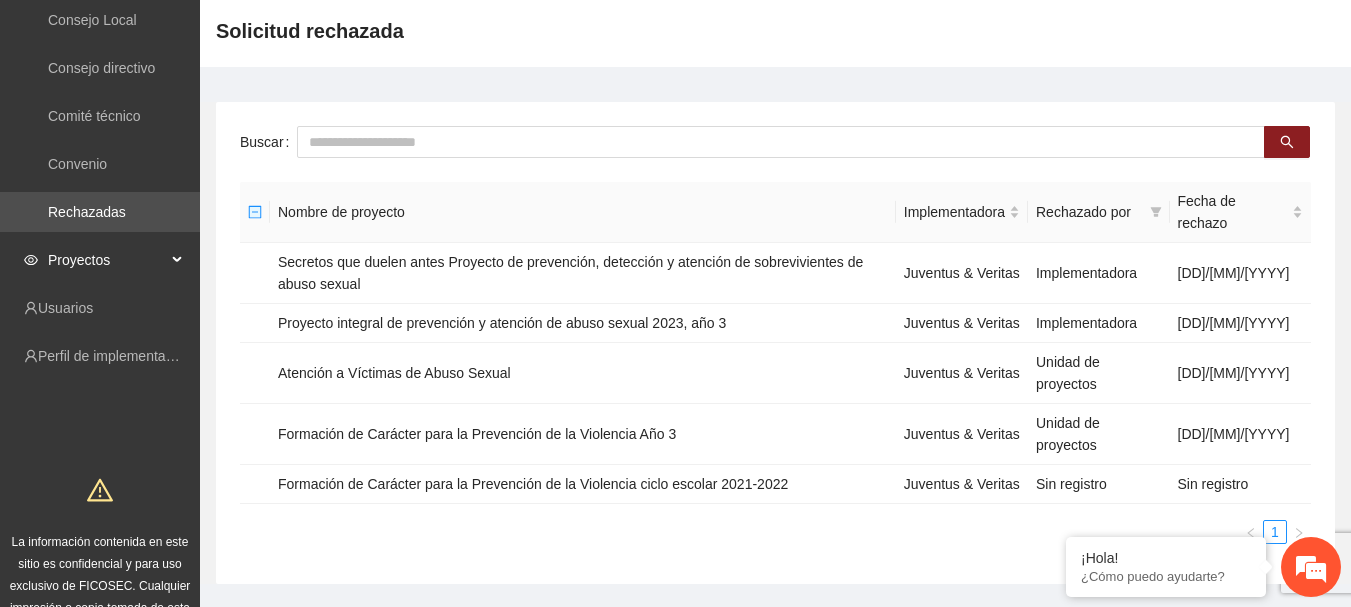click on "Proyectos" at bounding box center [107, 260] 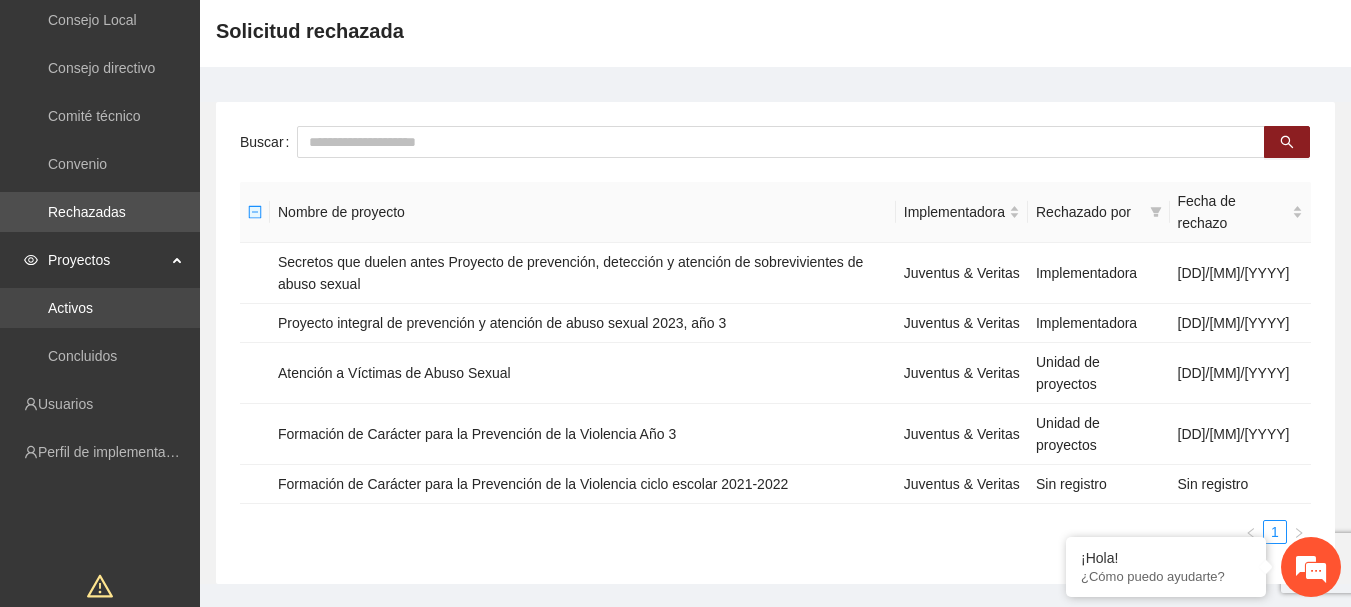click on "Activos" at bounding box center [70, 308] 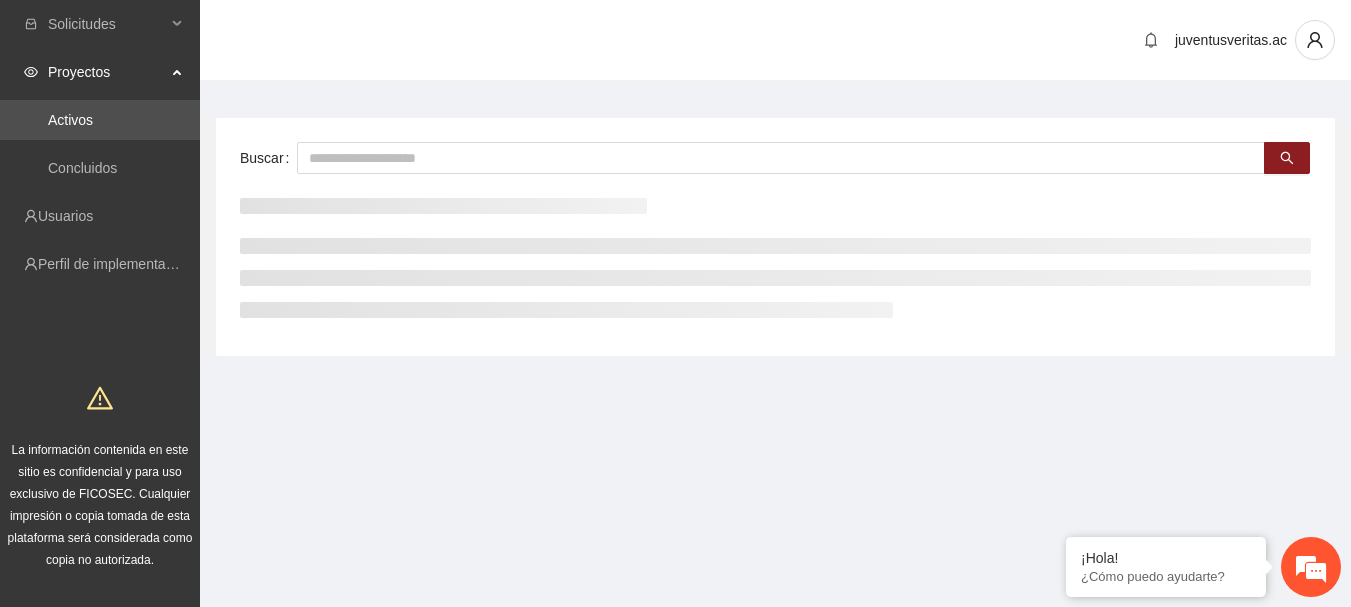 scroll, scrollTop: 0, scrollLeft: 0, axis: both 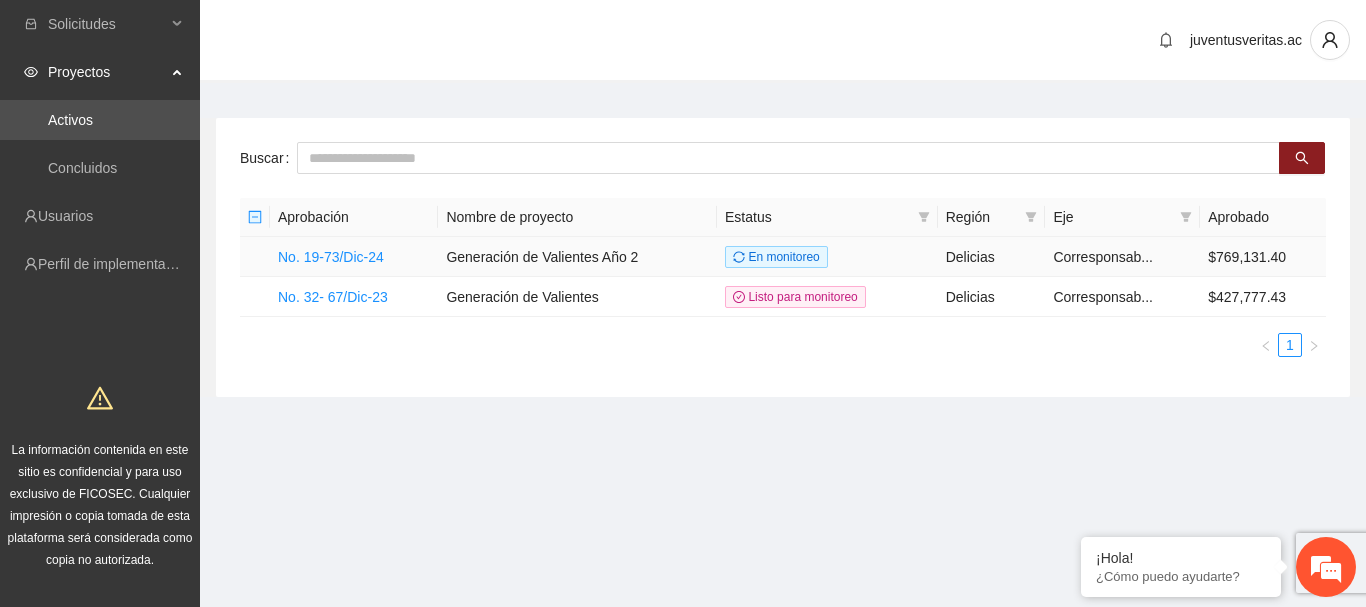 click on "No. 19-73/Dic-24" at bounding box center [354, 257] 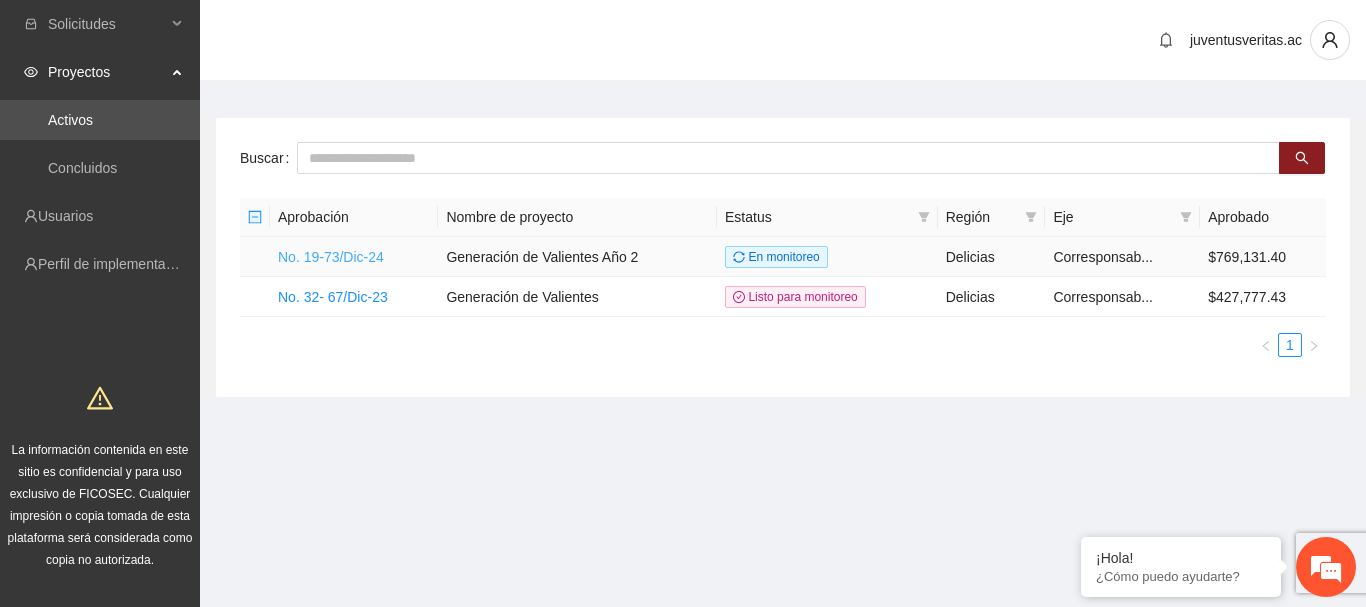 click on "No. 19-73/Dic-24" at bounding box center [331, 257] 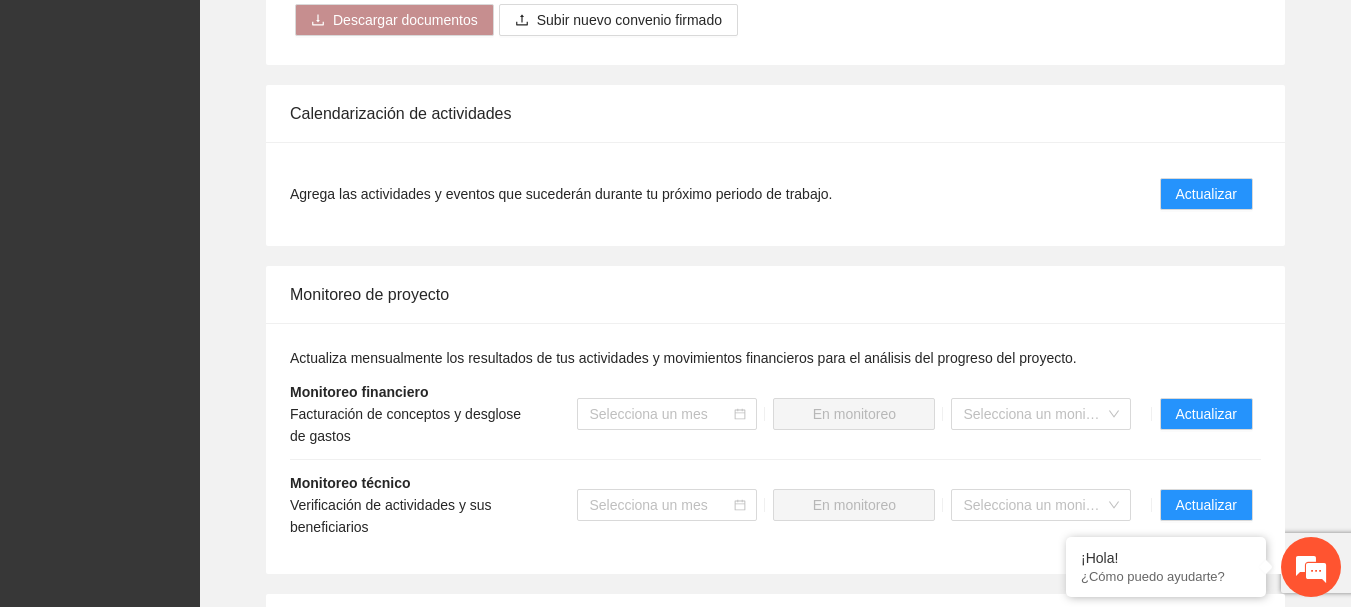 scroll, scrollTop: 2100, scrollLeft: 0, axis: vertical 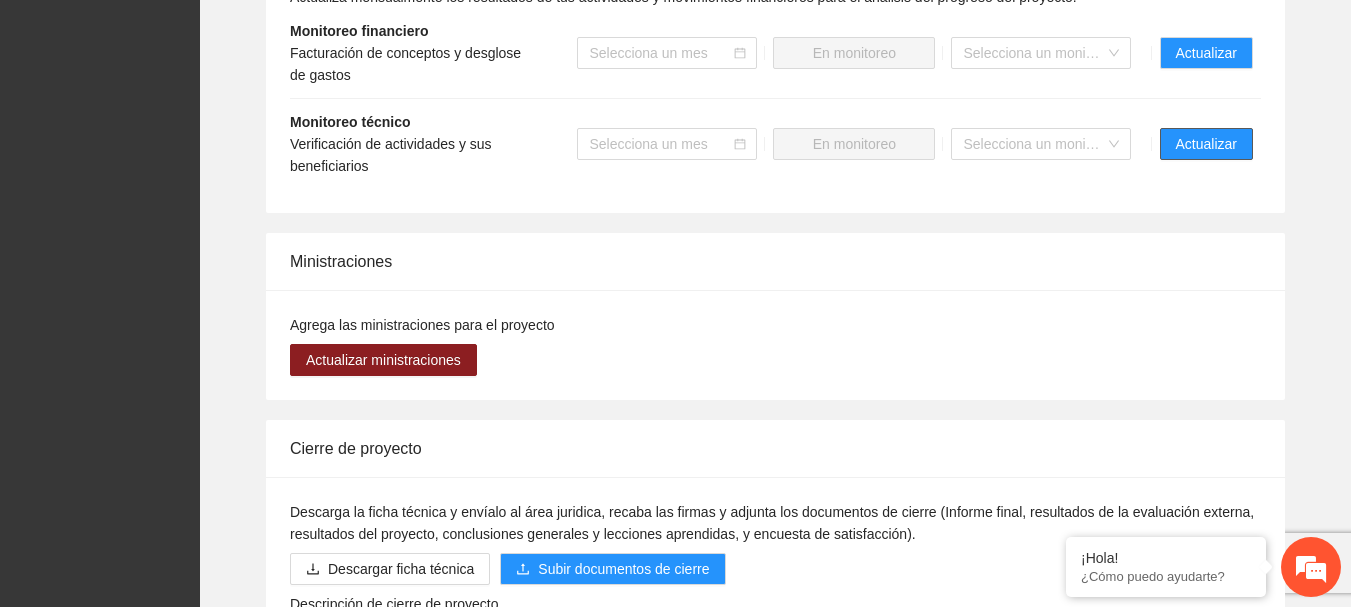 click on "Actualizar" at bounding box center (1206, 144) 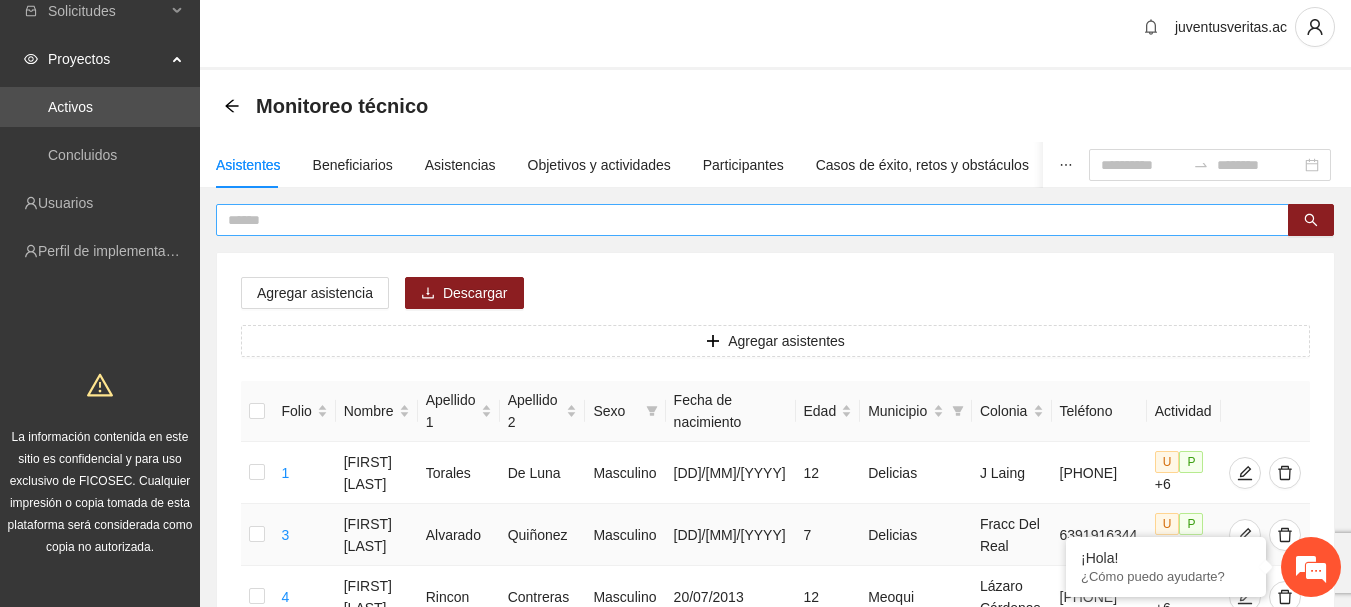 scroll, scrollTop: 0, scrollLeft: 0, axis: both 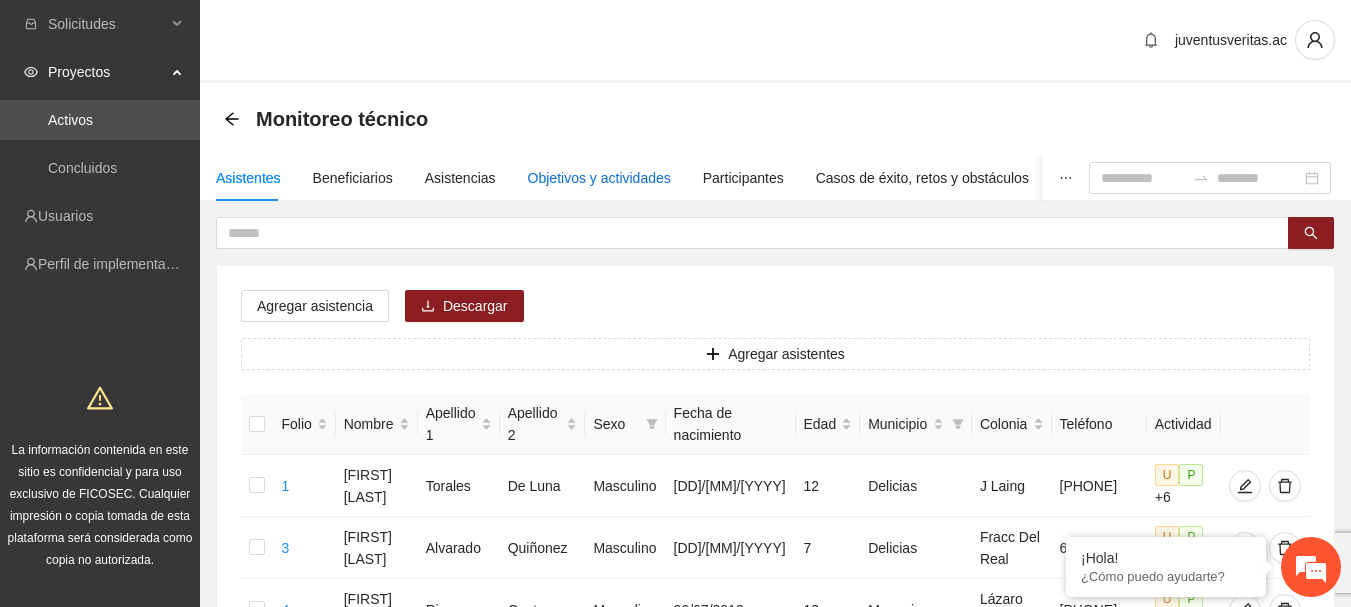 click on "Objetivos y actividades" at bounding box center [599, 178] 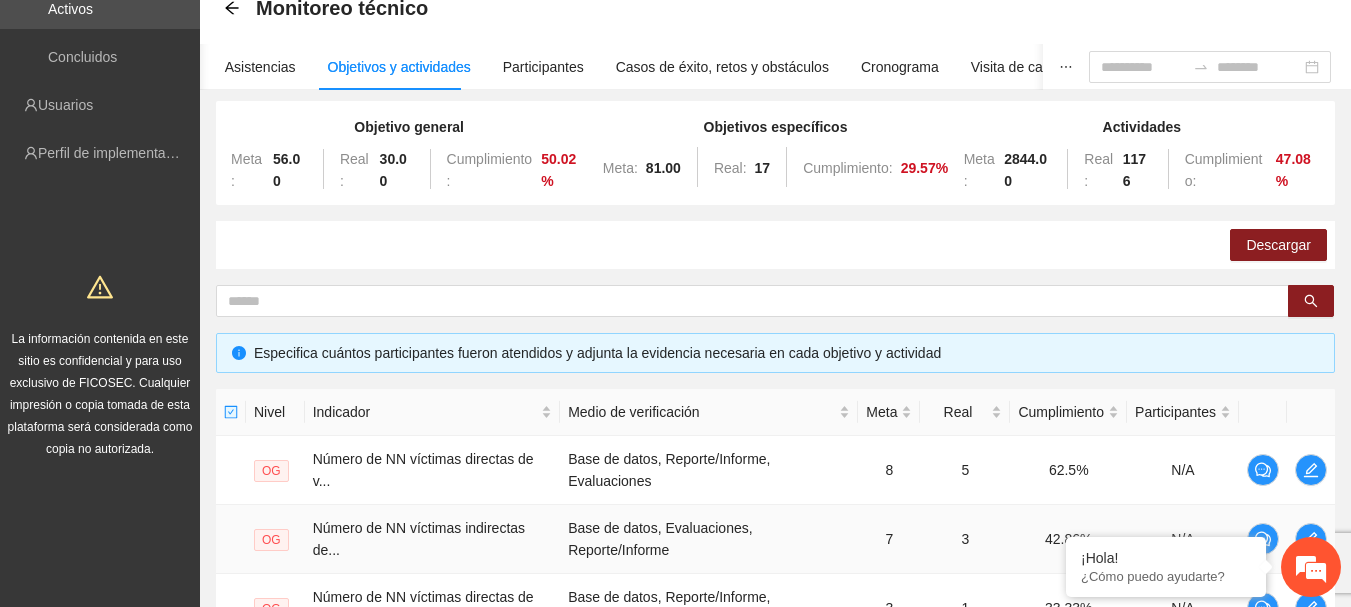 scroll, scrollTop: 200, scrollLeft: 0, axis: vertical 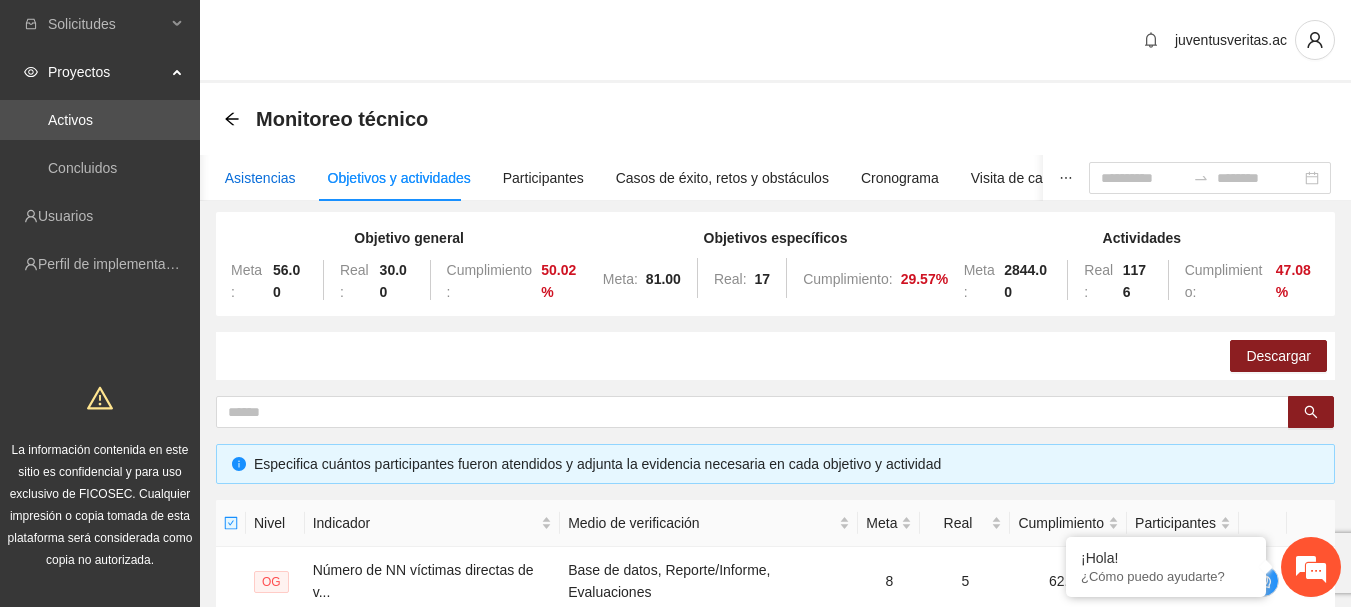 click on "Asistencias" at bounding box center [260, 178] 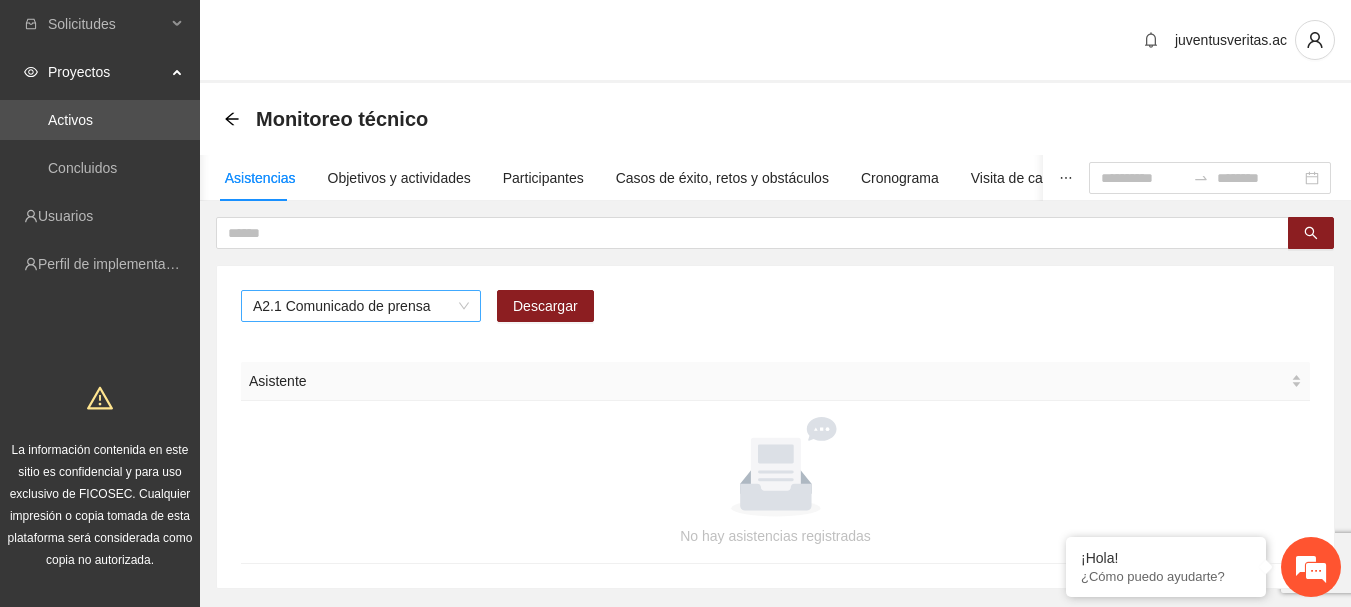 click on "A2.1 Comunicado de prensa" at bounding box center [361, 306] 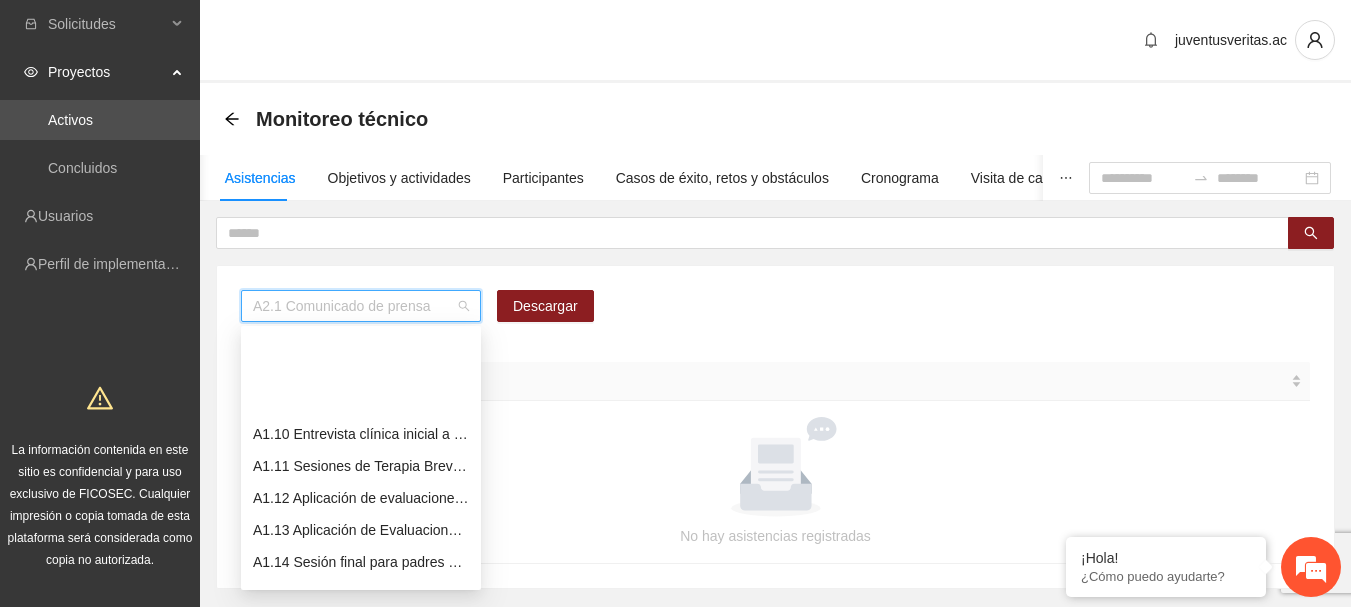 scroll, scrollTop: 300, scrollLeft: 0, axis: vertical 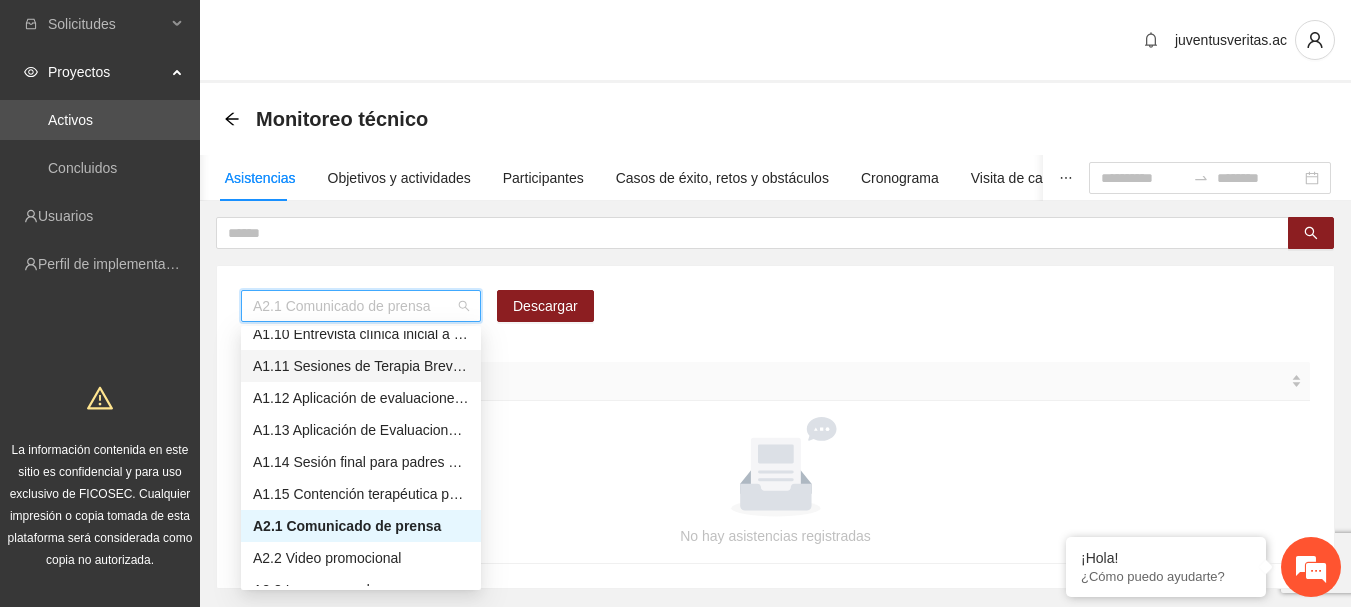 click on "A1.11 Sesiones de Terapia Breve Centrada en Soluciones para Adolescentes" at bounding box center [361, 366] 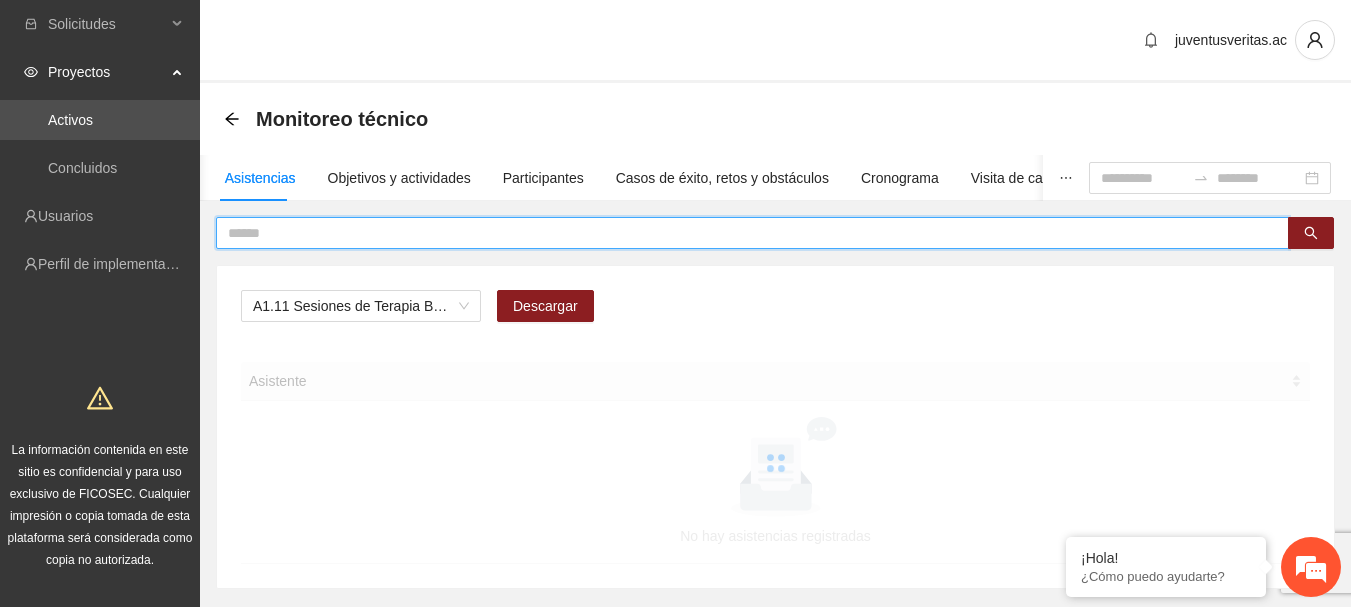 click at bounding box center (744, 233) 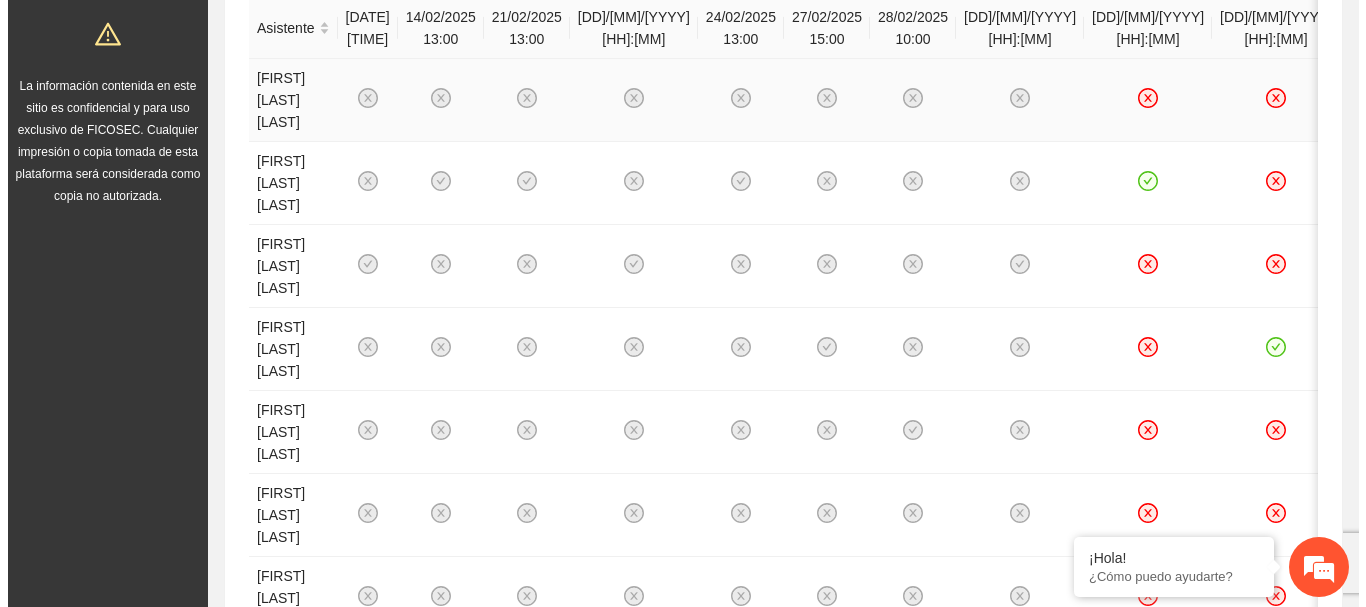 scroll, scrollTop: 0, scrollLeft: 0, axis: both 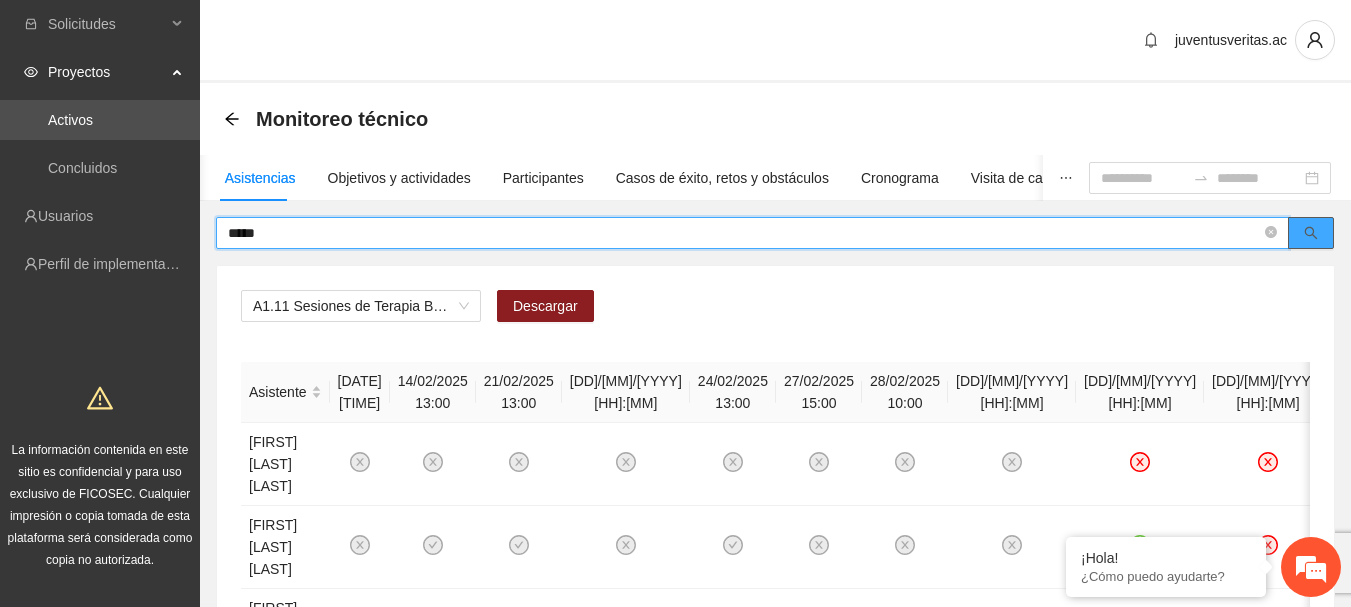click at bounding box center [1311, 233] 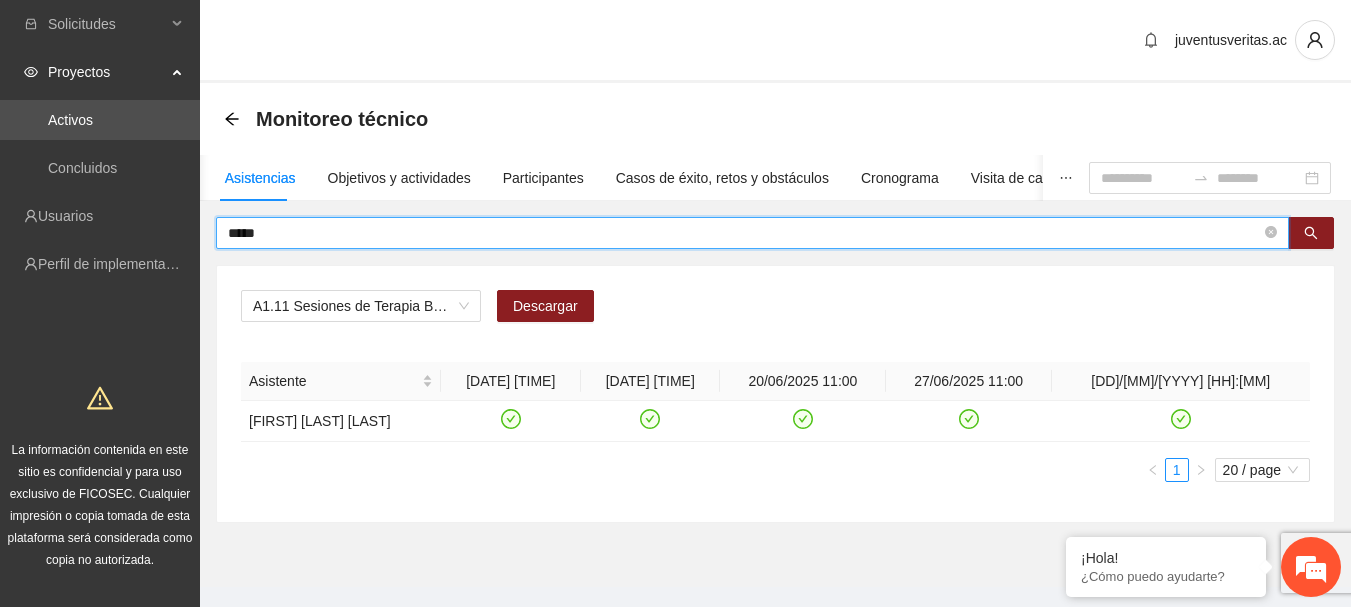 type on "*****" 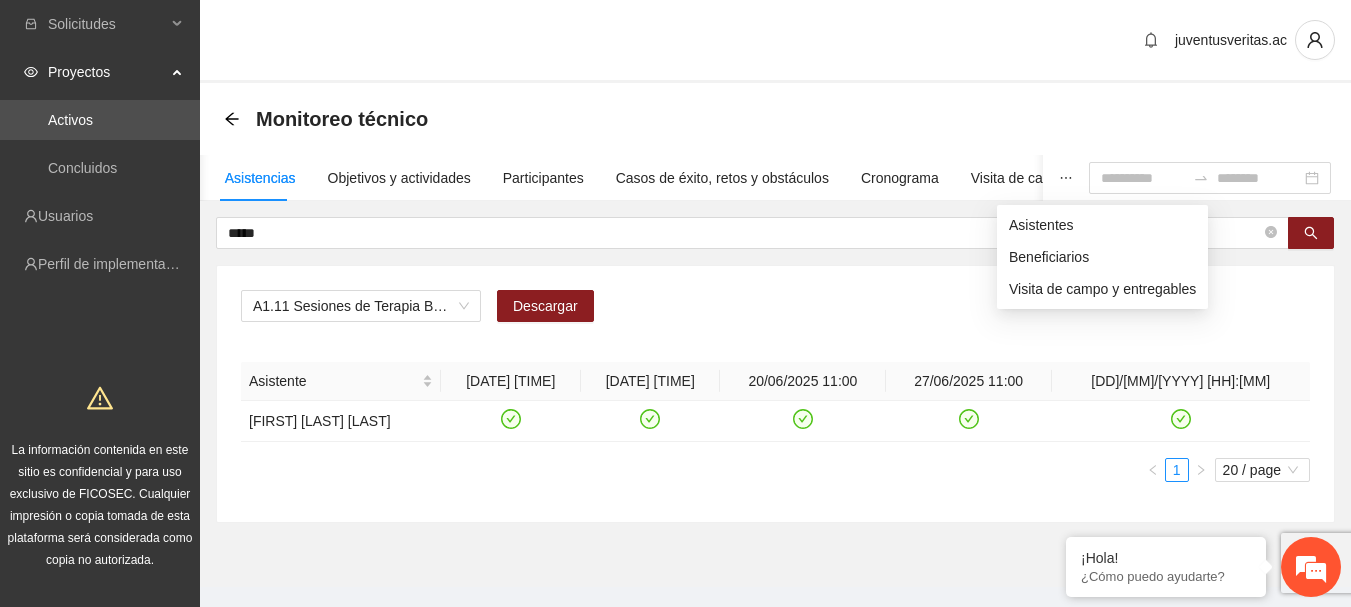 click 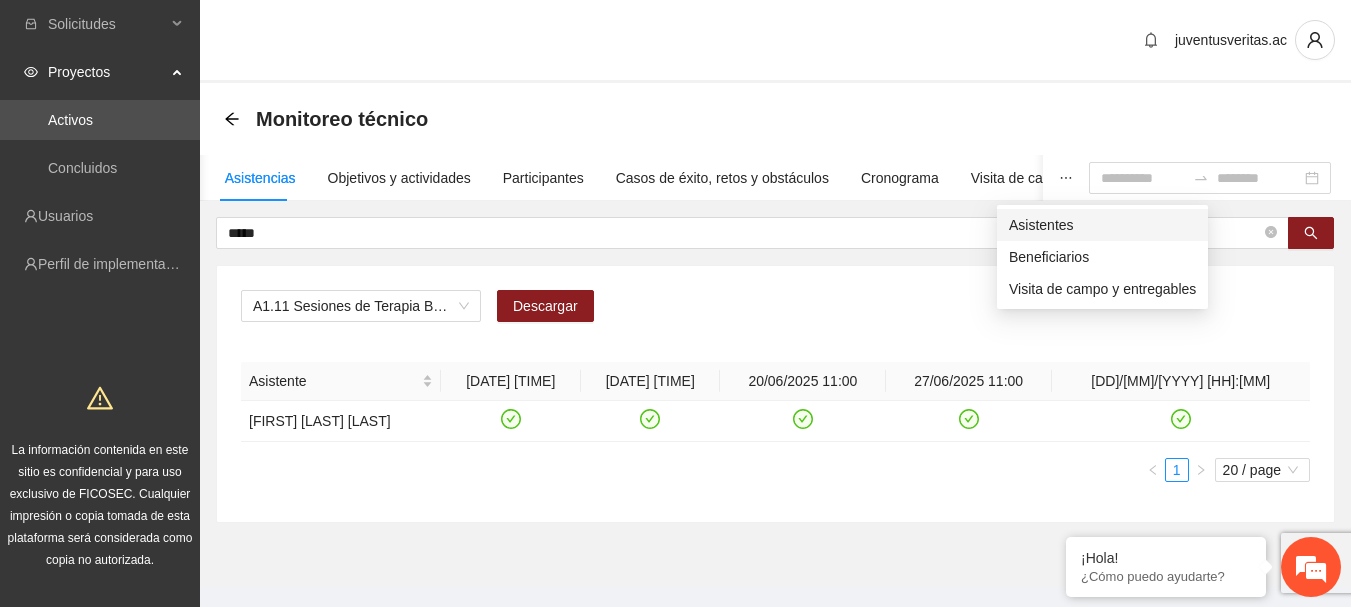 click on "Asistentes" at bounding box center (1102, 225) 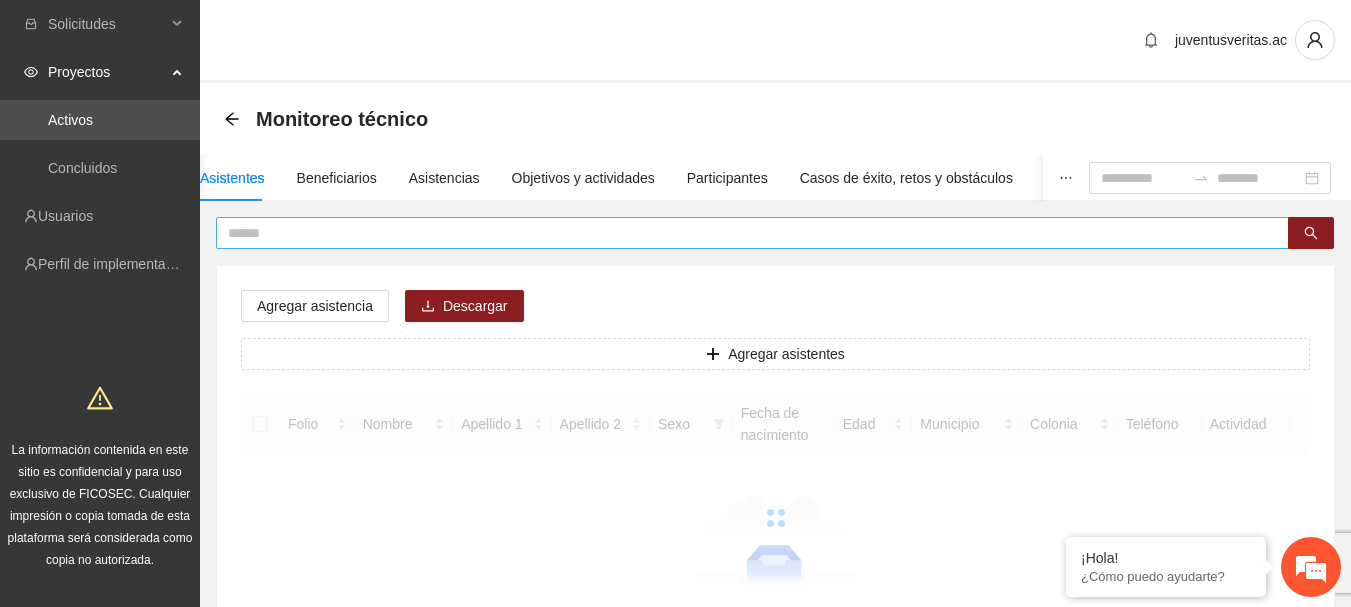 click at bounding box center [744, 233] 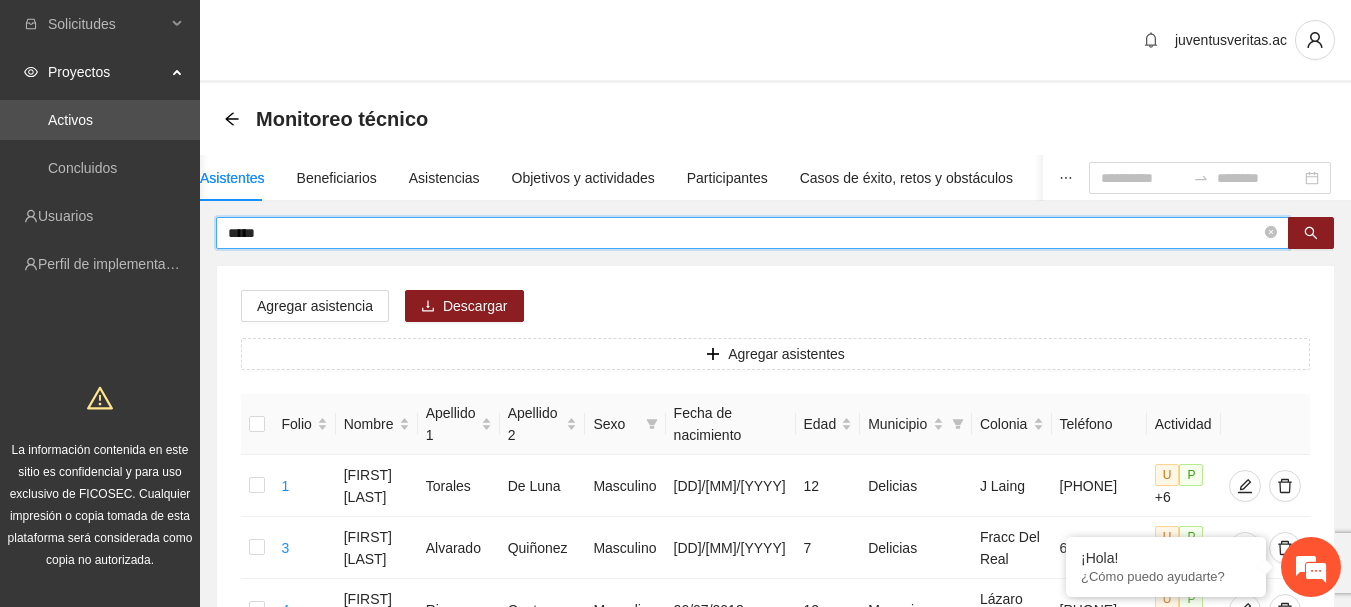 type on "*****" 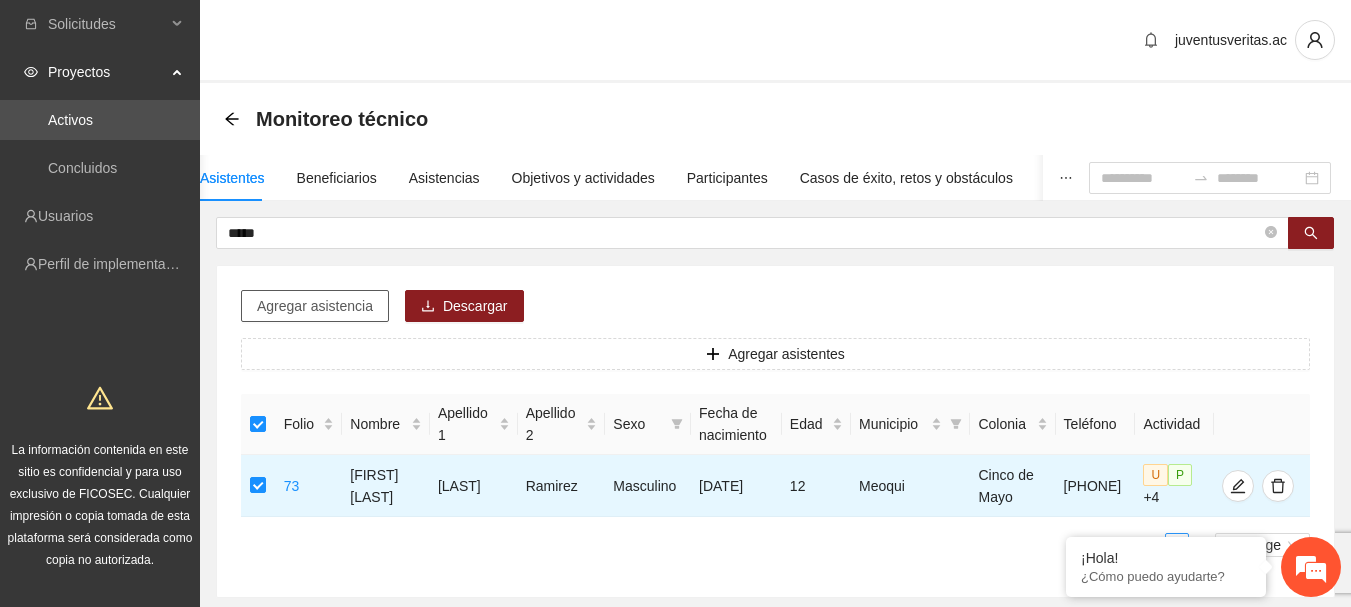 click on "Agregar asistencia" at bounding box center (315, 306) 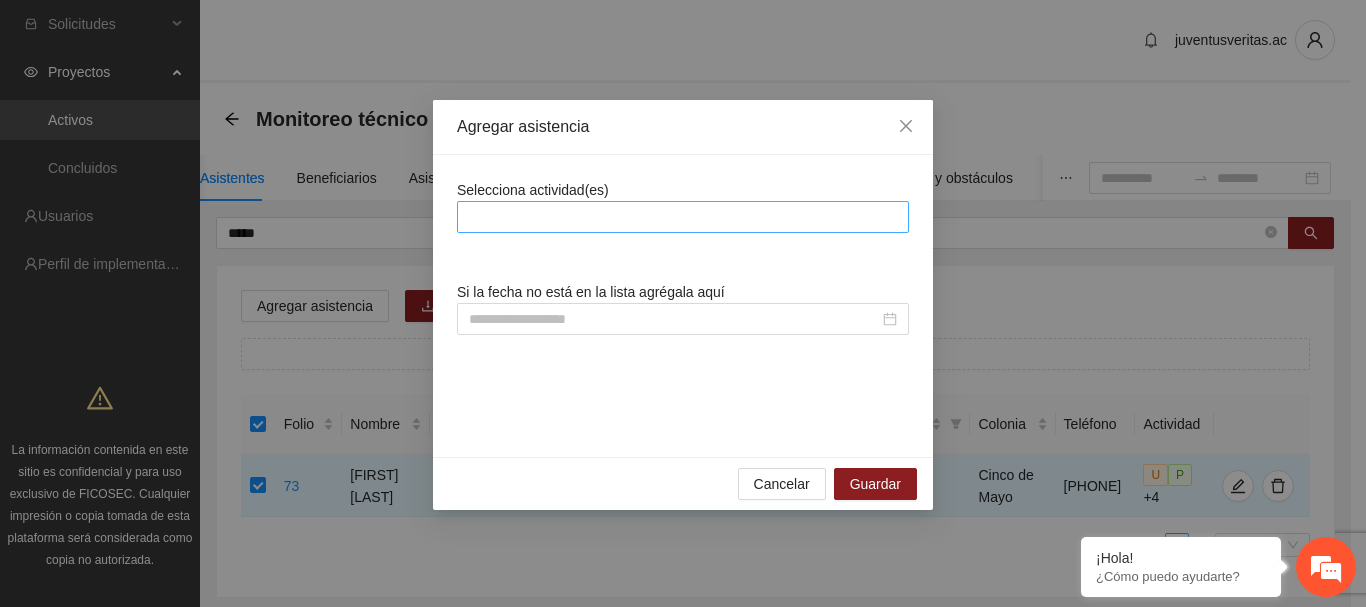 click at bounding box center (683, 217) 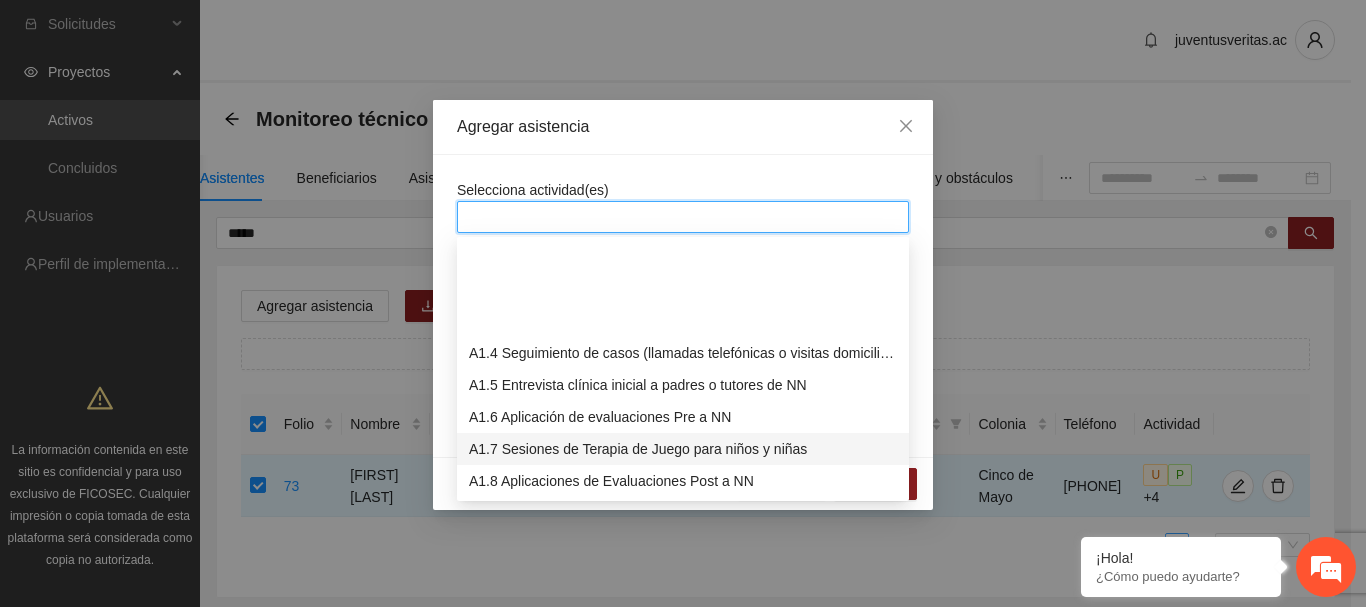 scroll, scrollTop: 100, scrollLeft: 0, axis: vertical 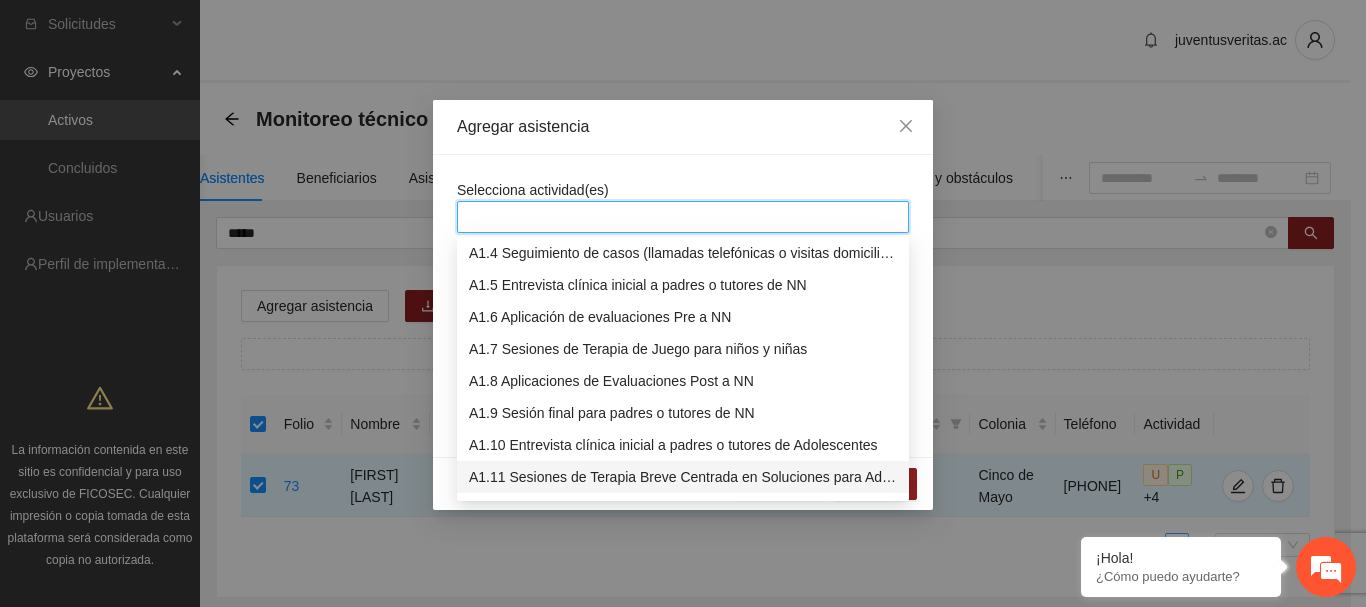 click on "A1.11 Sesiones de Terapia Breve Centrada en Soluciones para Adolescentes" at bounding box center [683, 477] 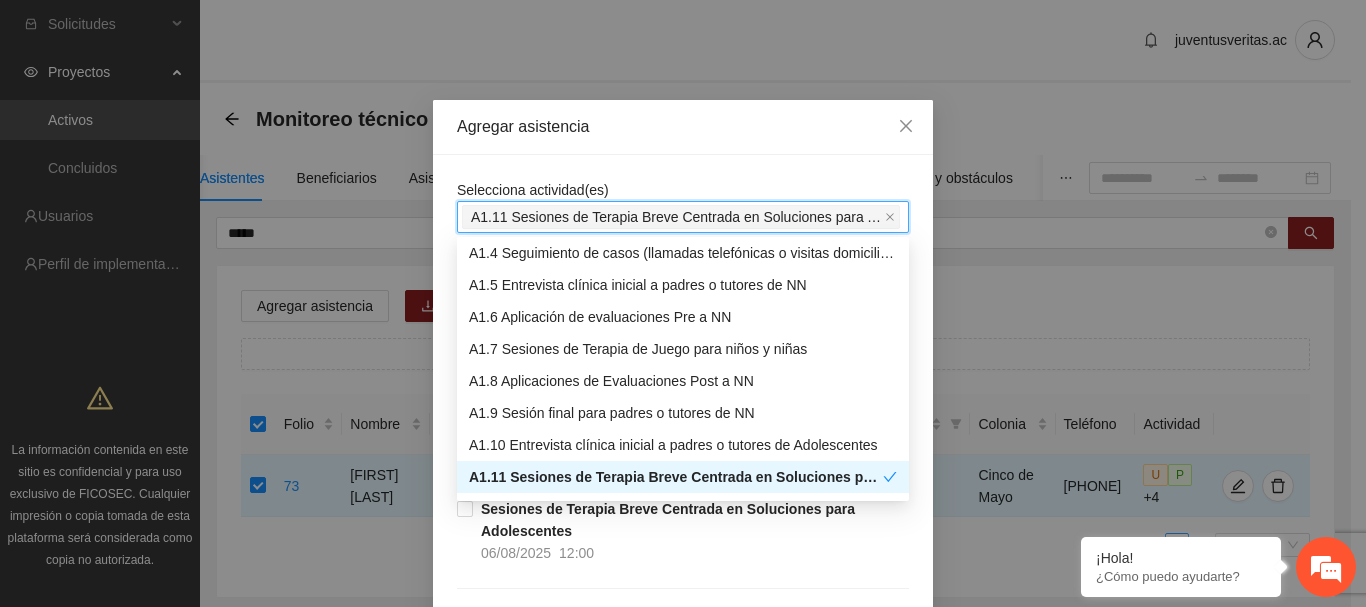 click on "[DATE] [TIME]" at bounding box center [683, 303] 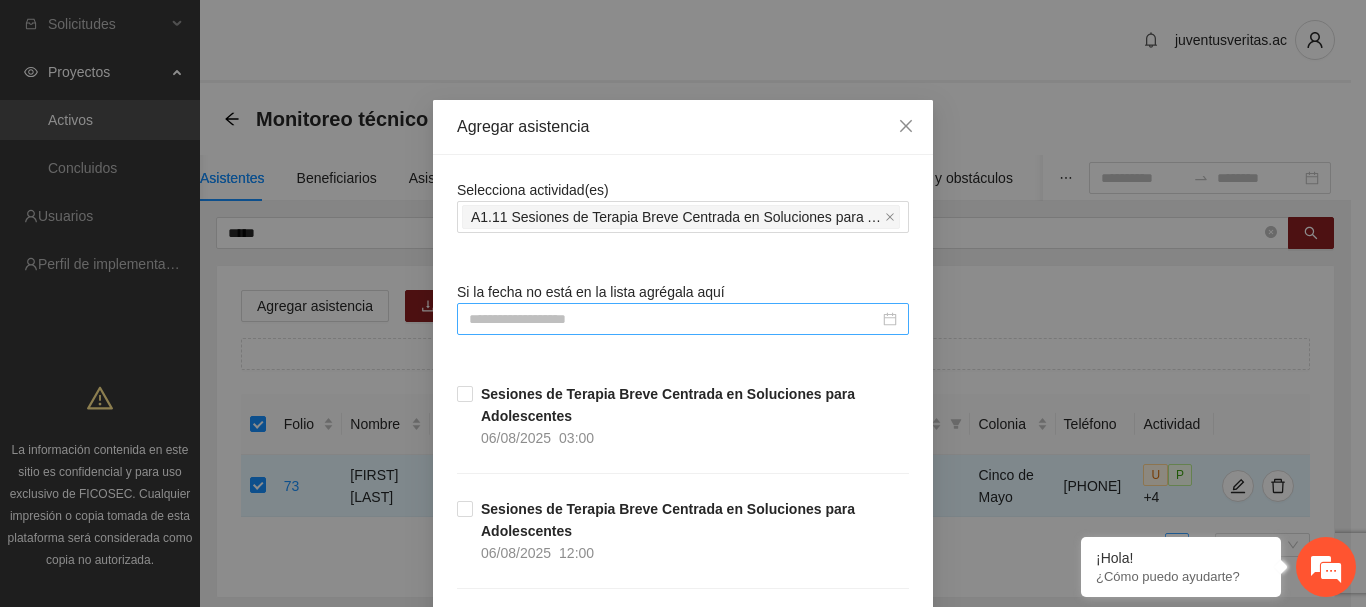 click at bounding box center (674, 319) 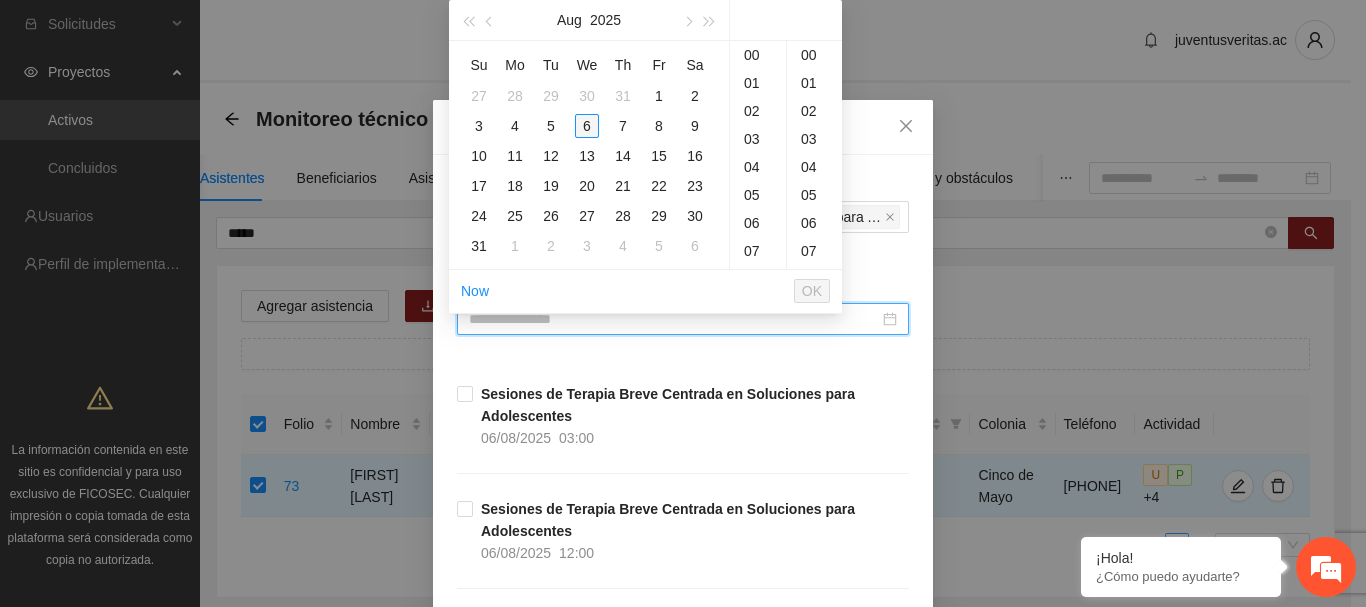 click on "6" at bounding box center [587, 126] 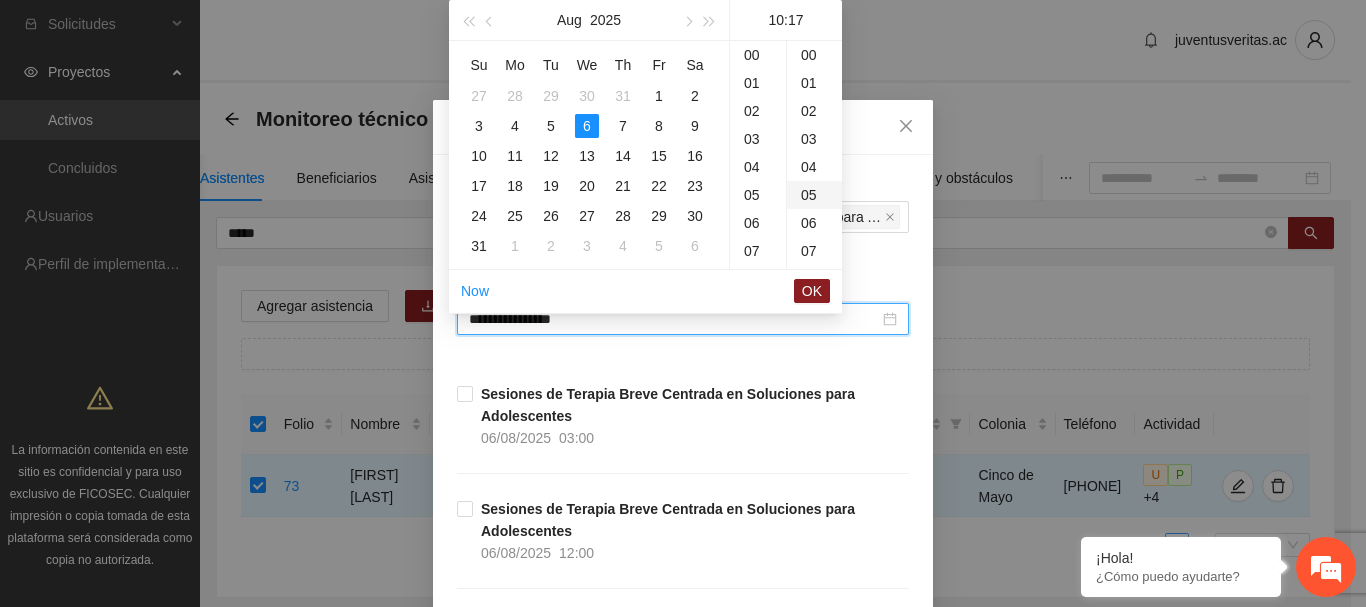 scroll, scrollTop: 69, scrollLeft: 0, axis: vertical 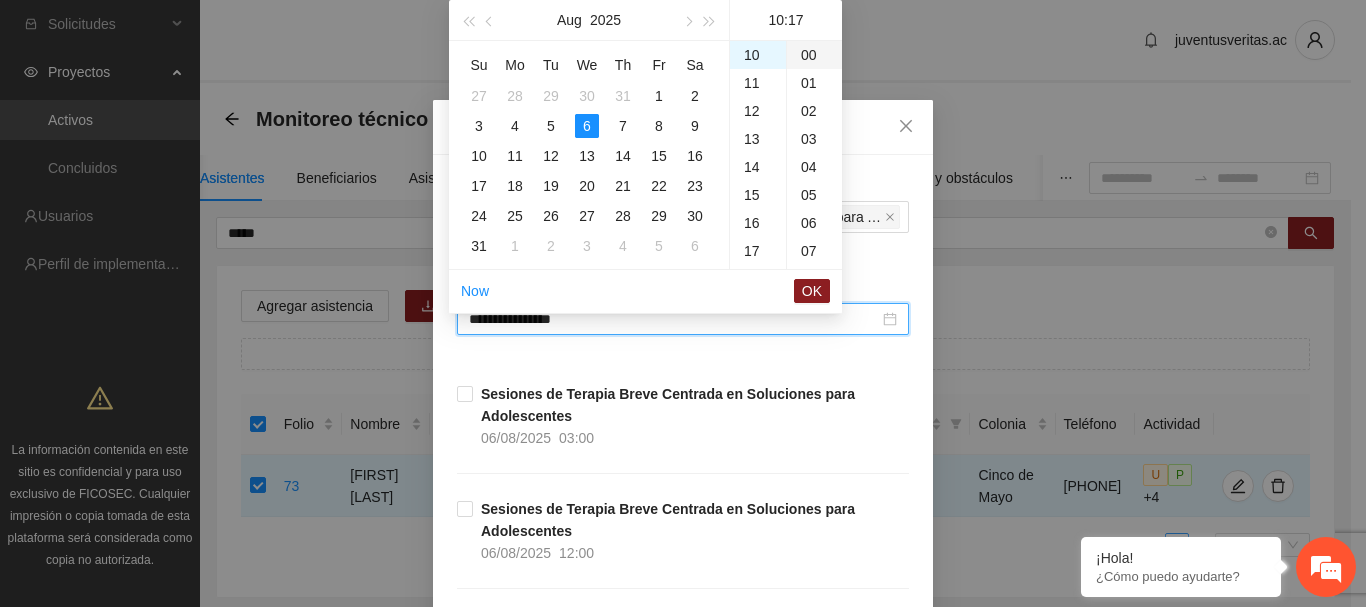 click on "00" at bounding box center [814, 55] 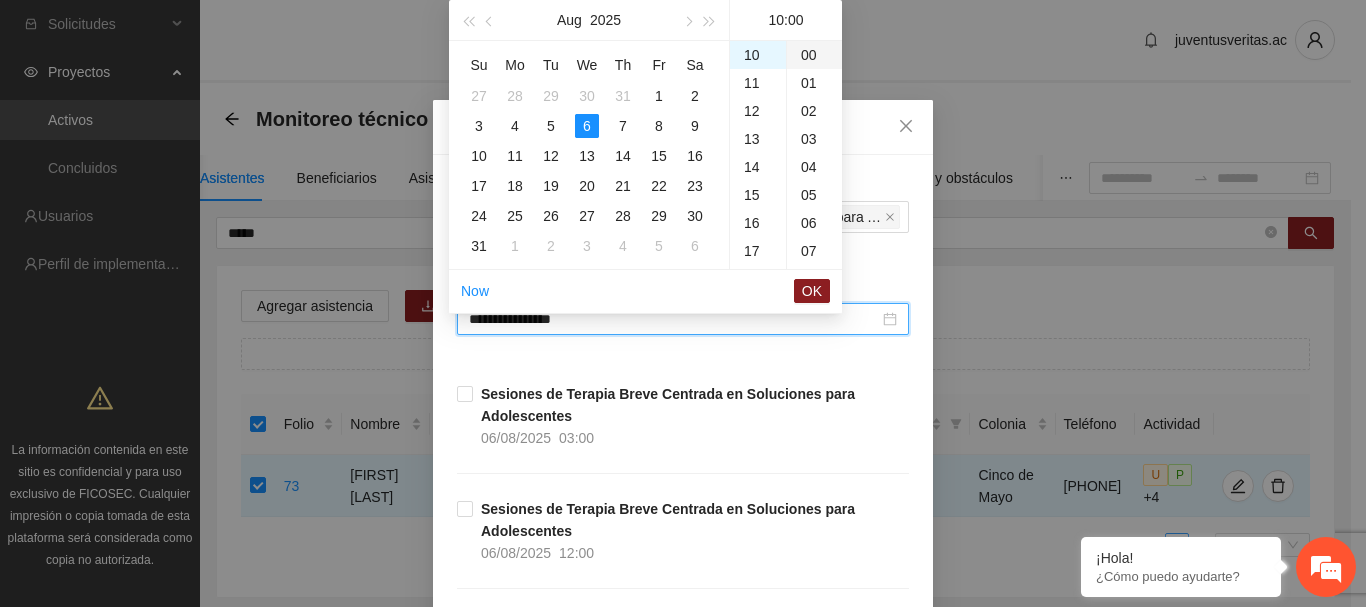 type on "**********" 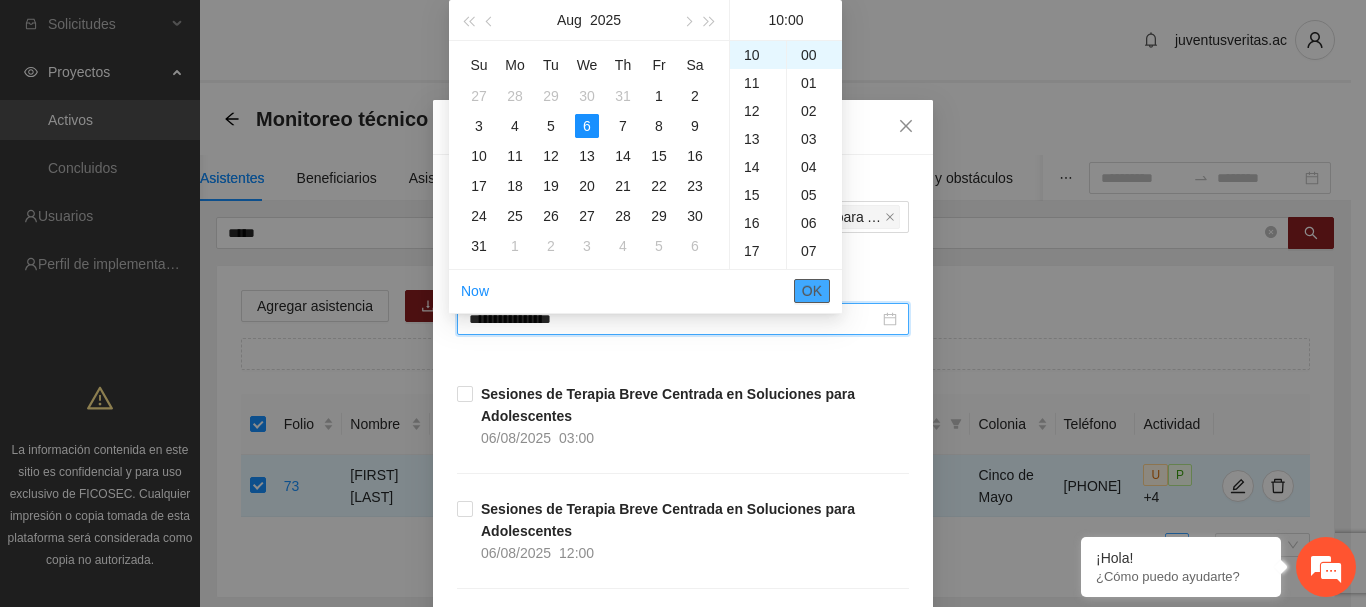 click on "OK" at bounding box center [812, 291] 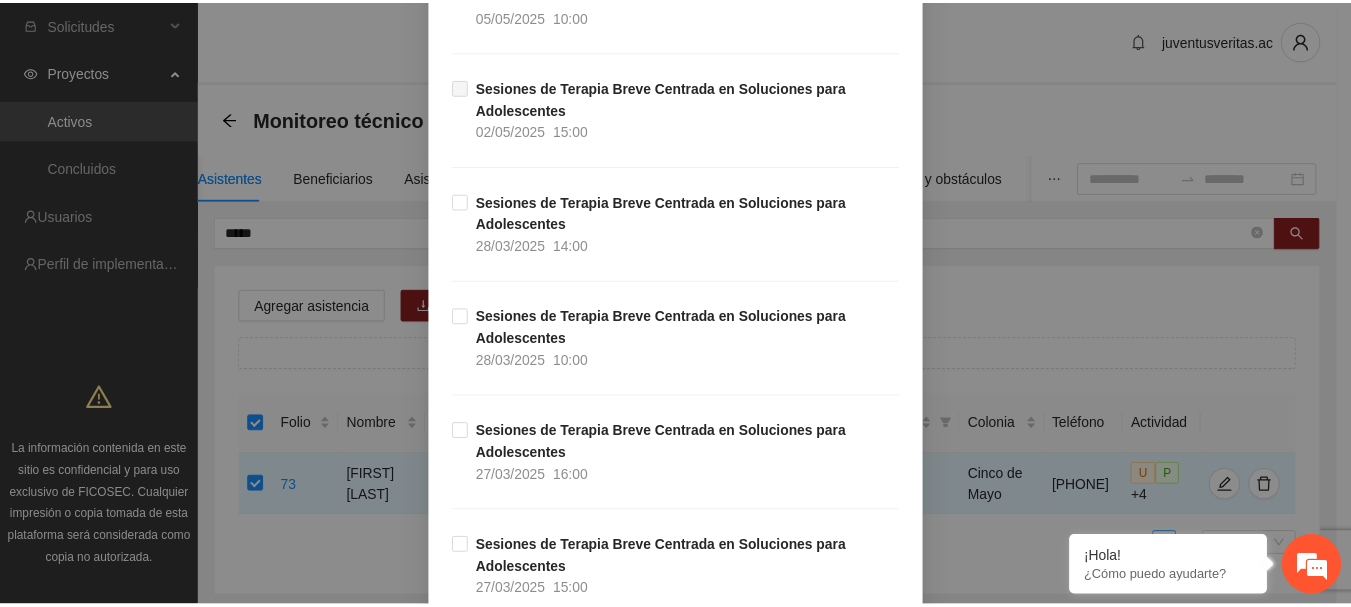 scroll, scrollTop: 14186, scrollLeft: 0, axis: vertical 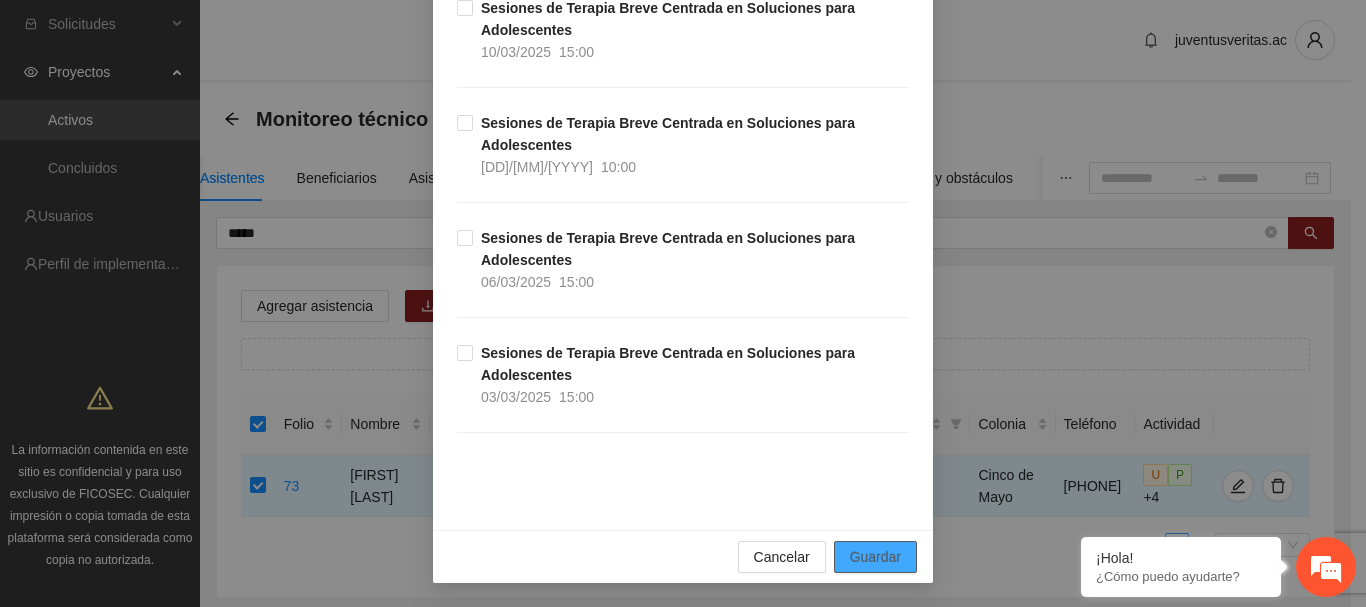 click on "Guardar" at bounding box center (875, 557) 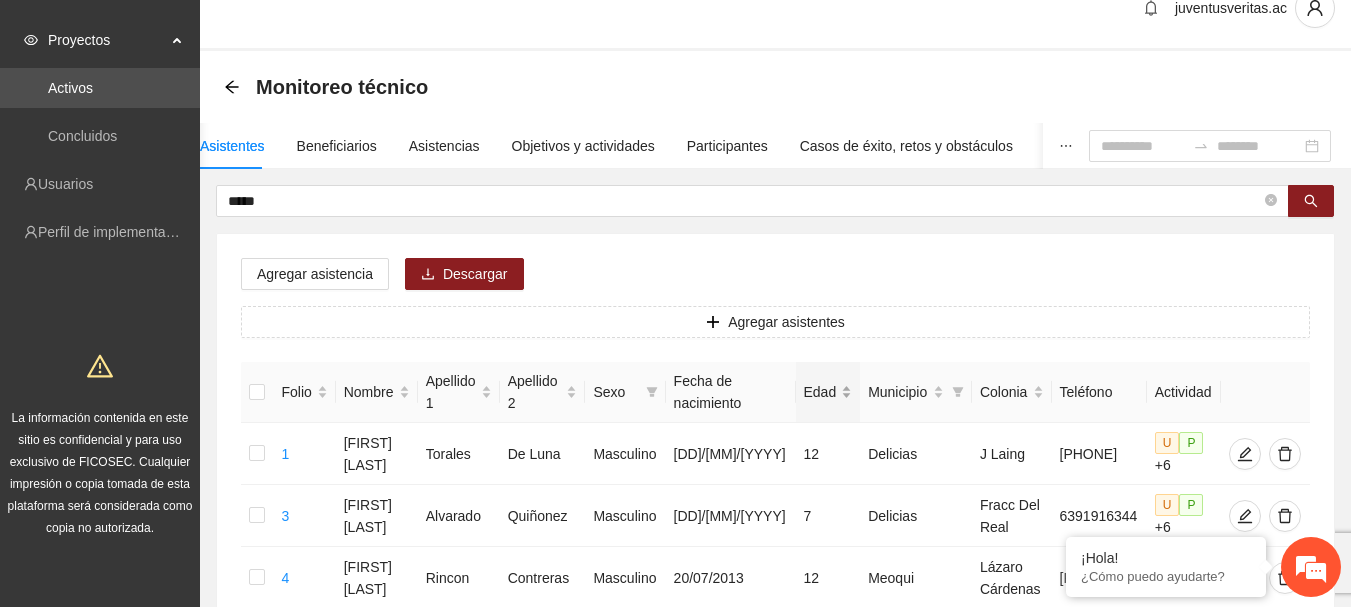 scroll, scrollTop: 0, scrollLeft: 0, axis: both 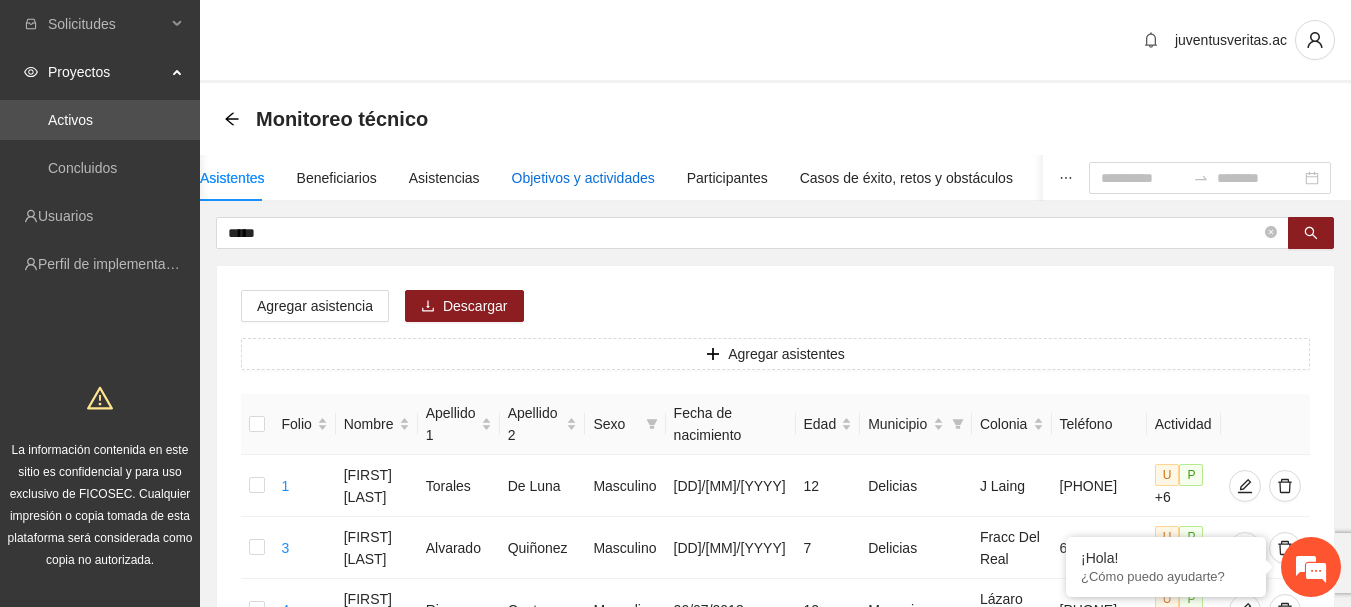 click on "Objetivos y actividades" at bounding box center (583, 178) 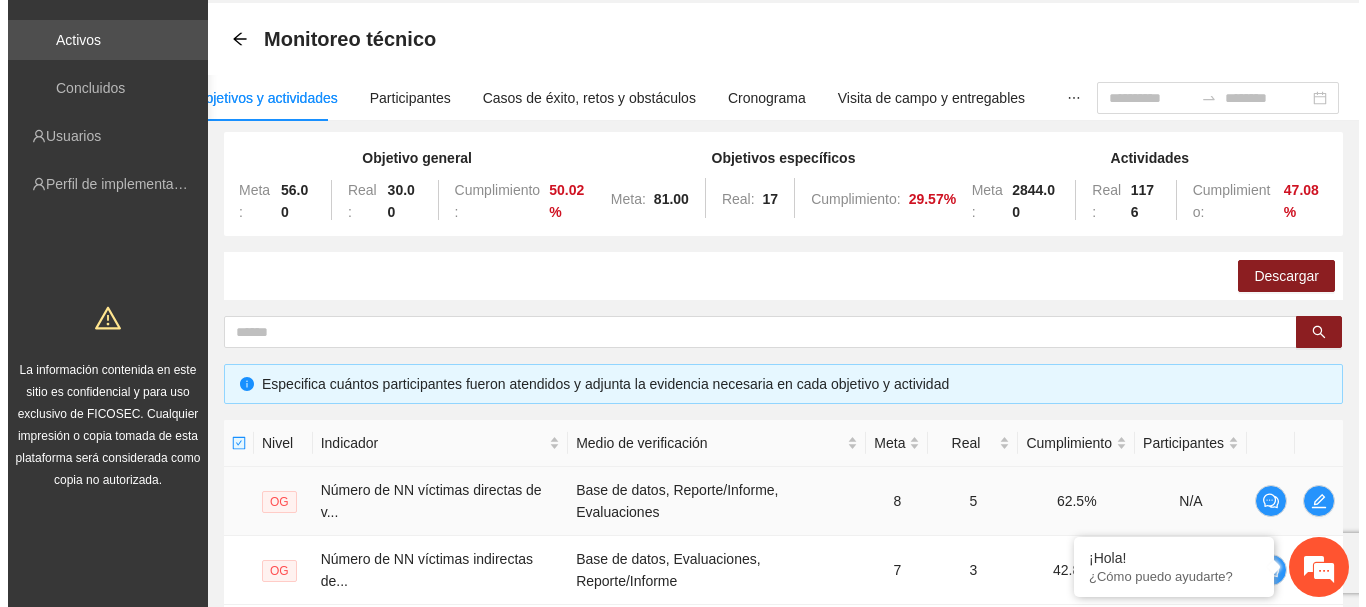 scroll, scrollTop: 100, scrollLeft: 0, axis: vertical 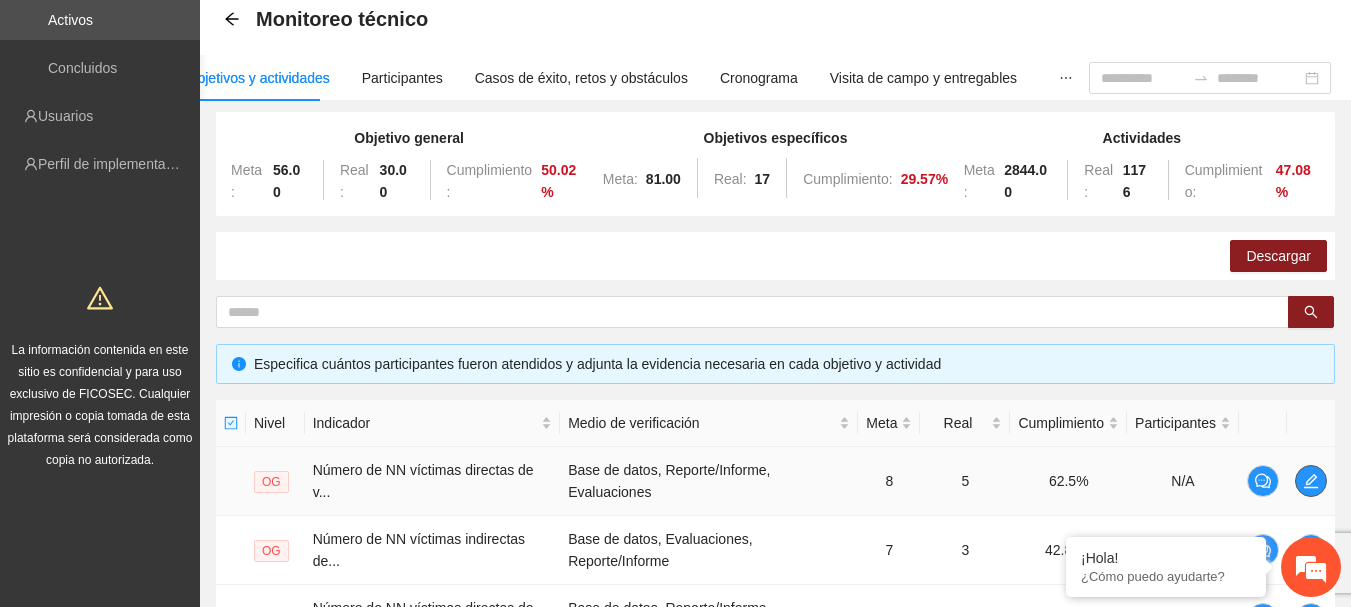 click 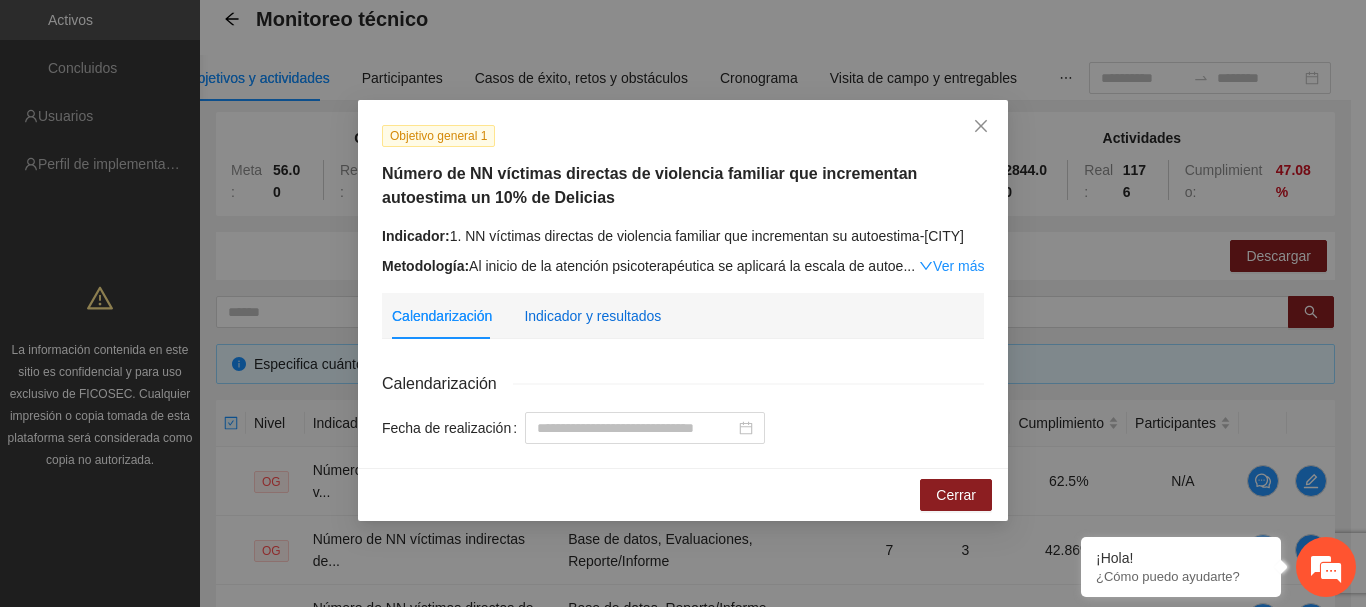 click on "Indicador y resultados" at bounding box center (592, 316) 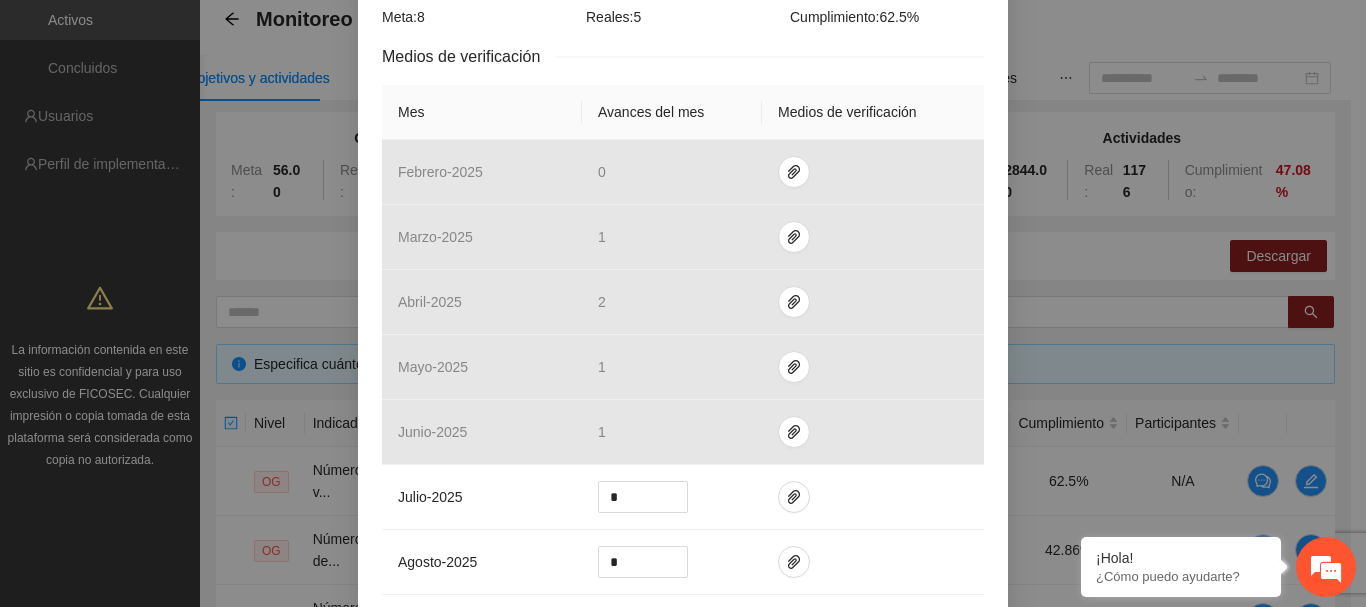scroll, scrollTop: 500, scrollLeft: 0, axis: vertical 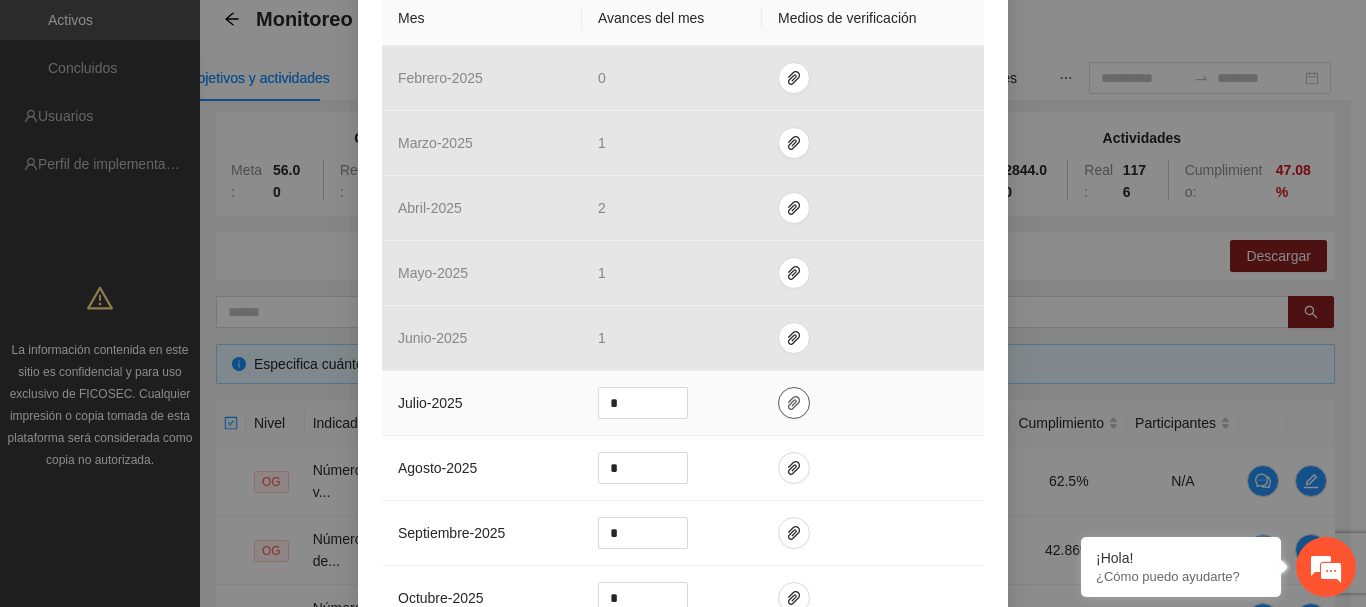 click 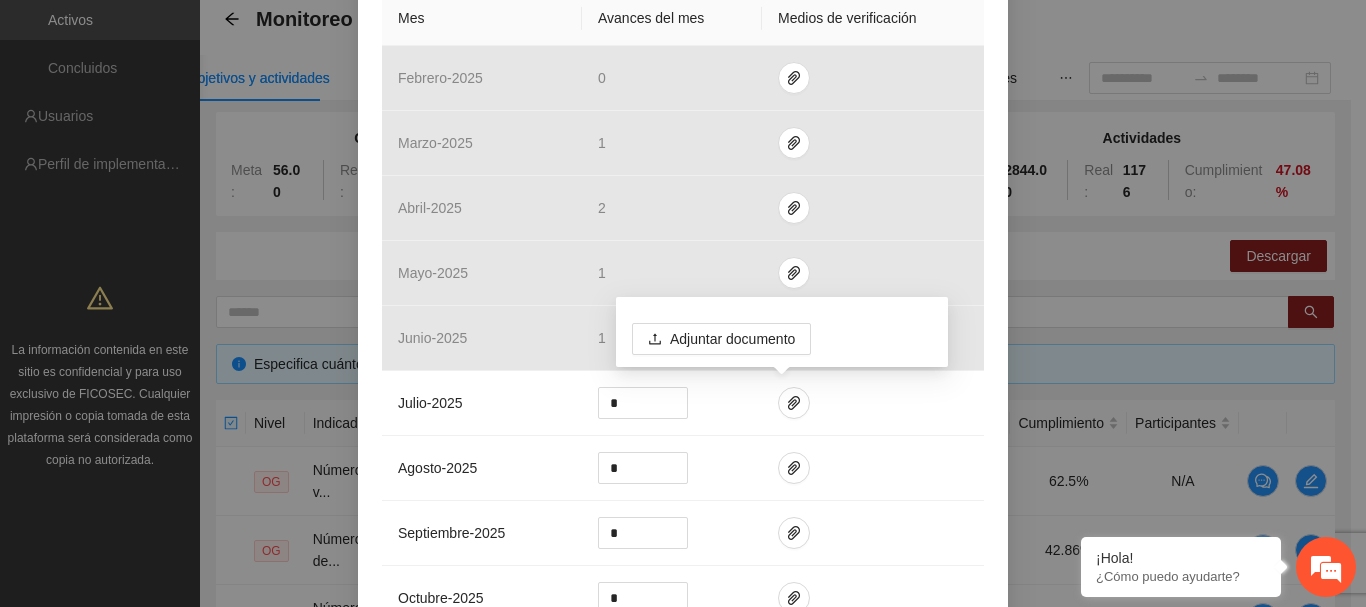 click on "Objetivo general 1 Número de NN víctimas directas de violencia familiar que incrementan autoestima un 10% de Delicias Indicador:  1. NN víctimas directas de violencia familiar que incrementan su autoestima-Delicias  Metodología:  Al inicio de la atención psicoterapéutica se aplicará la escala de autoe ...  Ver más Calendarización Indicador y resultados Calendarización Fecha de realización Resultados Meta:  8 Reales:  5 Cumplimiento:  62.5 % Medios de verificación Mes Avances del mes Medios de verificación febrero  -  2025 0 marzo  -  2025 1 abril  -  2025 2 mayo  -  2025 1 junio  -  2025 1 julio  -  2025 * agosto  -  2025 * septiembre  -  2025 * octubre  -  2025 * noviembre  -  2025 * diciembre  -  2025 * enero  -  2026 * Productos 8  NN que aumentan un 10% su autoestima" at bounding box center (683, 271) 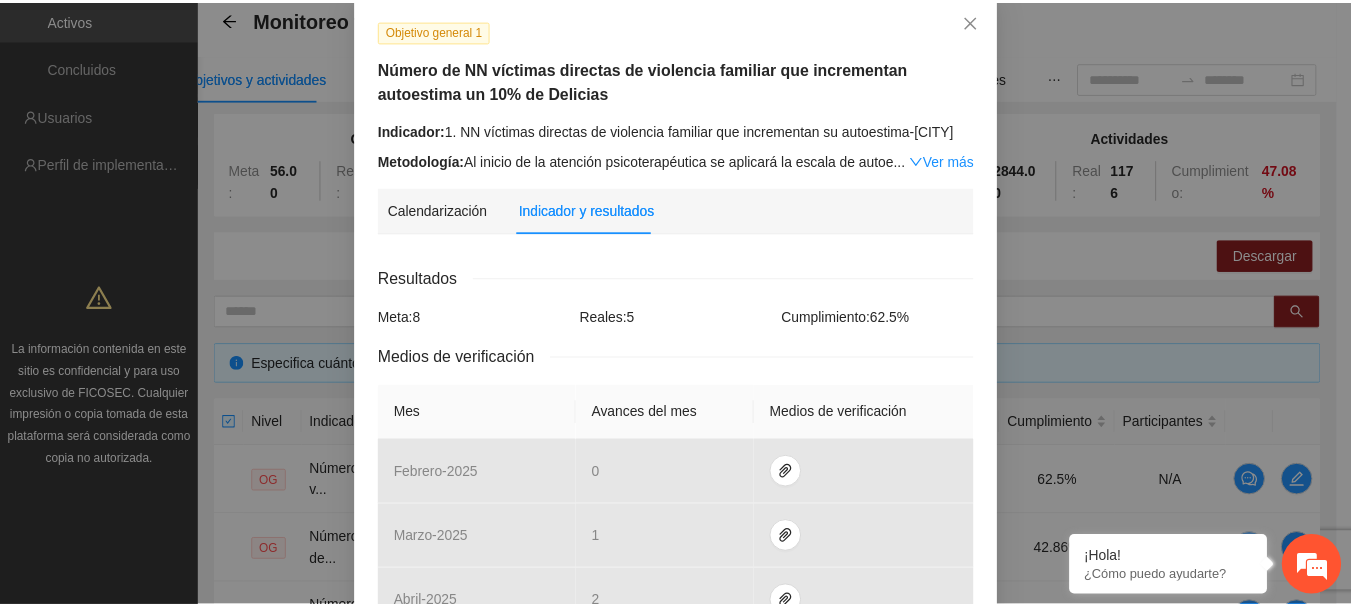 scroll, scrollTop: 100, scrollLeft: 0, axis: vertical 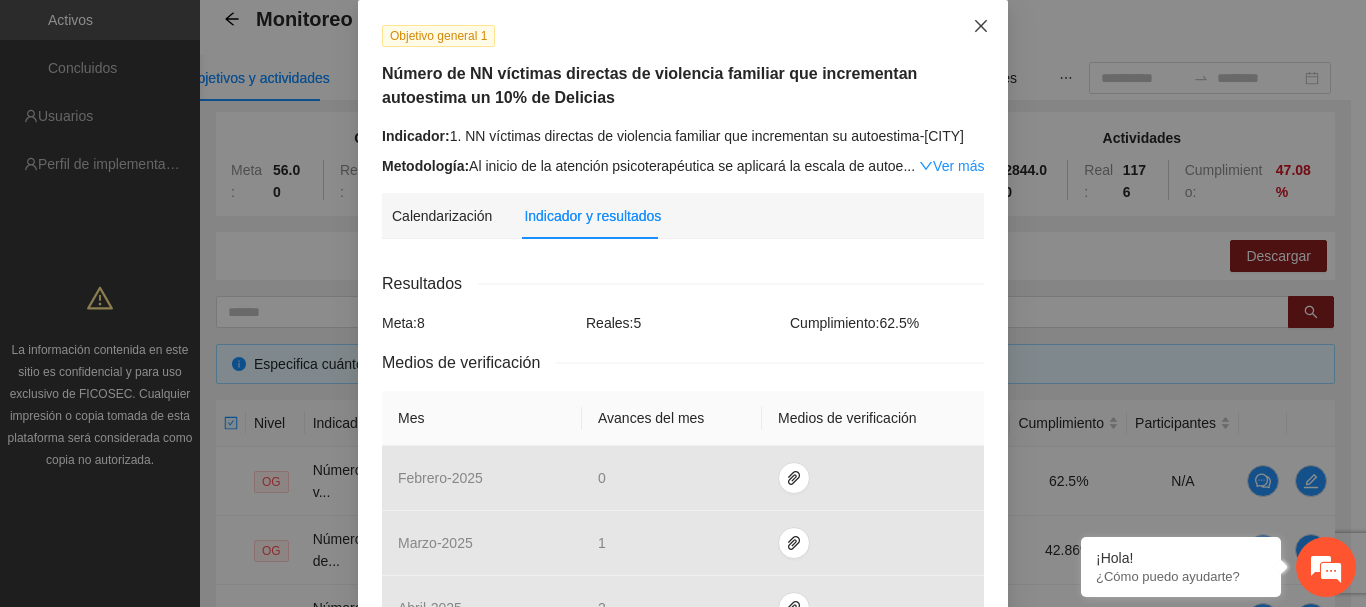 click 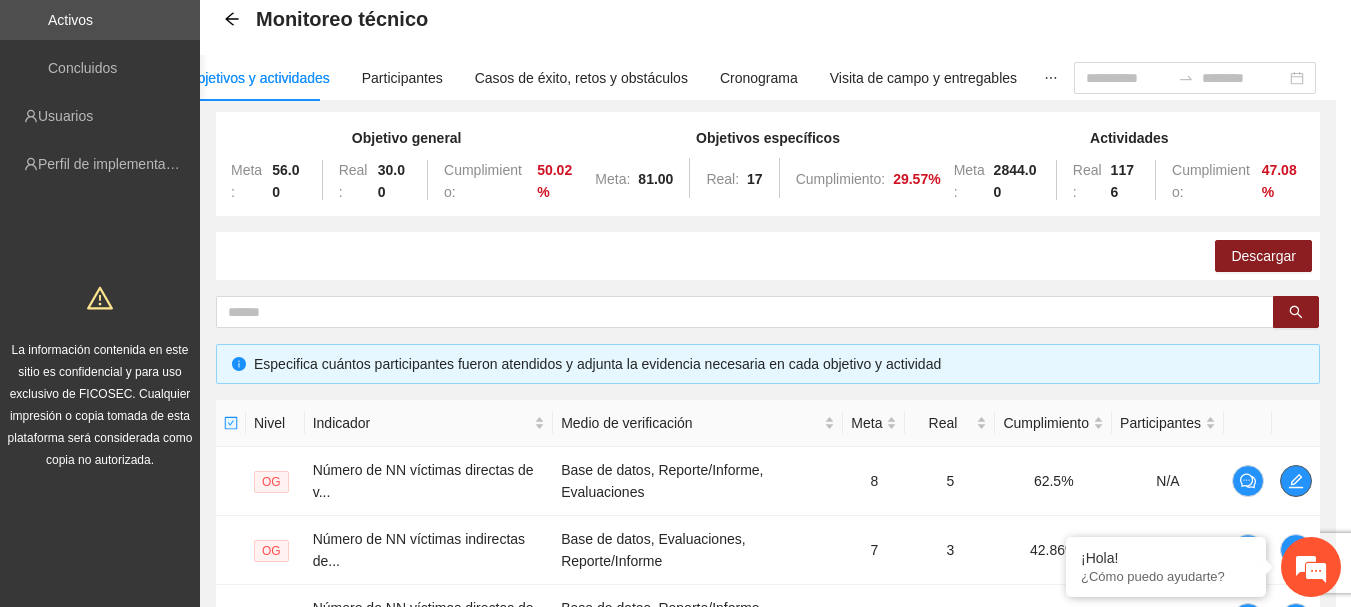 scroll, scrollTop: 0, scrollLeft: 0, axis: both 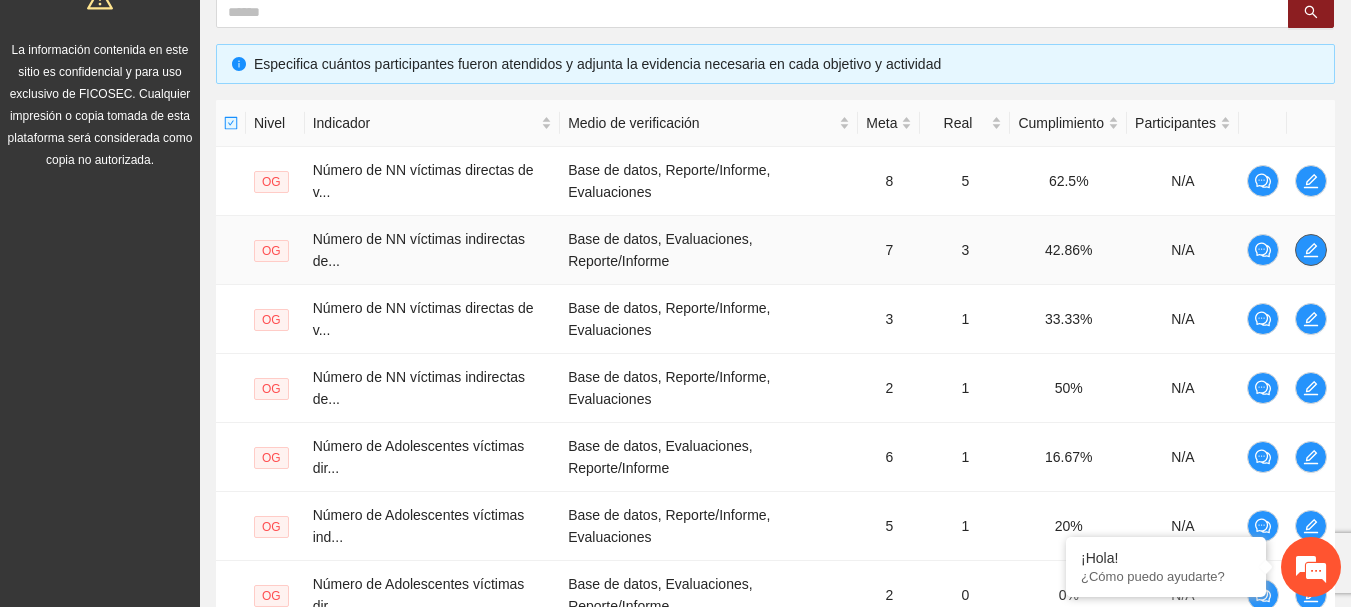click 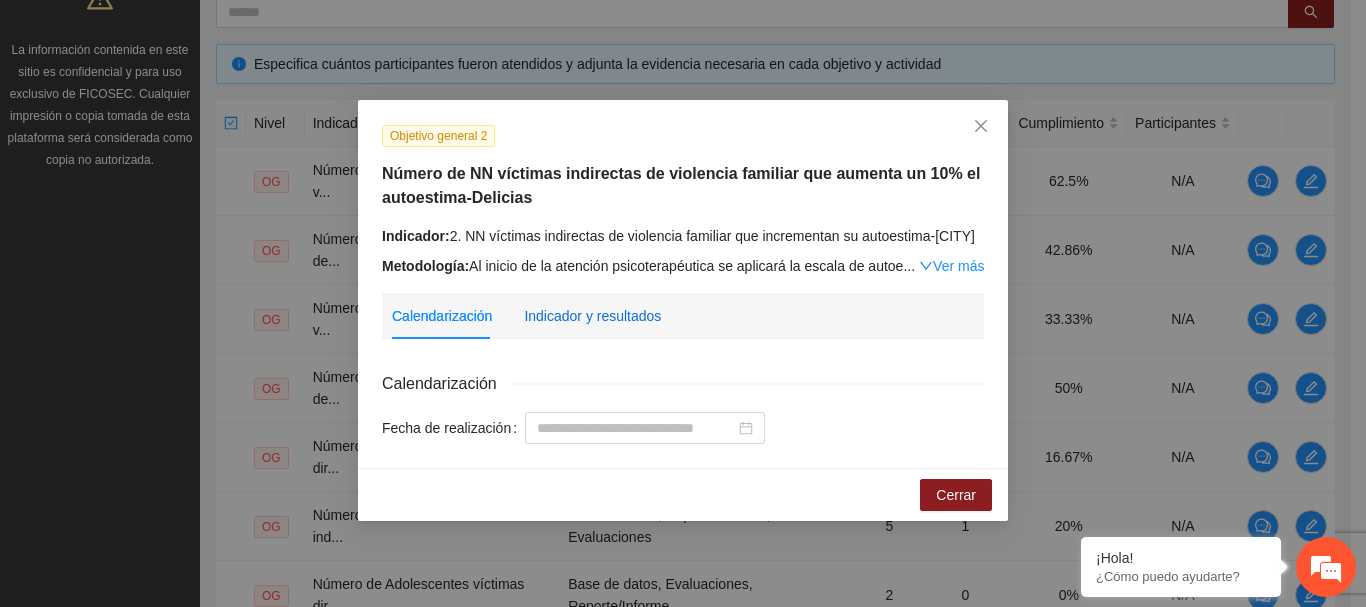 click on "Indicador y resultados" at bounding box center (592, 316) 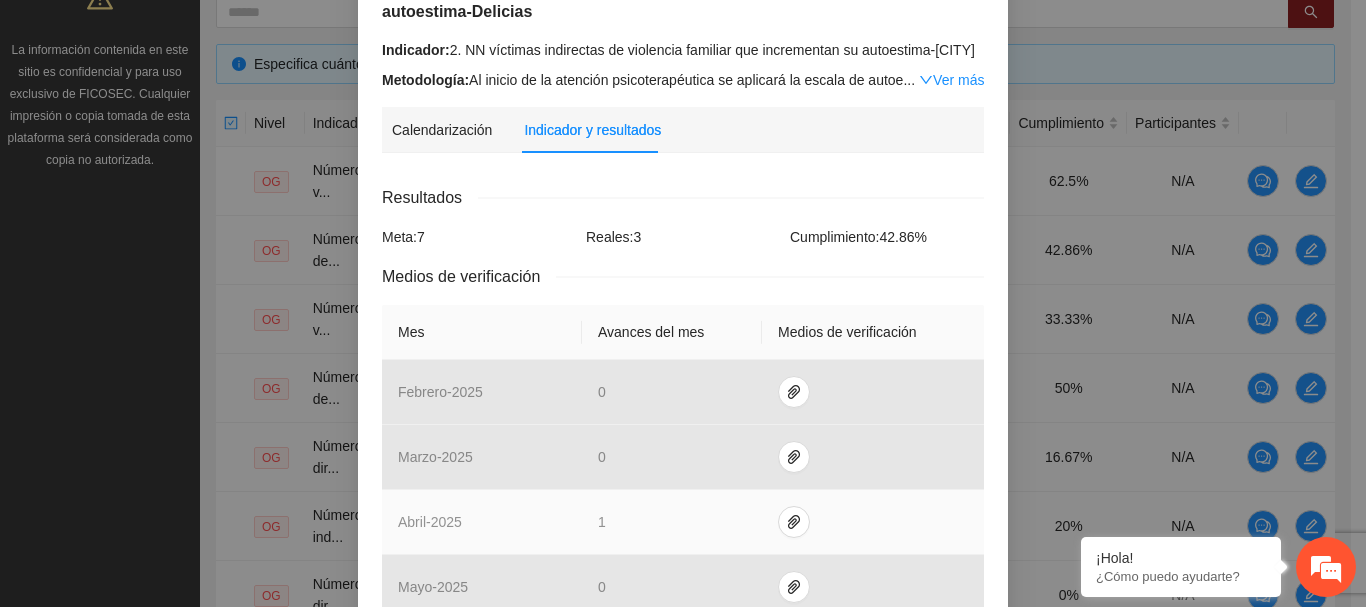 scroll, scrollTop: 400, scrollLeft: 0, axis: vertical 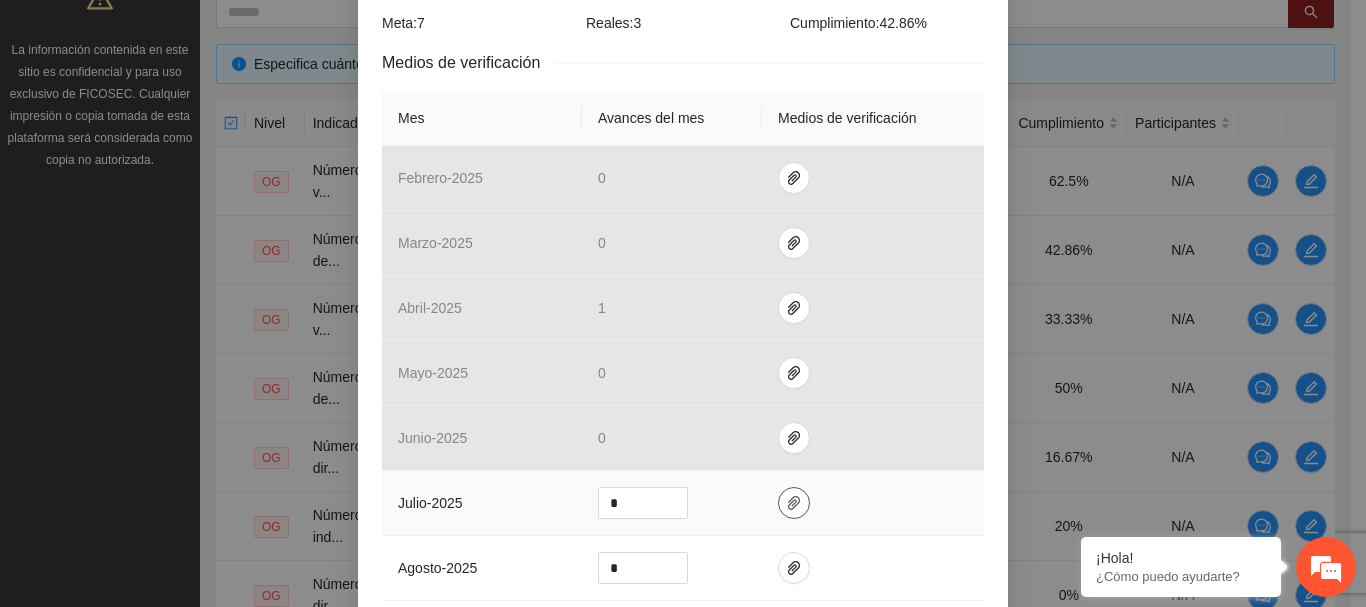 click 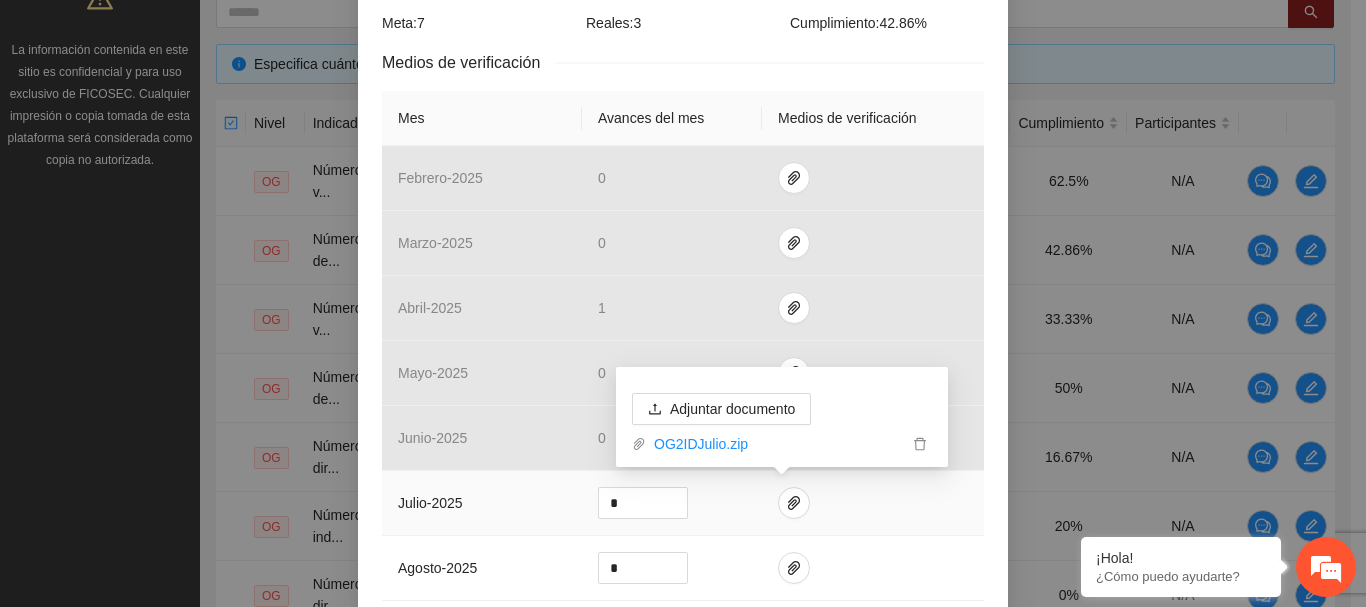 click at bounding box center (873, 503) 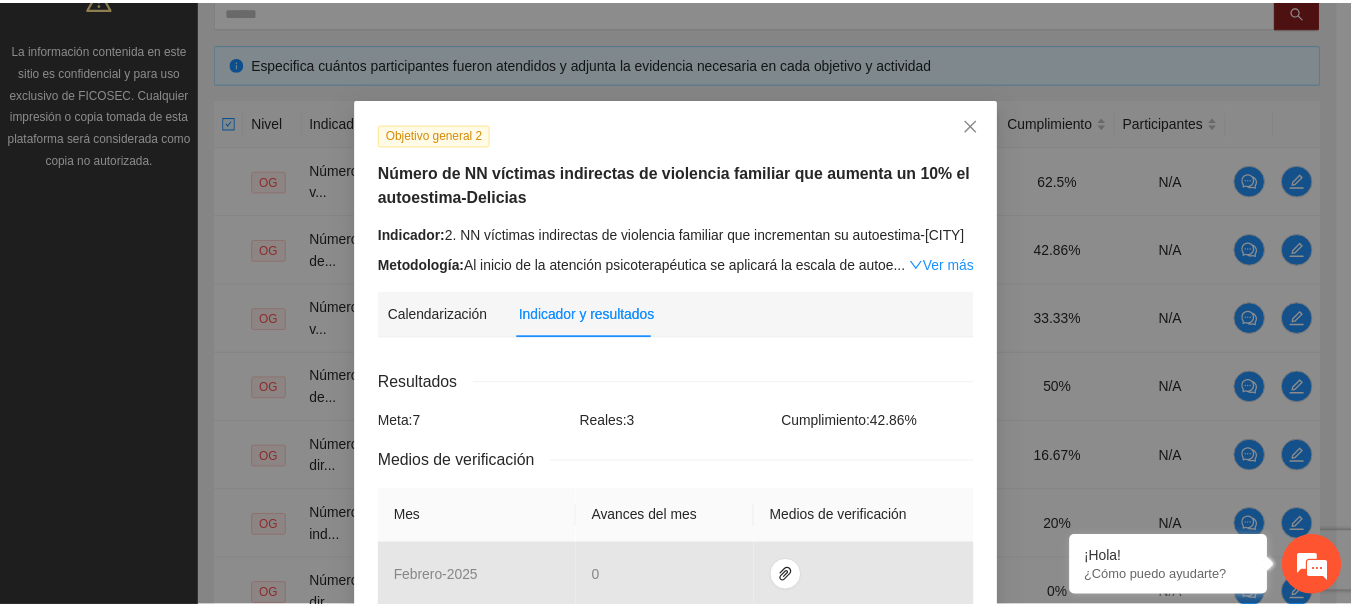 scroll, scrollTop: 0, scrollLeft: 0, axis: both 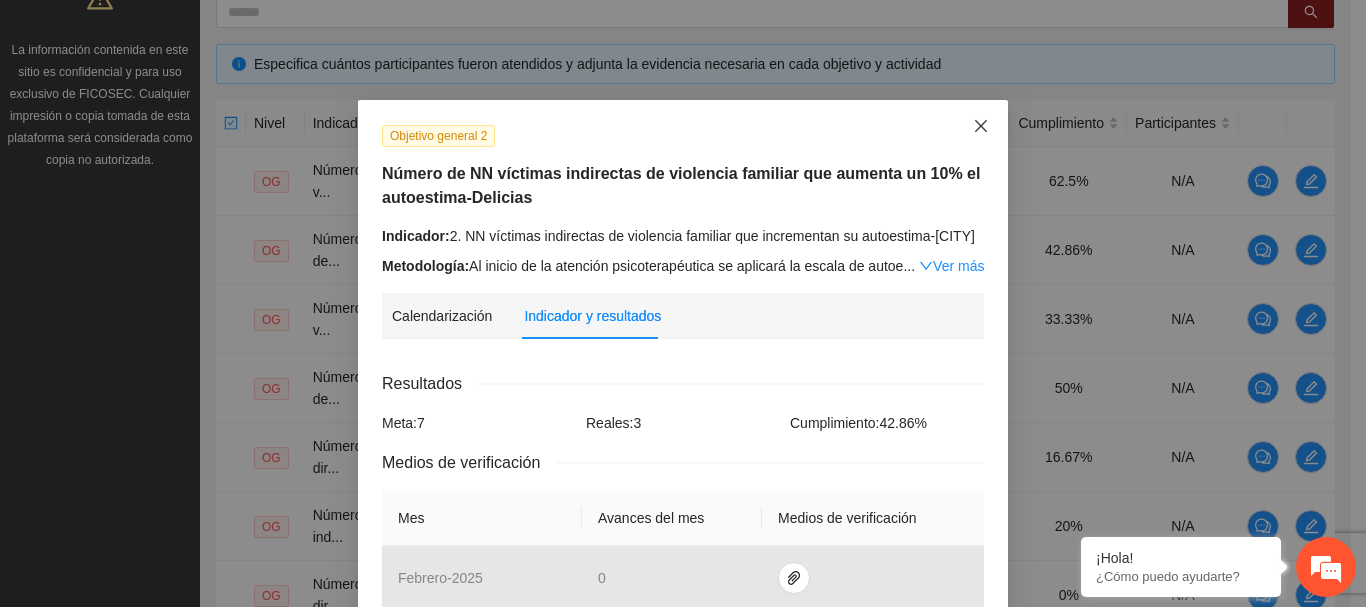 click 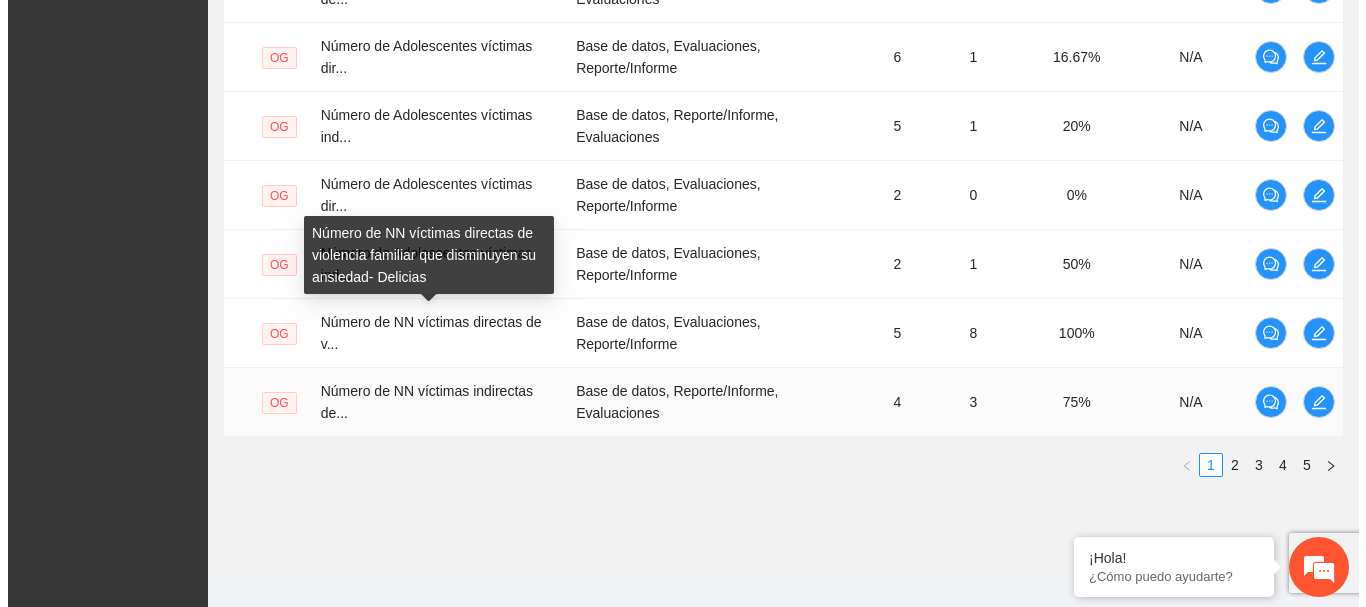 scroll, scrollTop: 822, scrollLeft: 0, axis: vertical 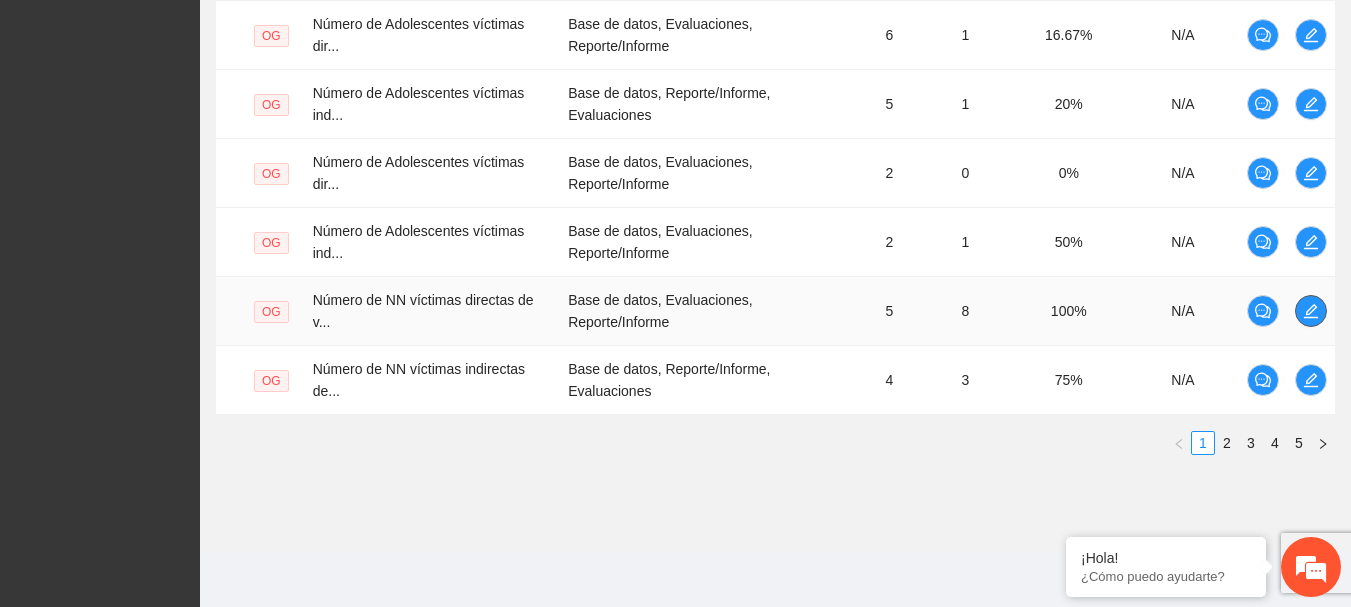 click at bounding box center (1311, 311) 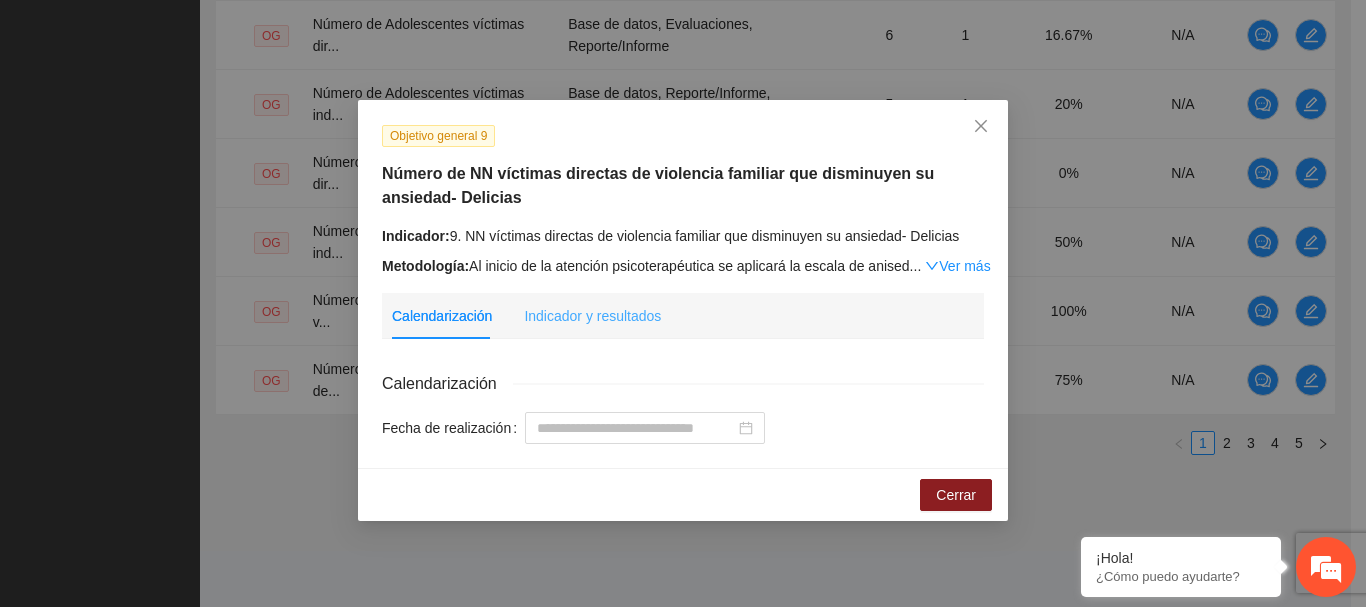 click on "Indicador y resultados" at bounding box center [592, 316] 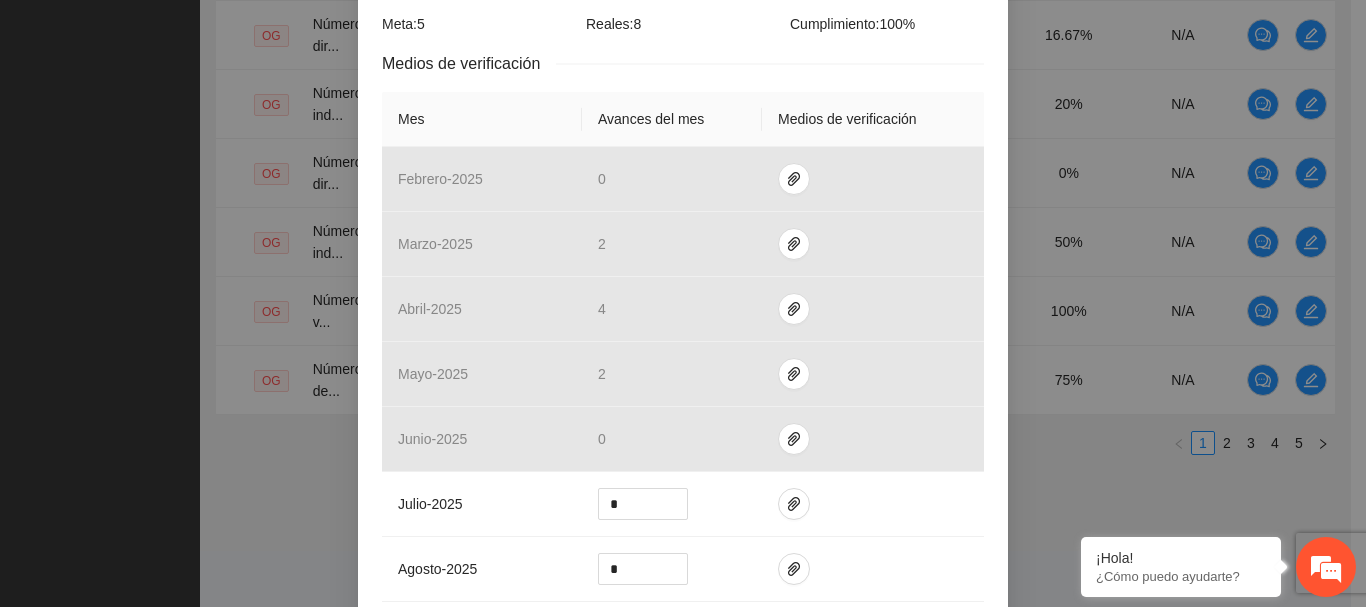 scroll, scrollTop: 400, scrollLeft: 0, axis: vertical 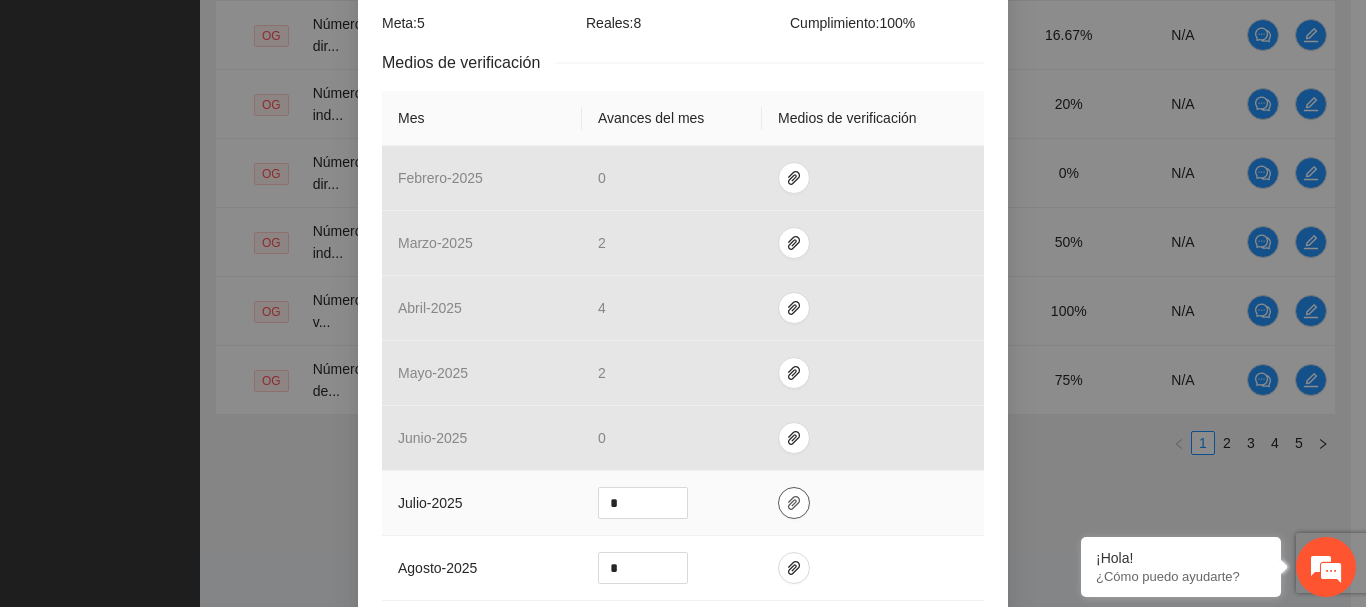click at bounding box center [794, 503] 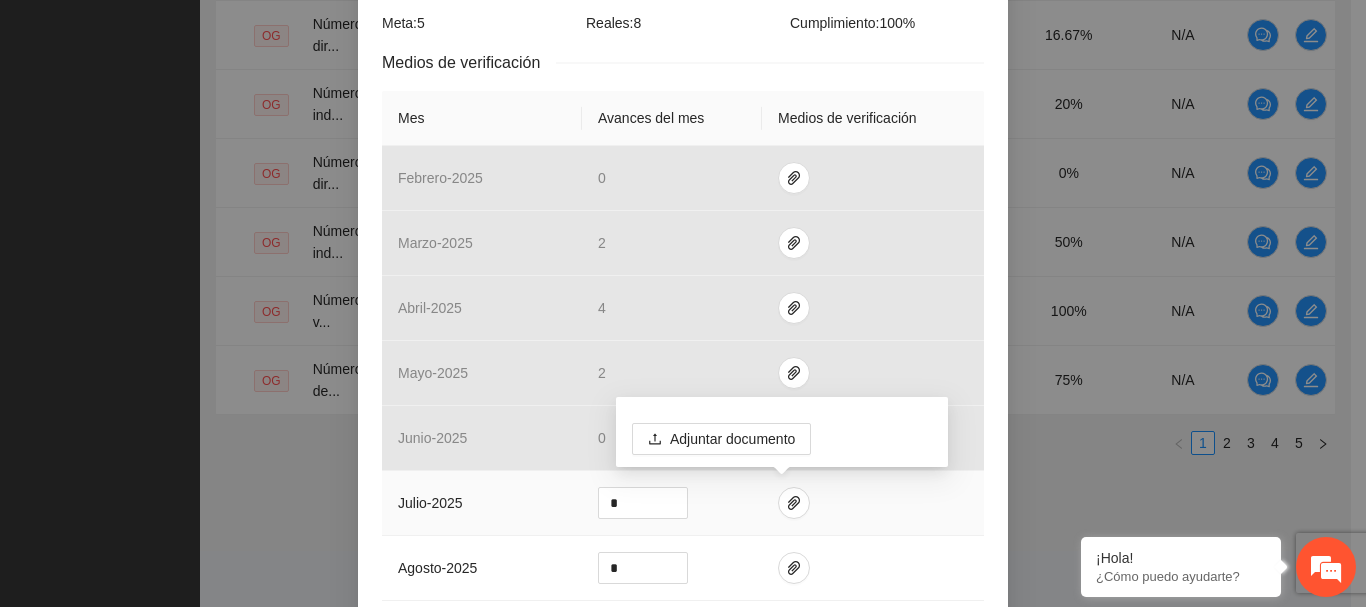 click at bounding box center [873, 503] 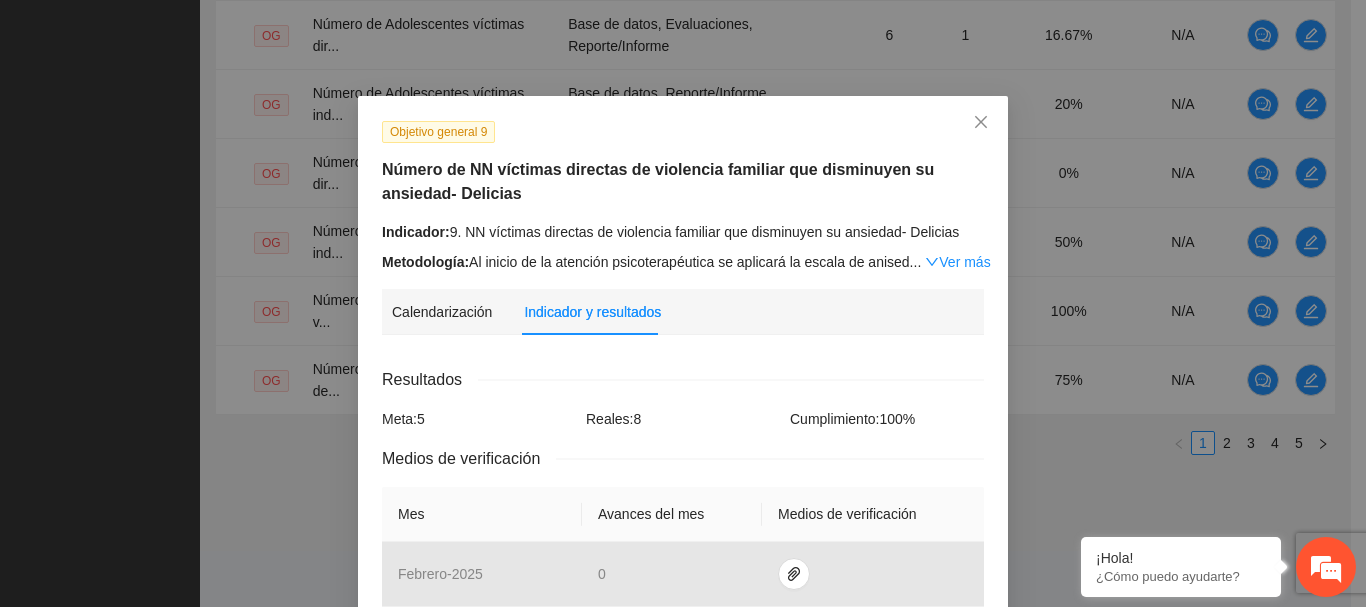 scroll, scrollTop: 0, scrollLeft: 0, axis: both 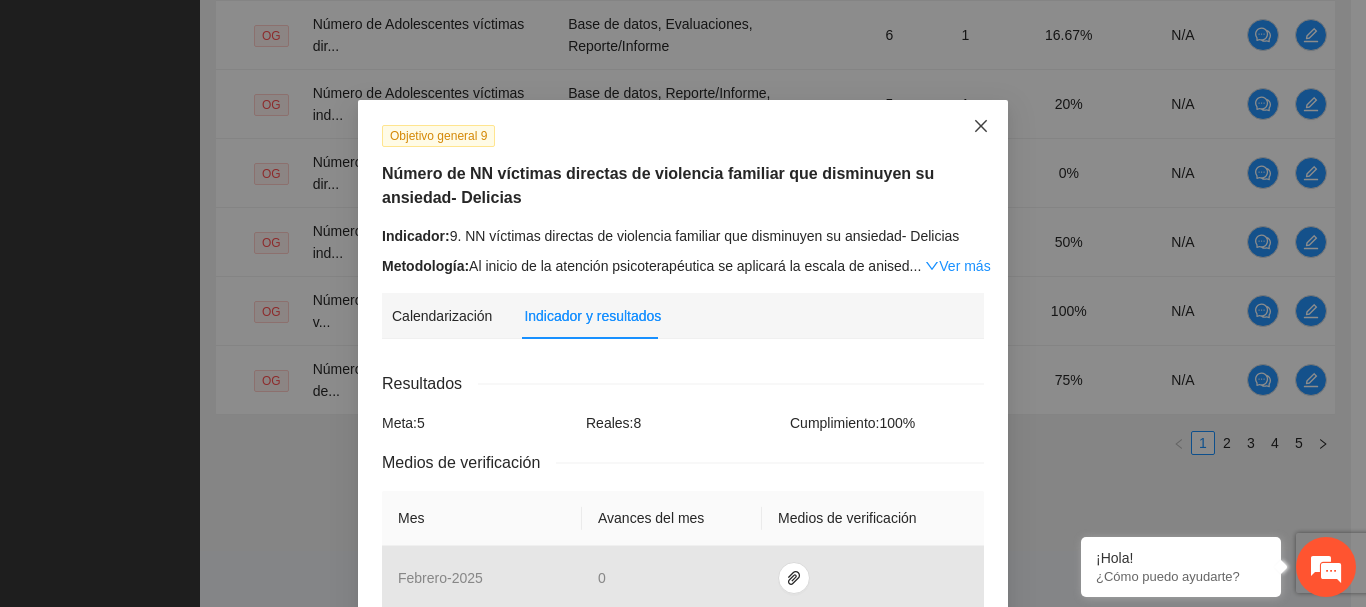 click 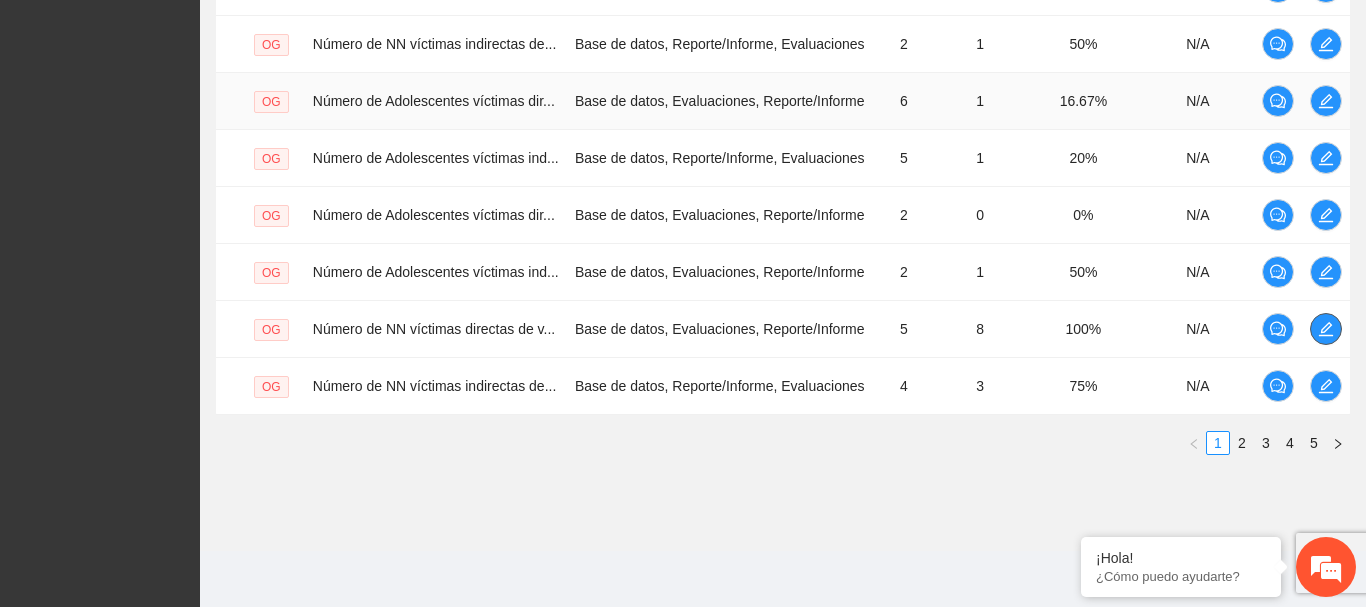 scroll, scrollTop: 702, scrollLeft: 0, axis: vertical 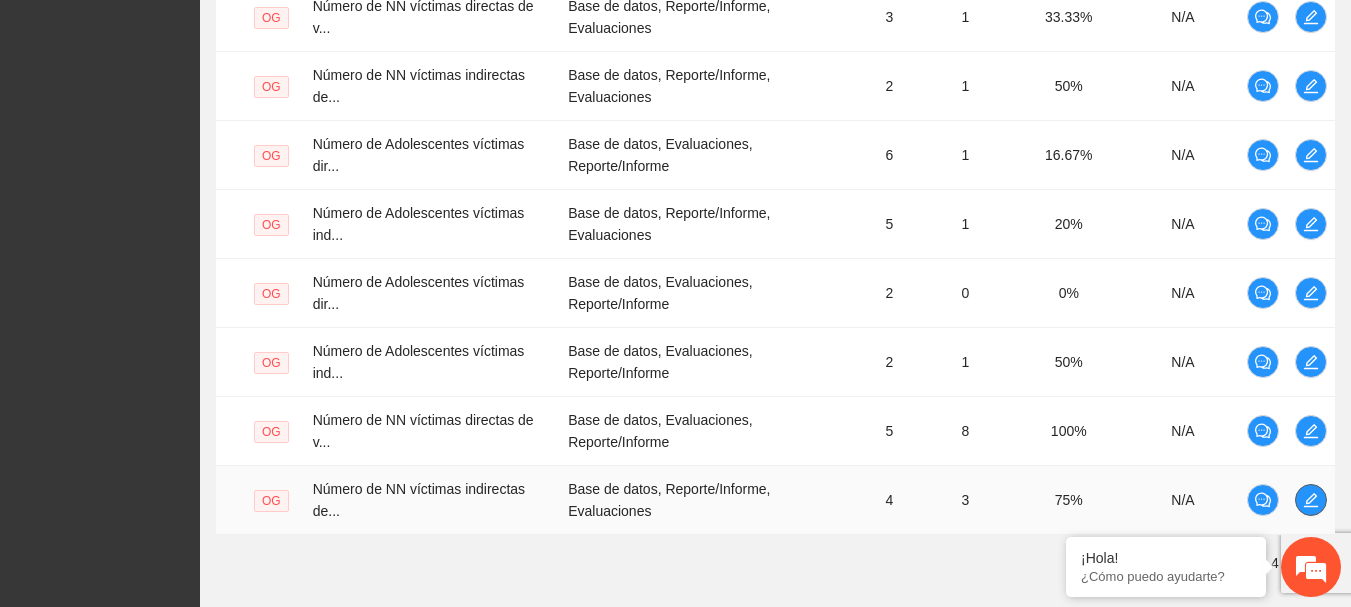click at bounding box center [1311, 500] 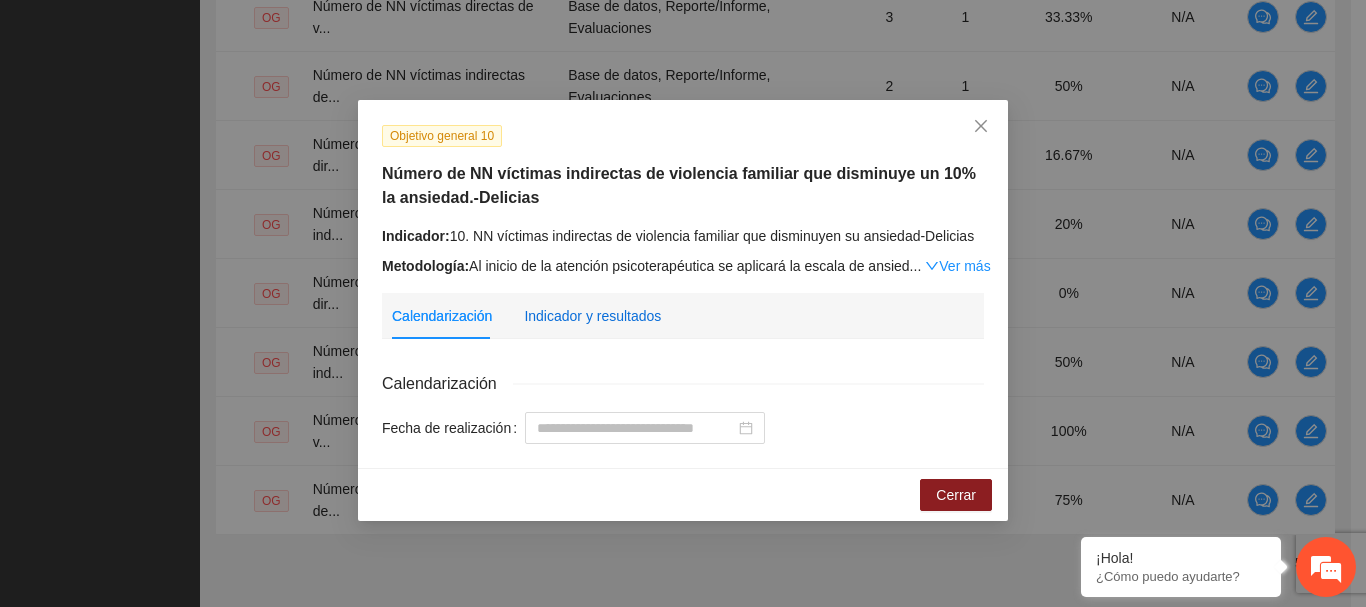 click on "Indicador y resultados" at bounding box center (592, 316) 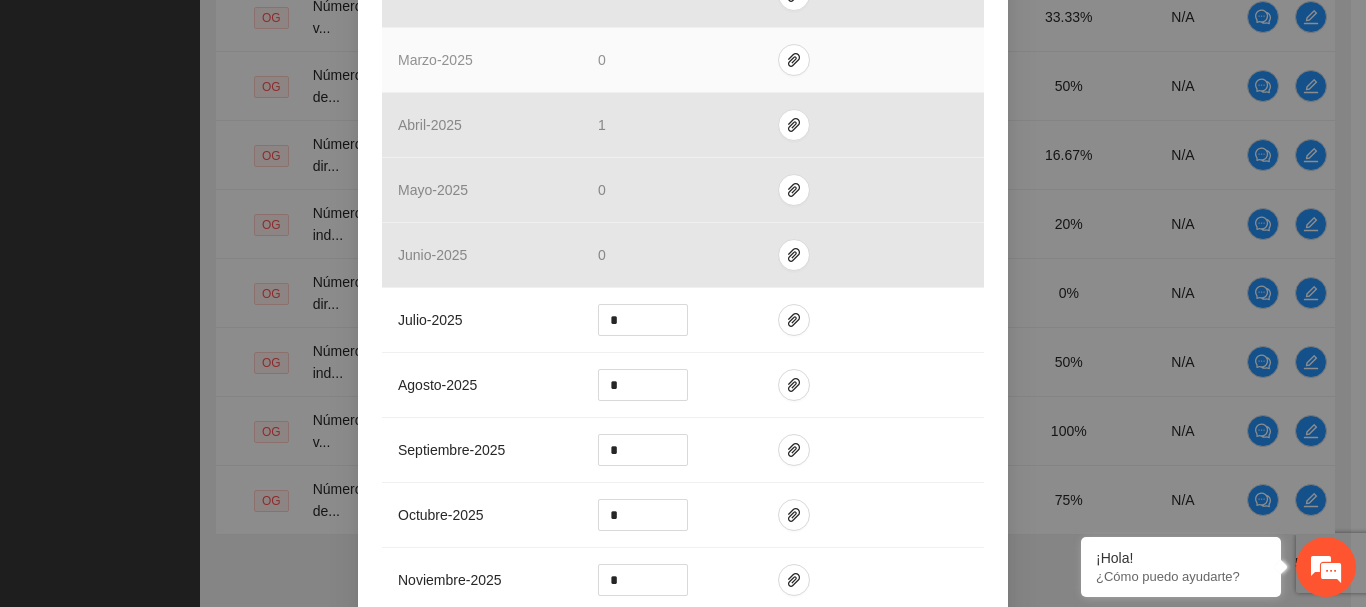scroll, scrollTop: 600, scrollLeft: 0, axis: vertical 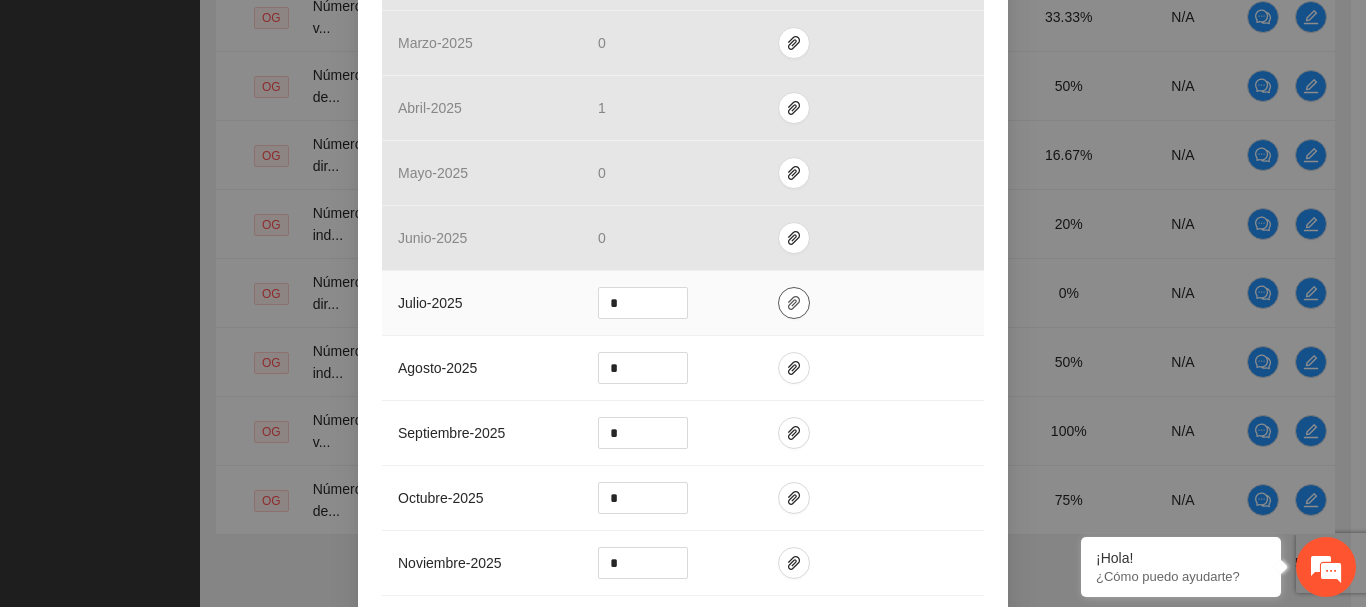 click 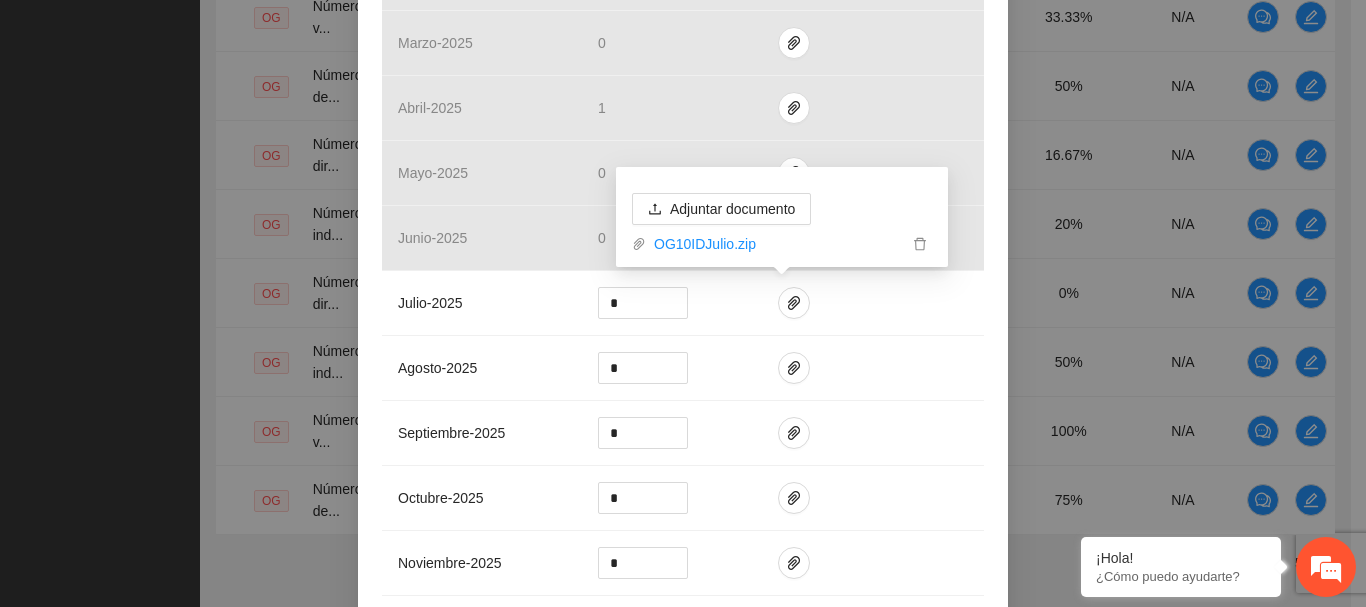 click on "Objetivo general 10 Número de NN víctimas indirectas de violencia familiar que disminuye un 10% la ansiedad.-Delicias Indicador:  10. NN víctimas indirectas de violencia familiar que disminuyen su ansiedad-Delicias Metodología:  Al inicio de la atención psicoterapéutica se aplicará la escala de ansied ...  Ver más Calendarización Indicador y resultados Calendarización Fecha de realización Resultados Meta:  4 Reales:  3 Cumplimiento:  75 % Medios de verificación Mes Avances del mes Medios de verificación febrero  -  2025 0 marzo  -  2025 0 abril  -  2025 1 mayo  -  2025 0 junio  -  2025 0 julio  -  2025 * agosto  -  2025 * septiembre  -  2025 * octubre  -  2025 * noviembre  -  2025 * diciembre  -  2025 * enero  -  2026 * Productos 4 NN que disminuyen un 10% la ansiedad" at bounding box center (683, 171) 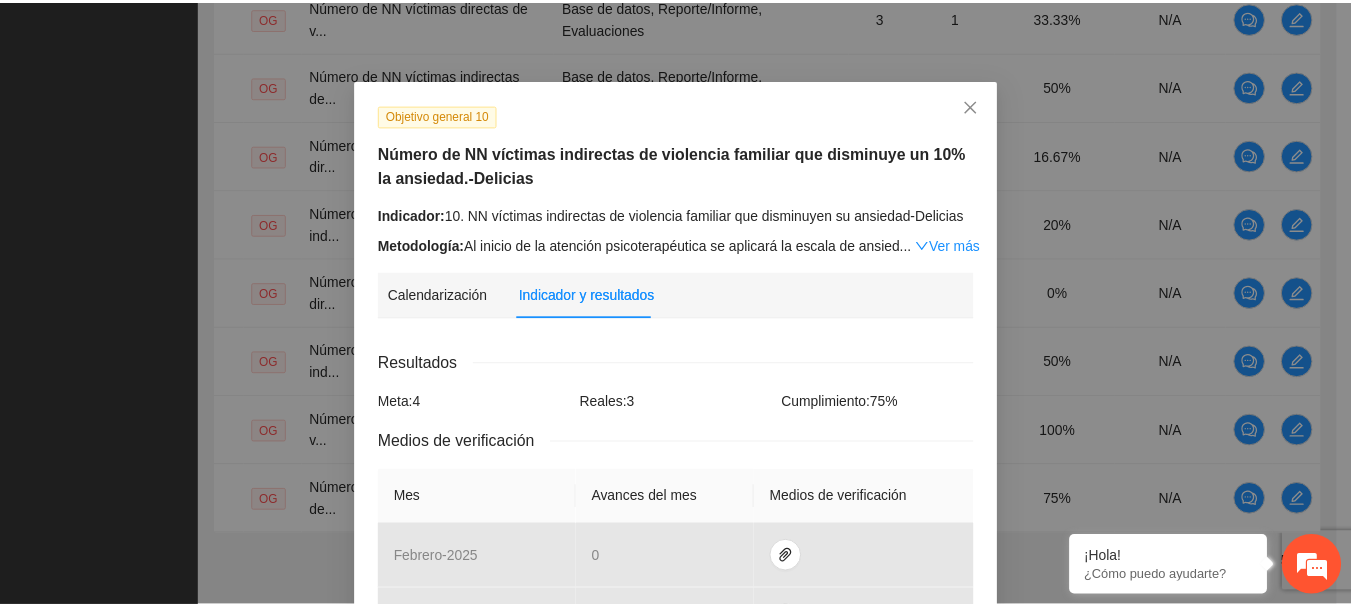 scroll, scrollTop: 0, scrollLeft: 0, axis: both 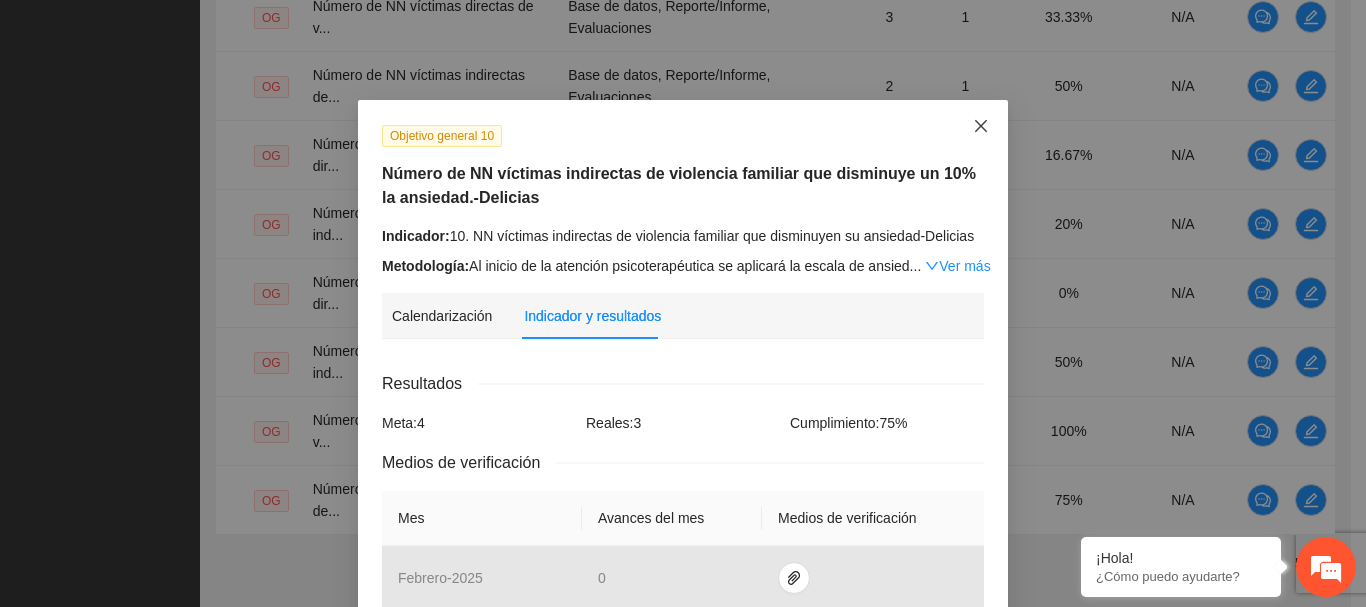 click 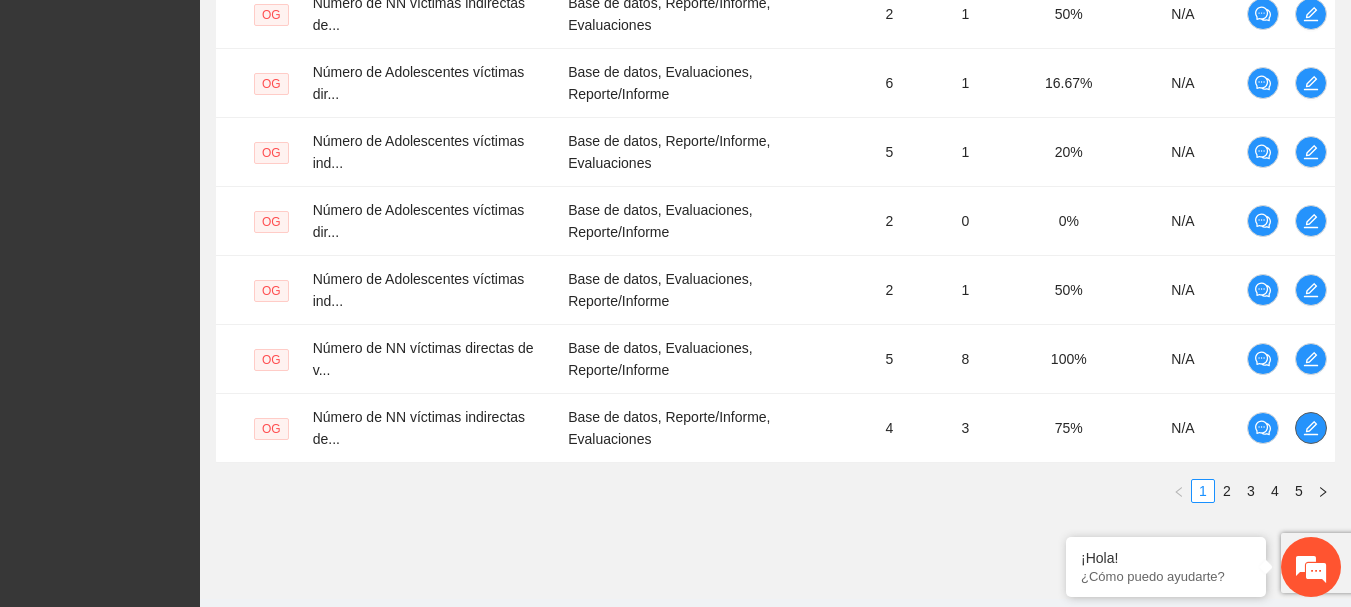 scroll, scrollTop: 822, scrollLeft: 0, axis: vertical 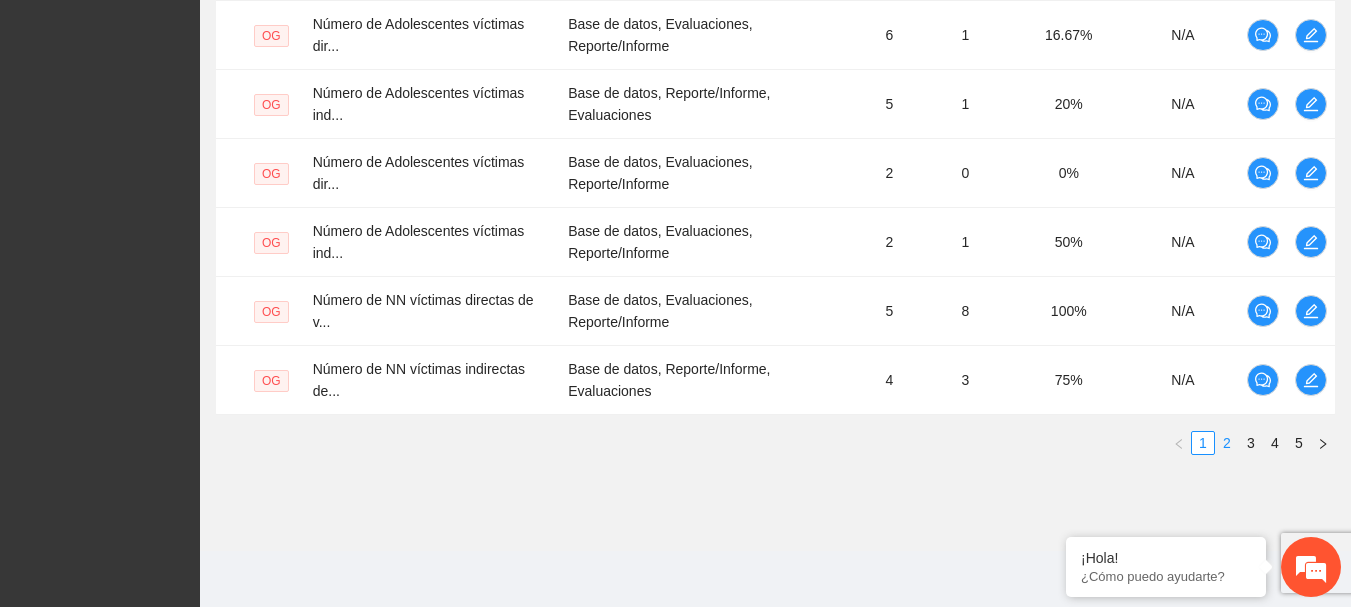 click on "2" at bounding box center [1227, 443] 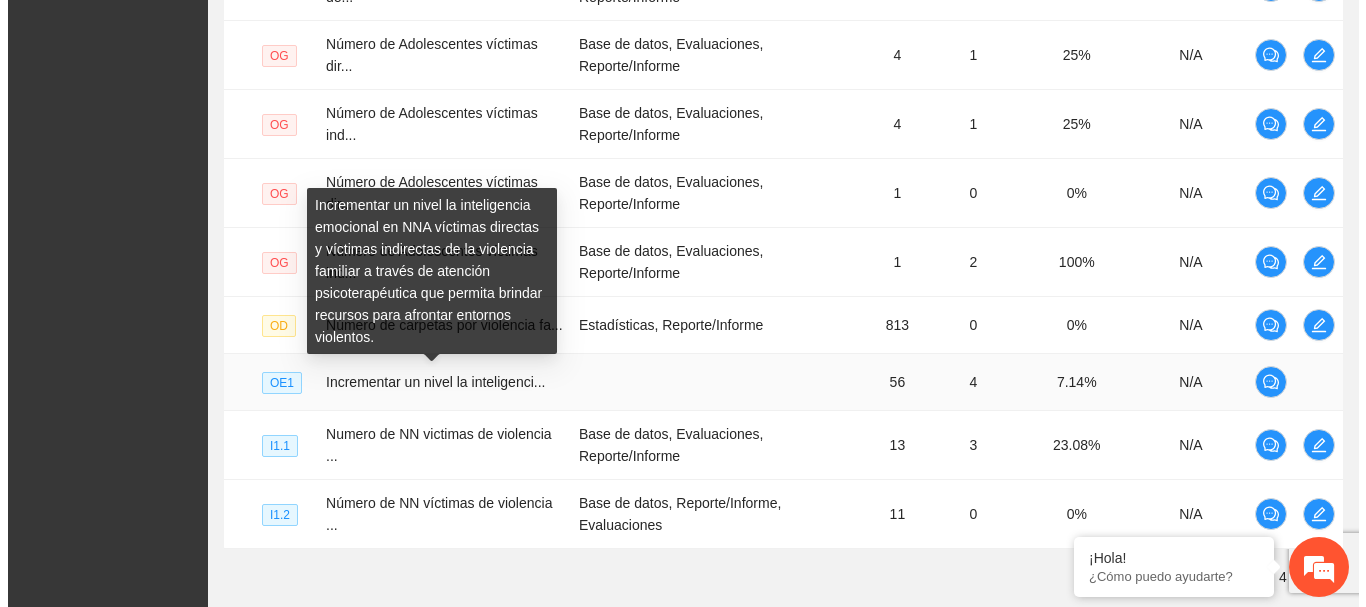 scroll, scrollTop: 698, scrollLeft: 0, axis: vertical 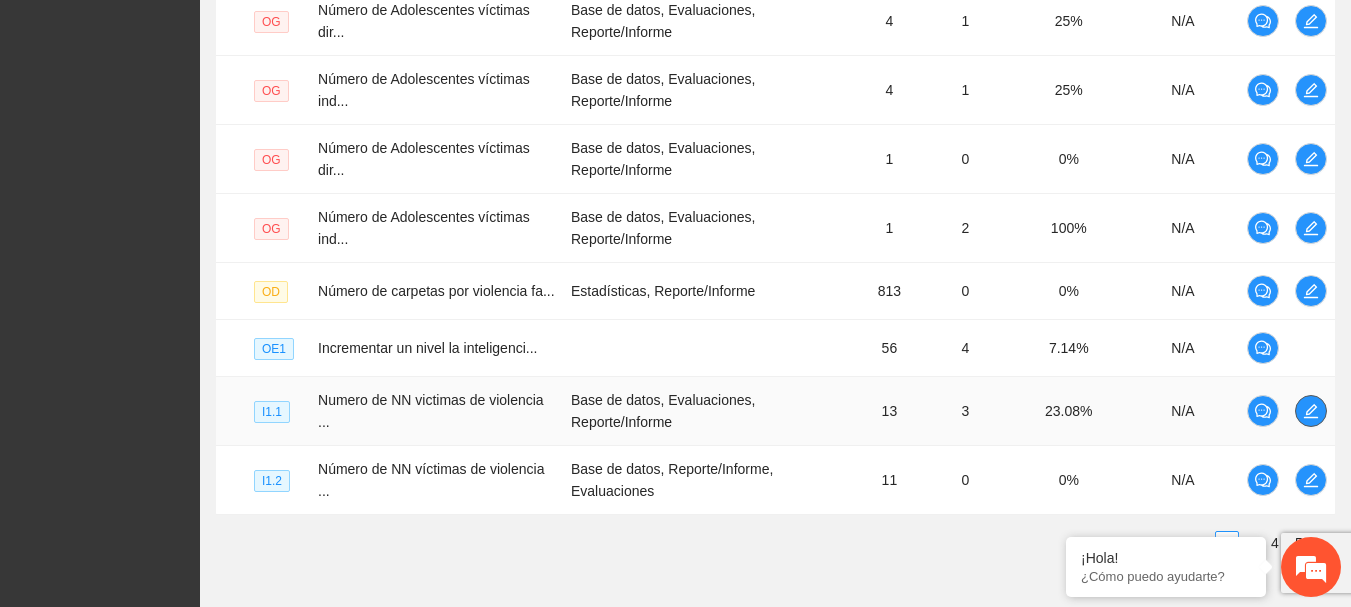click 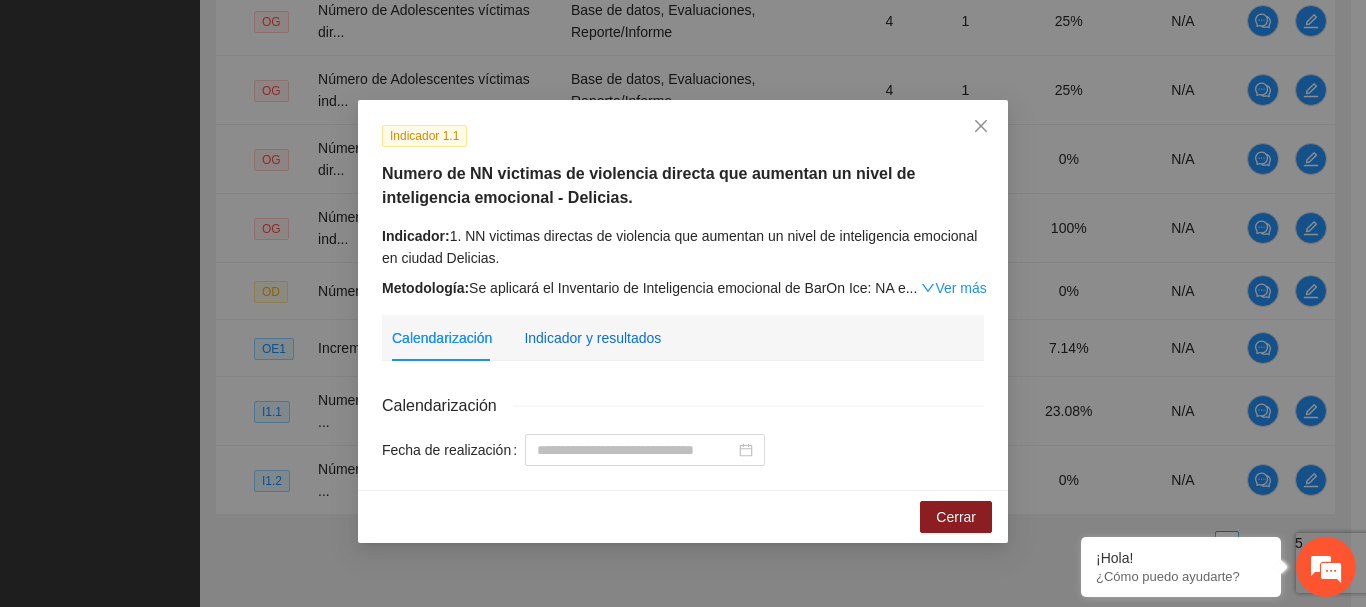 click on "Indicador y resultados" at bounding box center [592, 338] 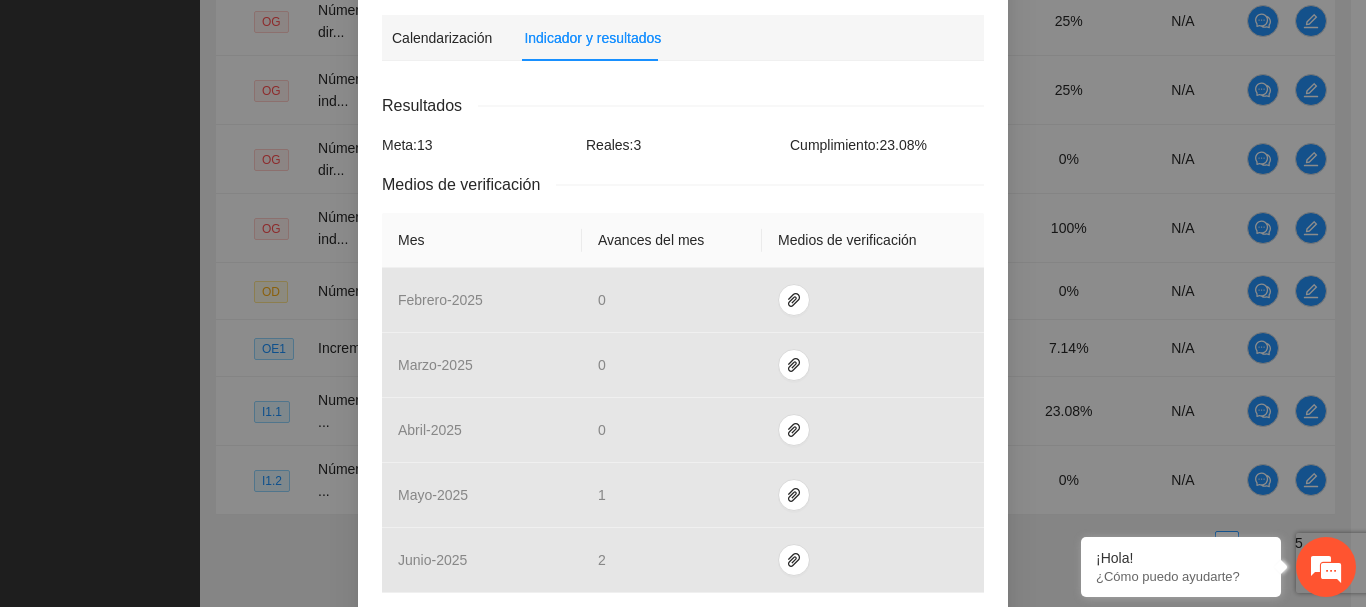 scroll, scrollTop: 400, scrollLeft: 0, axis: vertical 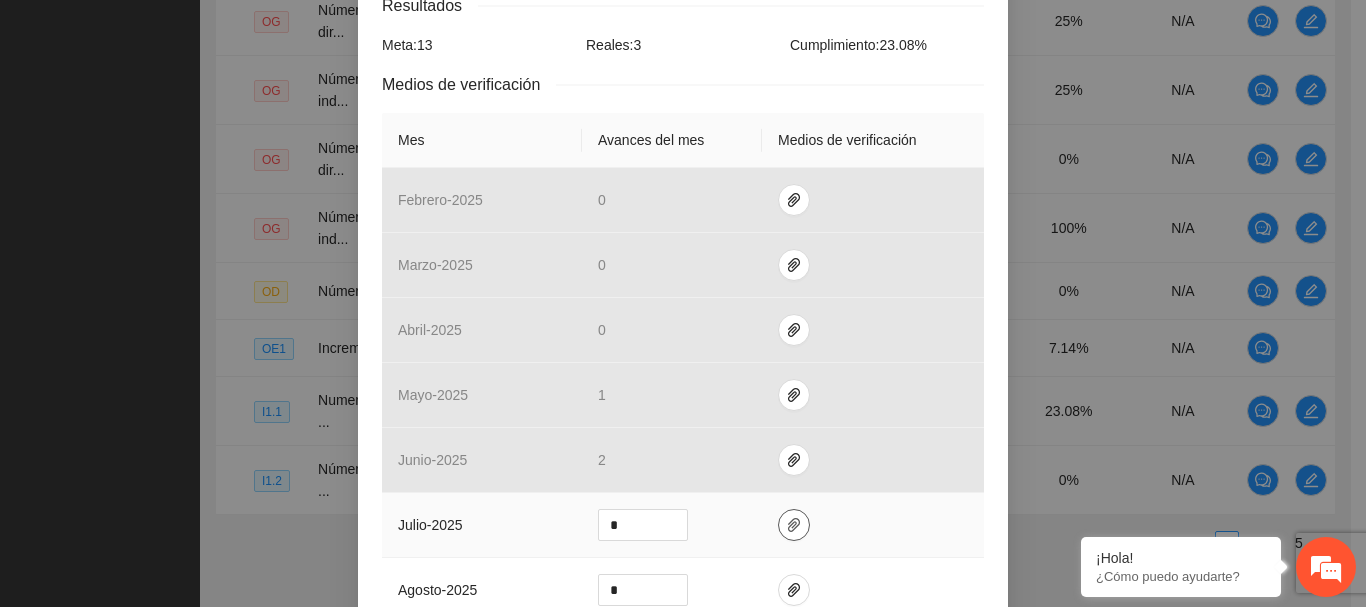 click at bounding box center [794, 525] 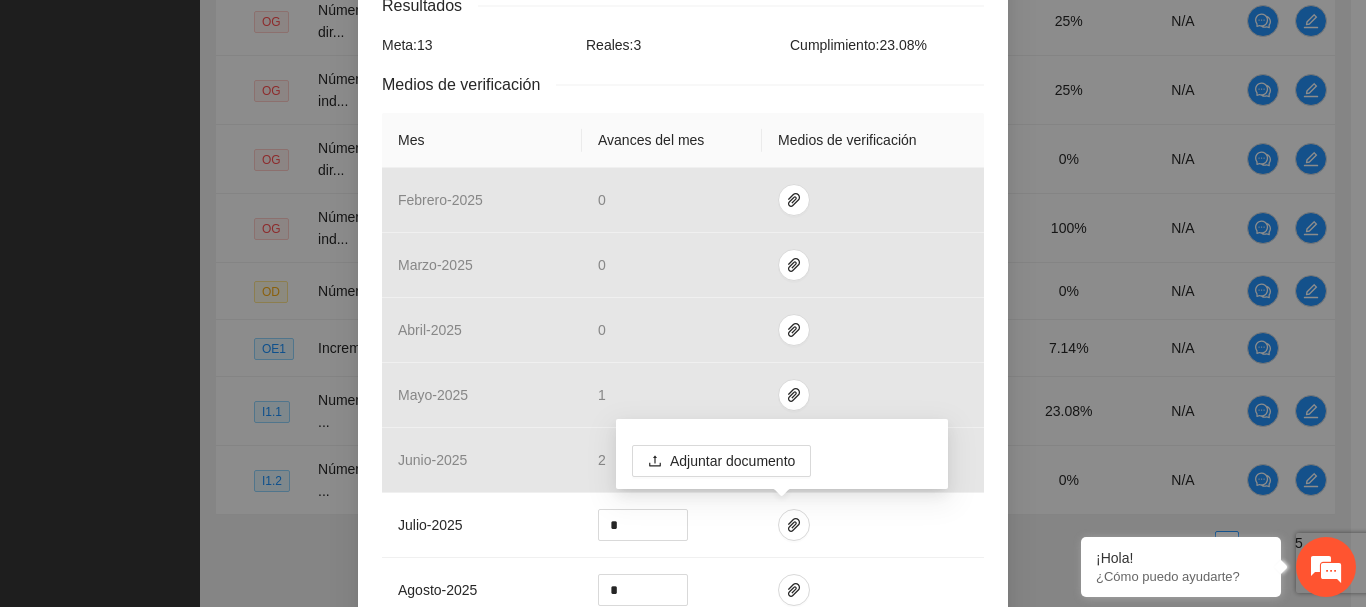 click on "Indicador 1.1 Numero de NN victimas directas de violencia que aumentan un nivel de inteligencia emocional en ciudad [CITY]. Indicador:  1. NN victimas directas de violencia que aumentan un nivel de inteligencia emocional en ciudad [CITY]. Metodología:  Se aplicará el Inventario de Inteligencia emocional de BarOn Ice: NA e ...  Ver más Calendarización Indicador y resultados Calendarización Fecha de realización Resultados Meta:  13 Reales:  3 Cumplimiento:  23.08 % Medios de verificación Mes Avances del mes Medios de verificación febrero  -  2025 0 marzo  -  2025 0 abril  -  2025 0 mayo  -  2025 1 junio  -  2025 2 julio  -  2025 * agosto  -  2025 * septiembre  -  2025 * octubre  -  2025 * noviembre  -  2025 * diciembre  -  2025 * enero  -  2026 * Productos 13 NN que aumentan un nivel de inteligencia emocional (intrapersonal, Interpersonal, manejo del estrés y adaptabilidad). Cancelar Guardar" at bounding box center [683, 303] 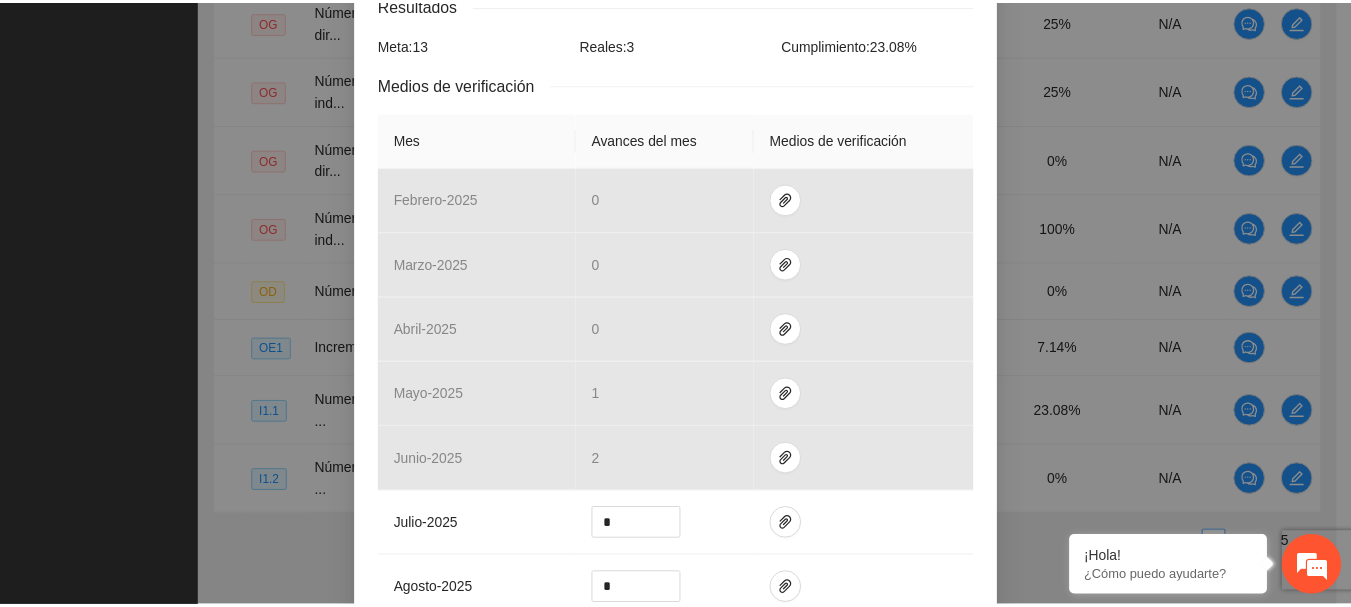 scroll, scrollTop: 0, scrollLeft: 0, axis: both 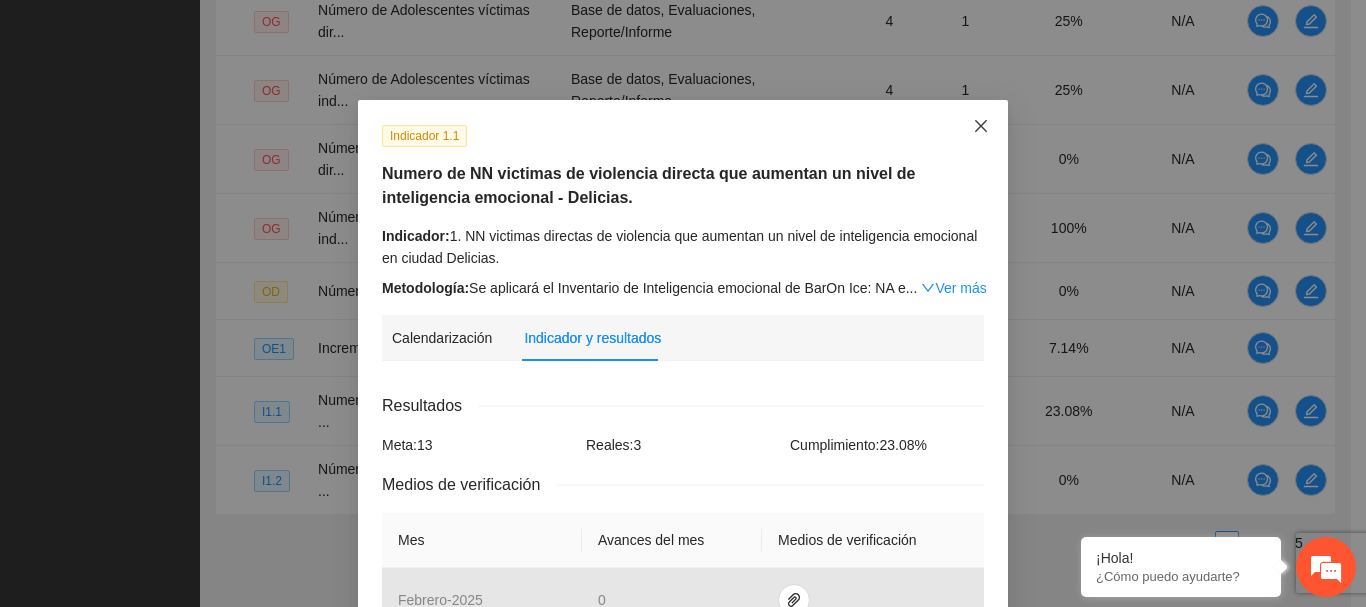 click 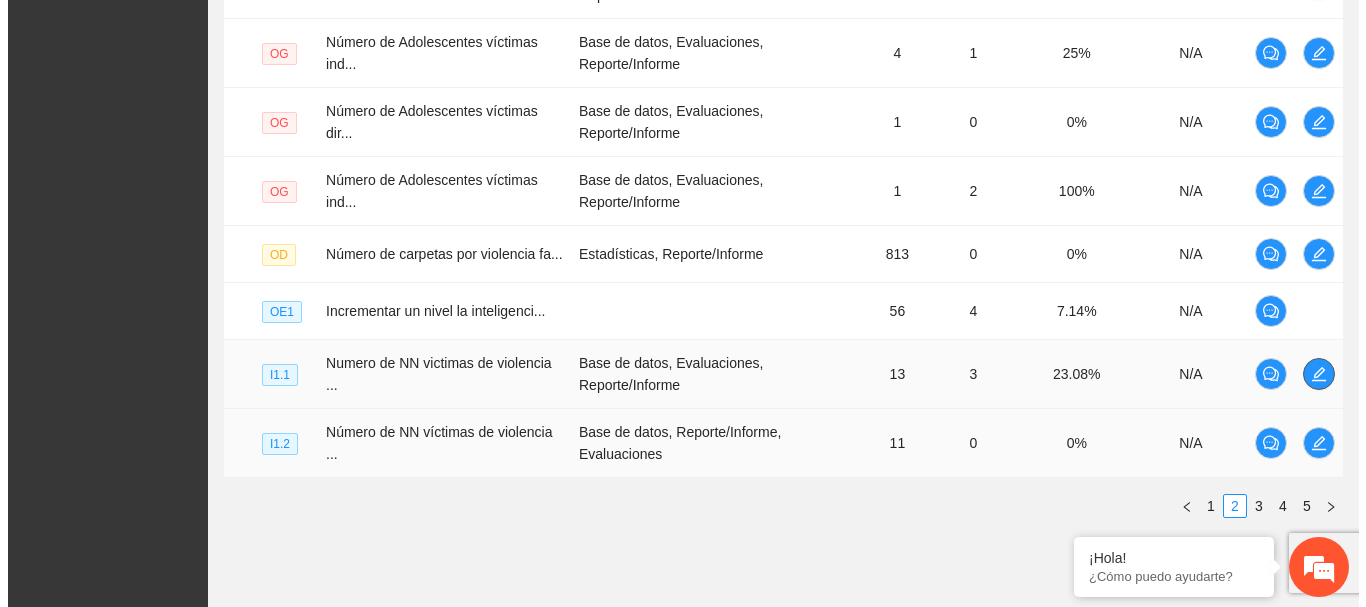 scroll, scrollTop: 798, scrollLeft: 0, axis: vertical 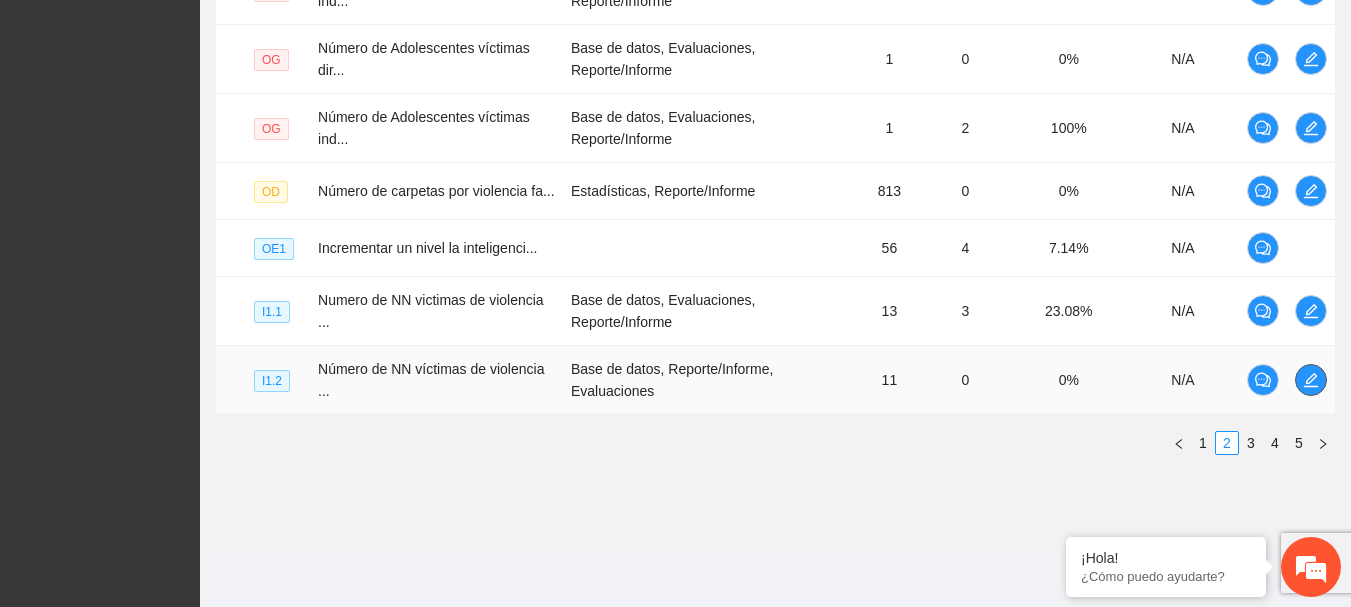 click 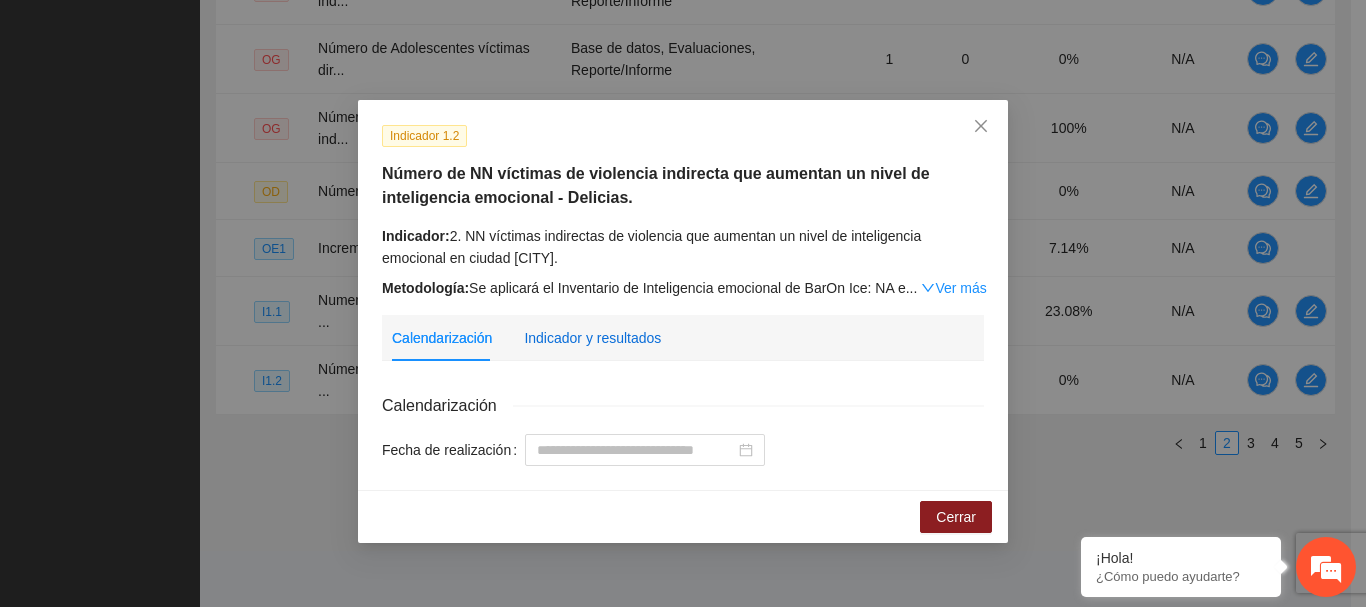 click on "Indicador y resultados" at bounding box center (592, 338) 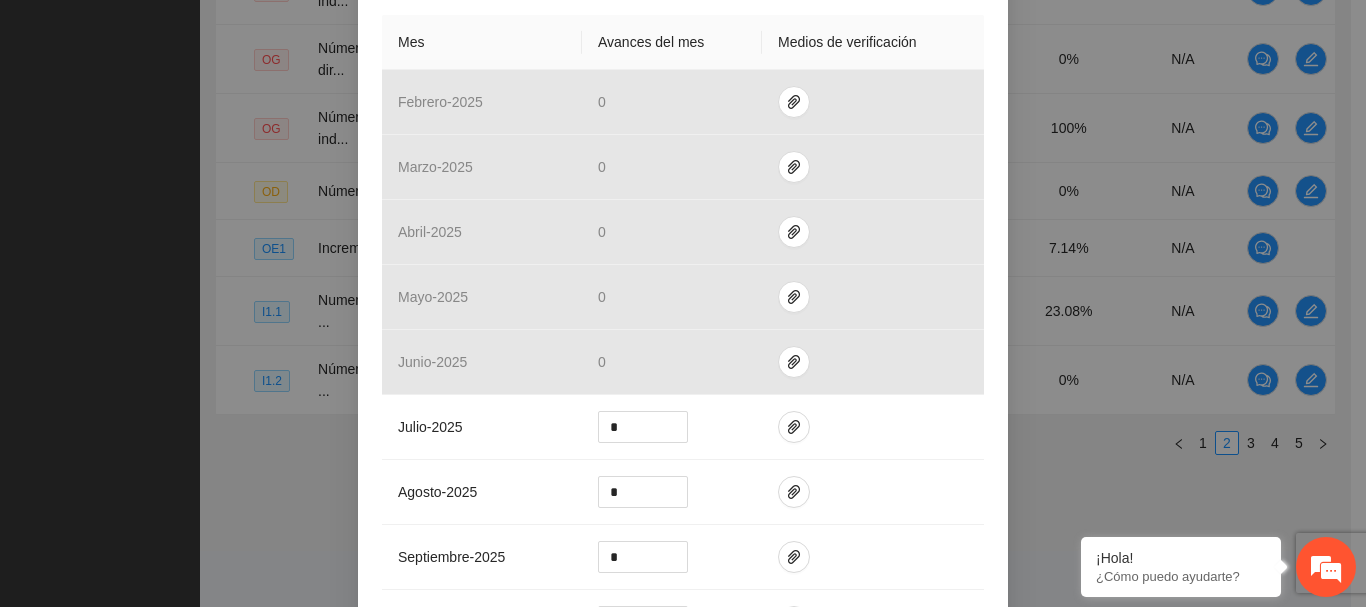 scroll, scrollTop: 500, scrollLeft: 0, axis: vertical 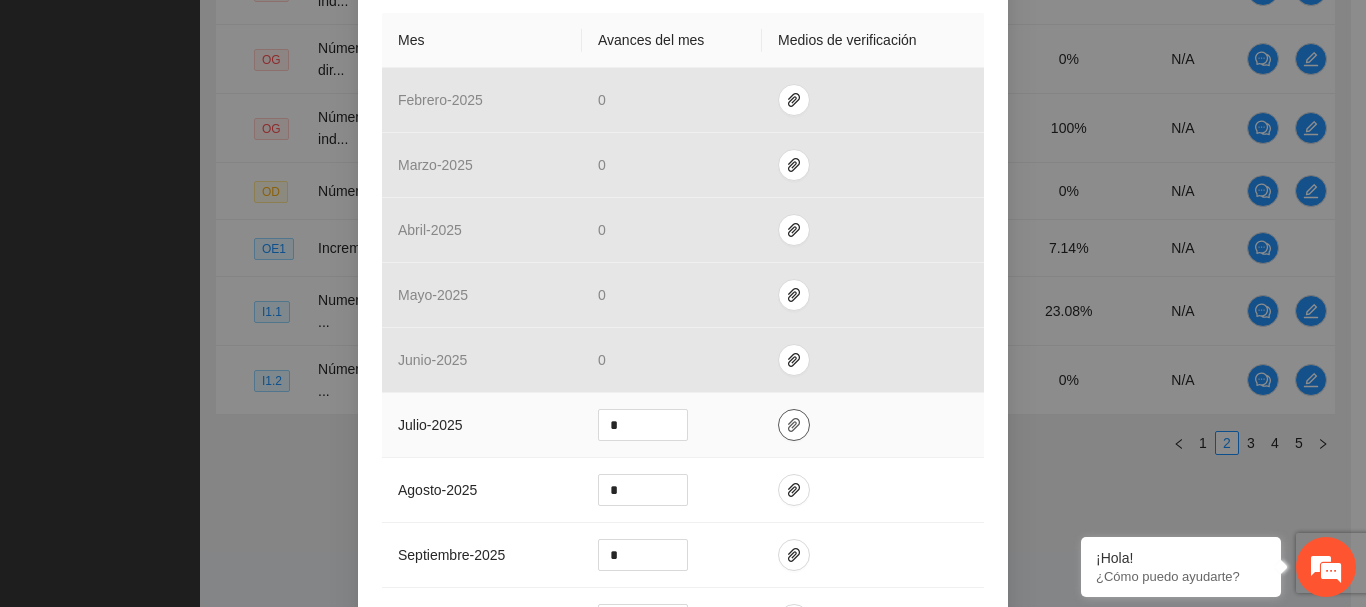click at bounding box center (794, 425) 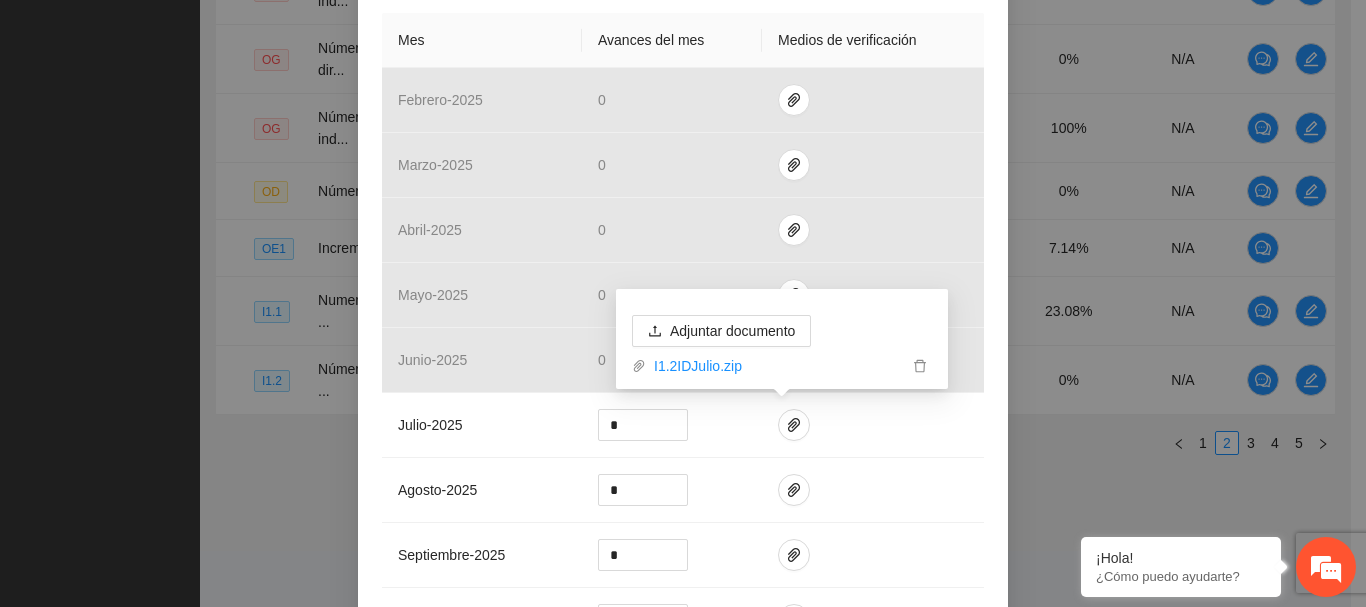 click on "Indicador 1.2 Número de NN víctimas de violencia indirecta que aumentan un nivel de inteligencia emocional - Delicias. Indicador:  2. NN victimas indirectas de violencia que aumentan un nivel de inteligencia emocional en ciudad Delicias. Metodología:  Se aplicará el Inventario de Inteligencia emocional de BarOn Ice: NA e ...  Ver más Calendarización Indicador y resultados Calendarización Fecha de realización Resultados Meta:  11 Reales:  0 Cumplimiento:  0 % Medios de verificación Mes Avances del mes Medios de verificación febrero  -  2025 0 marzo  -  2025 0 abril  -  2025 0 mayo  -  2025 0 junio  -  2025 0 julio  -  2025 * agosto  -  2025 * septiembre  -  2025 * octubre  -  2025 * noviembre  -  2025 * diciembre  -  2025 * enero  -  2026 * Productos 11 NN que aumenten un nivel de inteligencia emocional (intrapersonal, Interpersonal, manejo del estrés y adaptabilidad)." at bounding box center (683, 293) 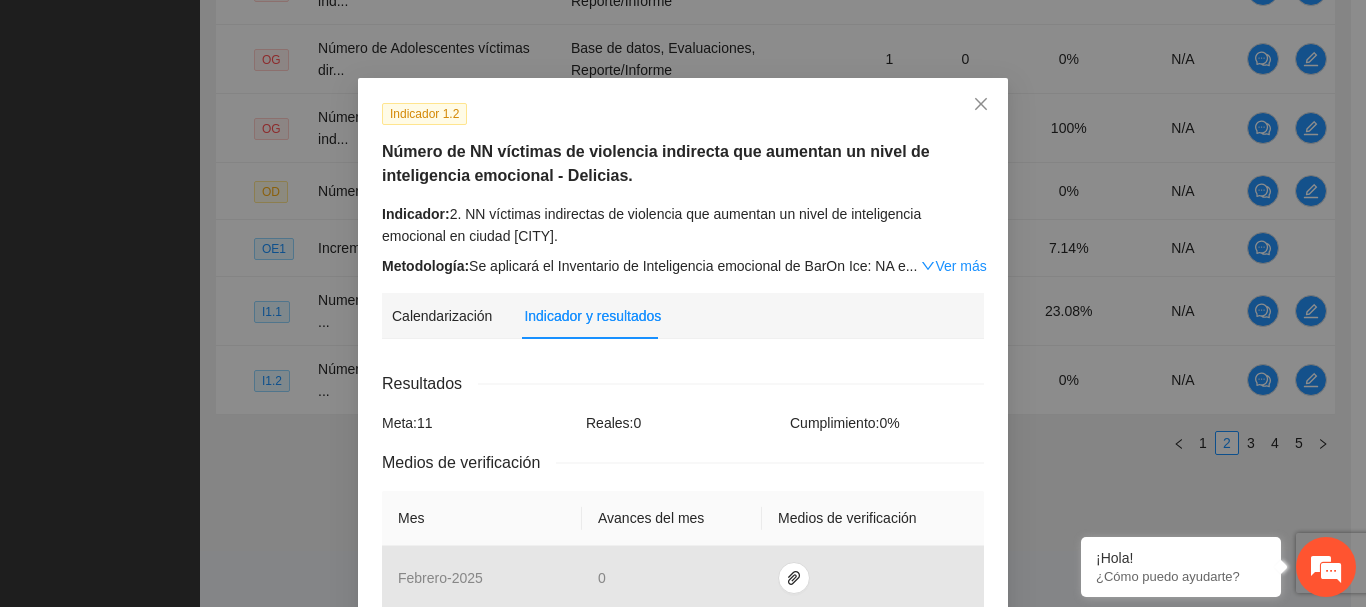 scroll, scrollTop: 0, scrollLeft: 0, axis: both 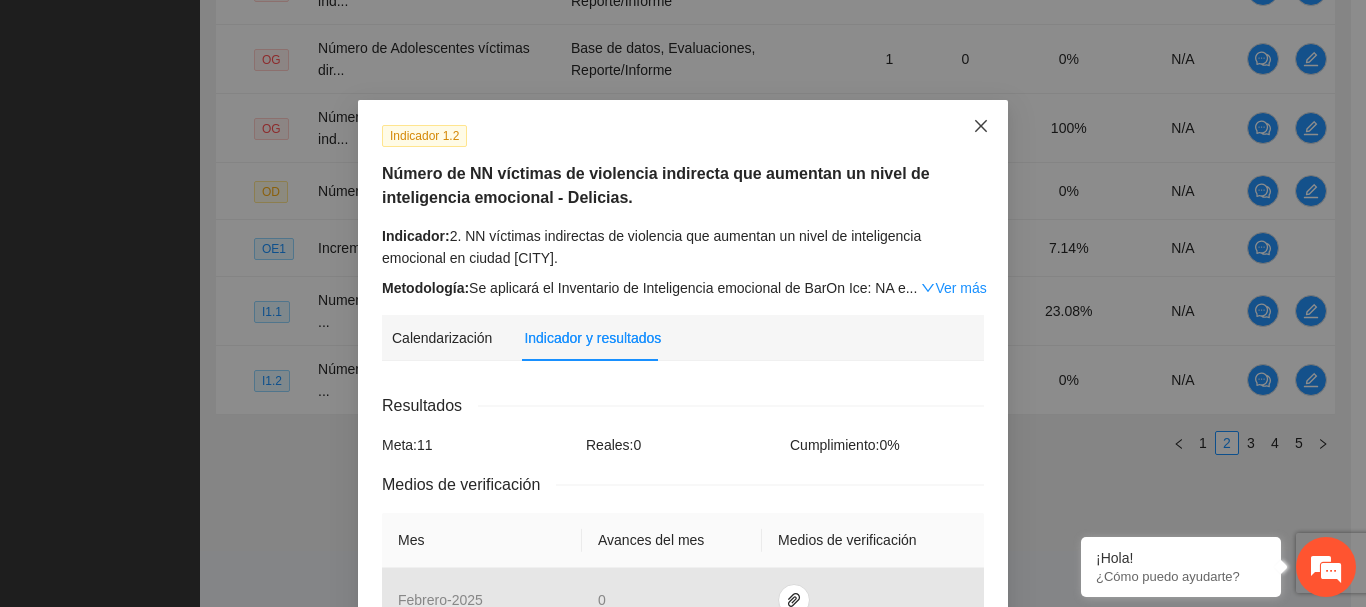 click 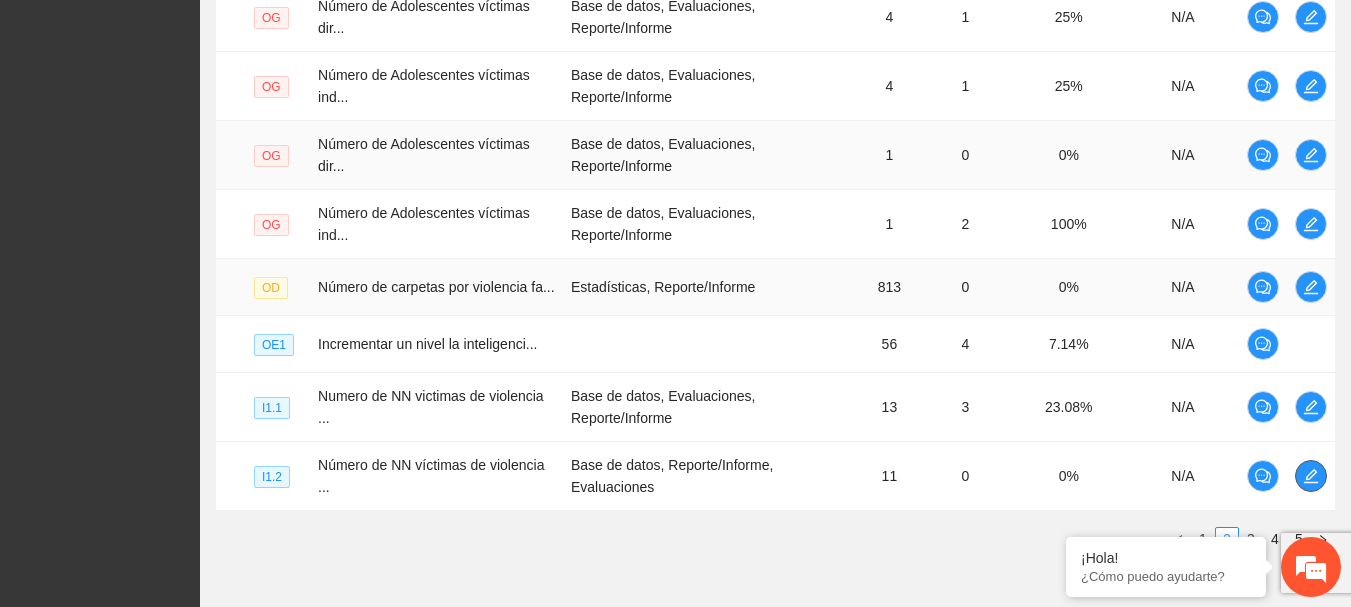 scroll, scrollTop: 798, scrollLeft: 0, axis: vertical 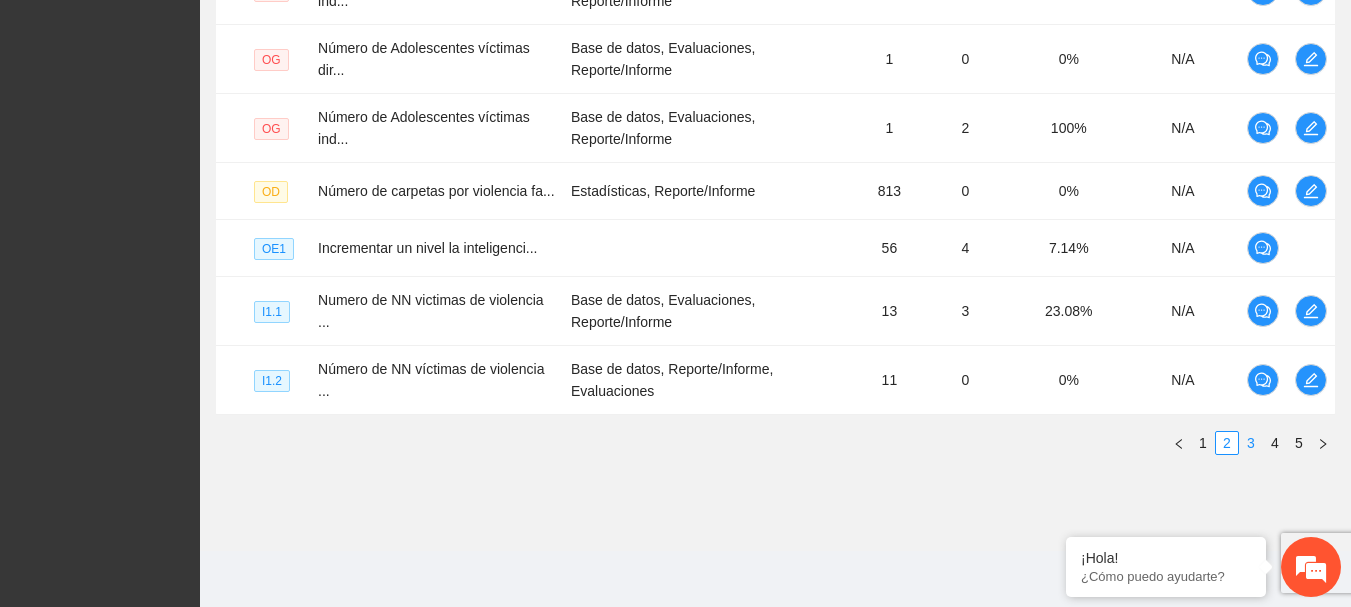 click on "3" at bounding box center (1251, 443) 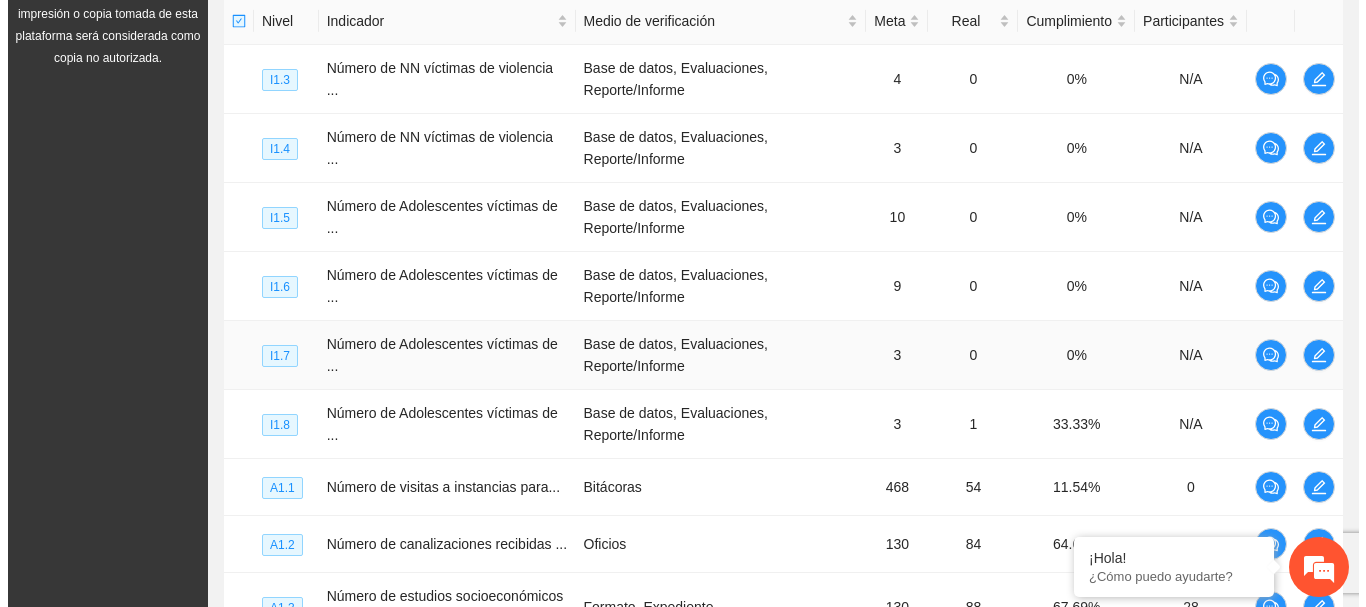 scroll, scrollTop: 686, scrollLeft: 0, axis: vertical 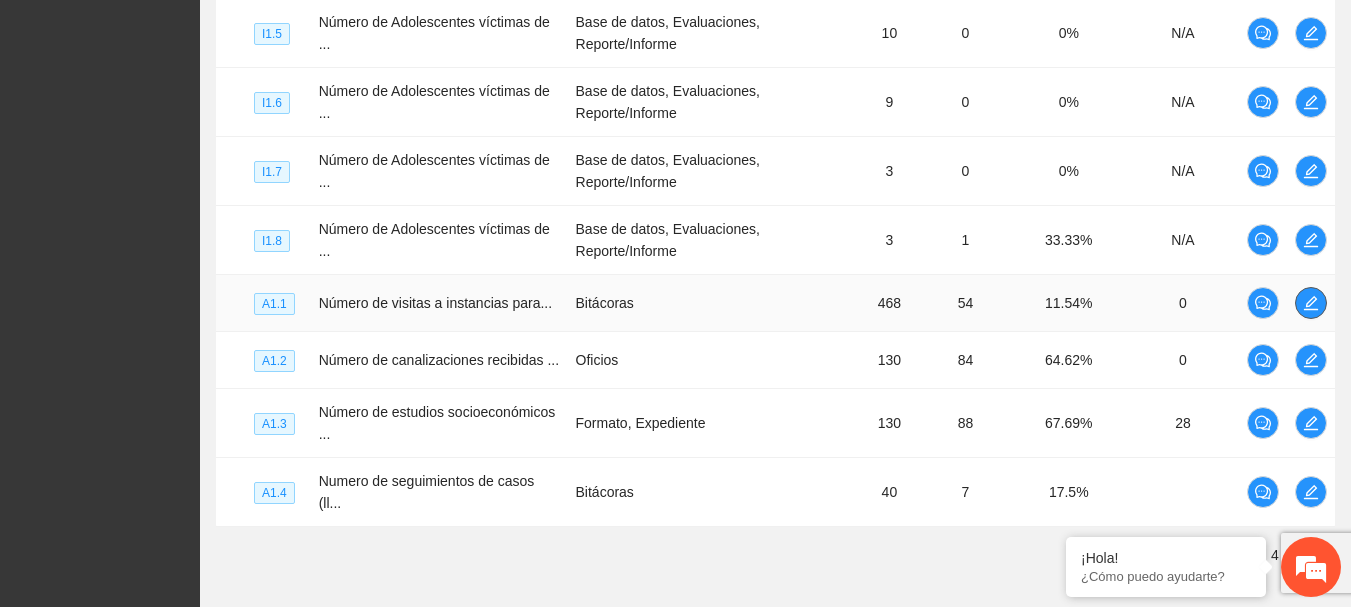 click 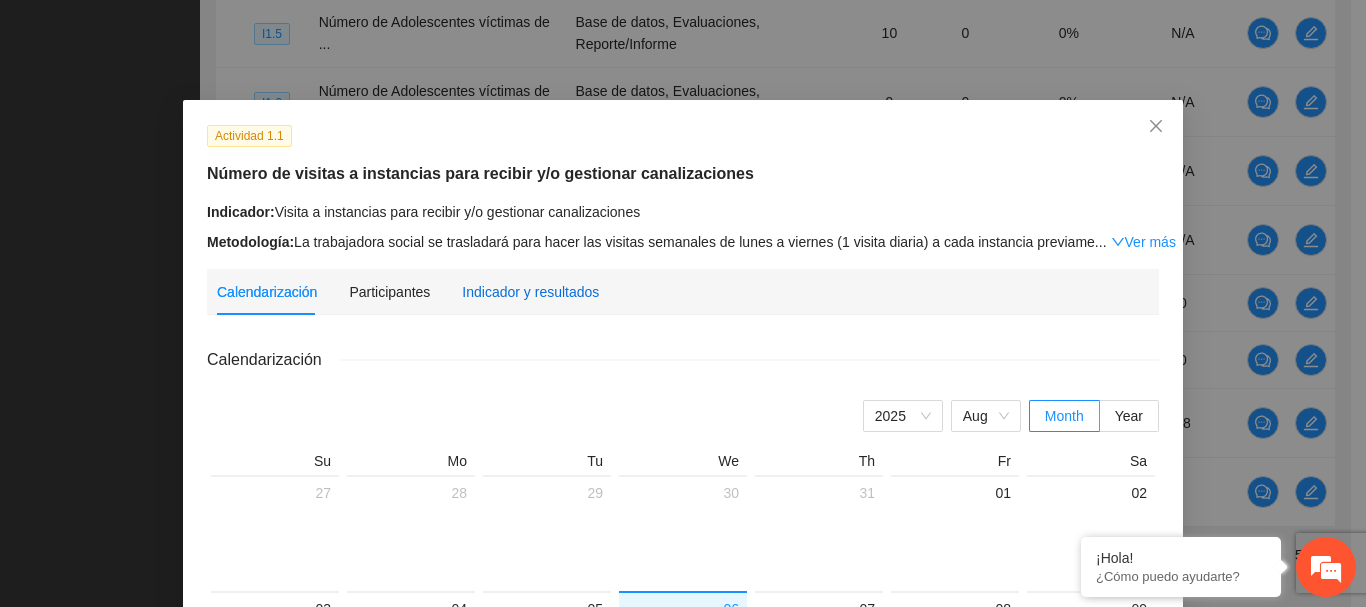 click on "Indicador y resultados" at bounding box center (530, 292) 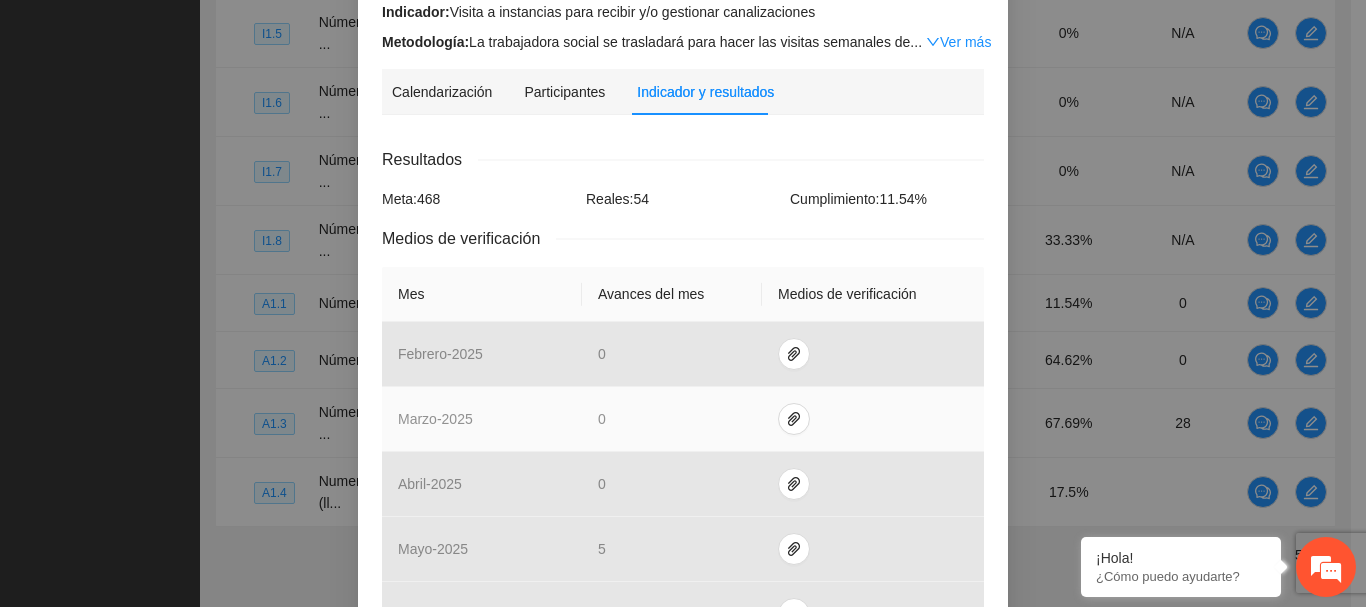 scroll, scrollTop: 400, scrollLeft: 0, axis: vertical 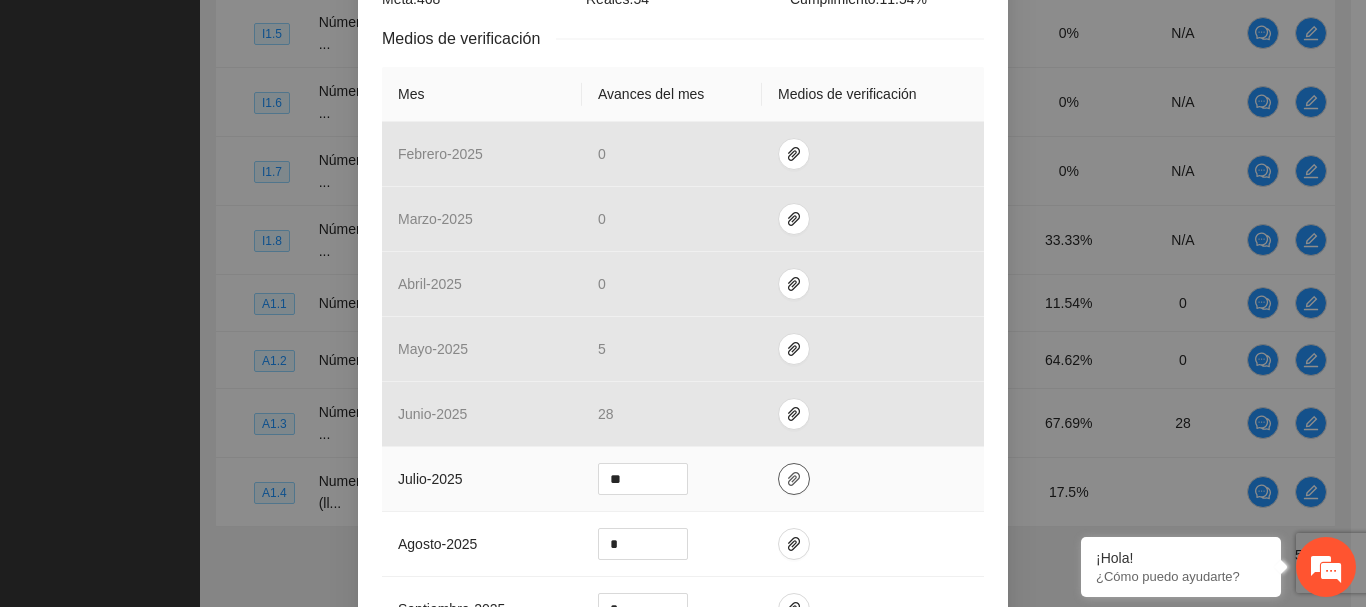 click 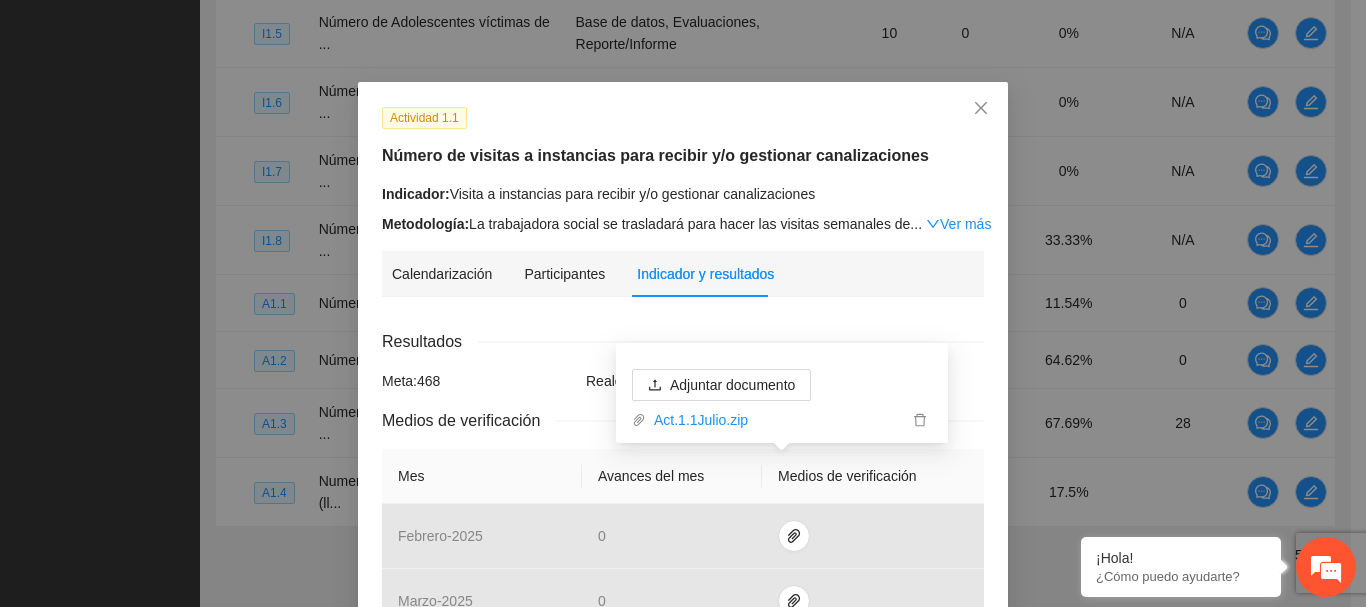 scroll, scrollTop: 0, scrollLeft: 0, axis: both 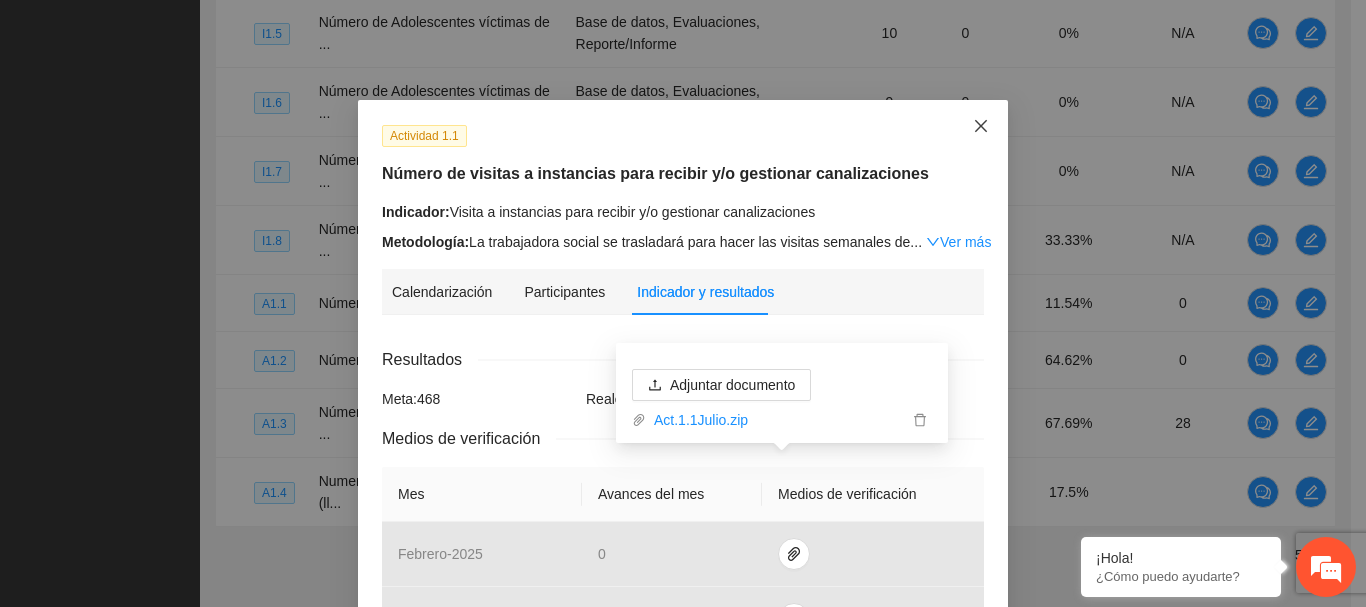 click at bounding box center (981, 127) 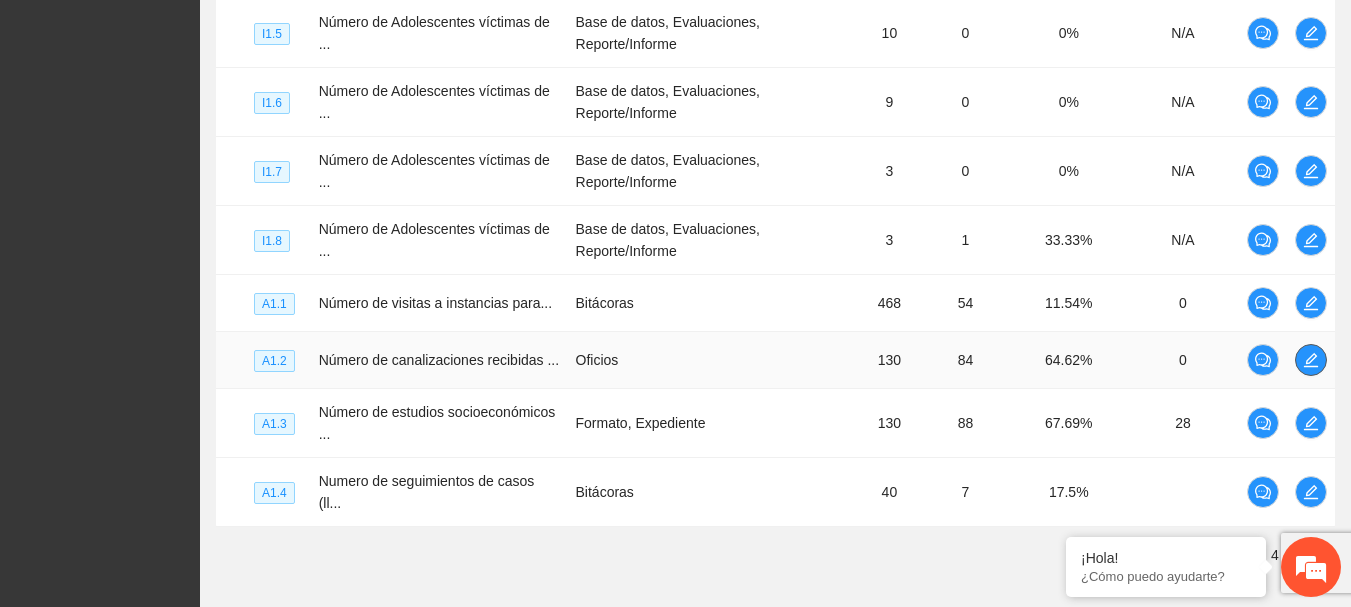 click at bounding box center [1311, 360] 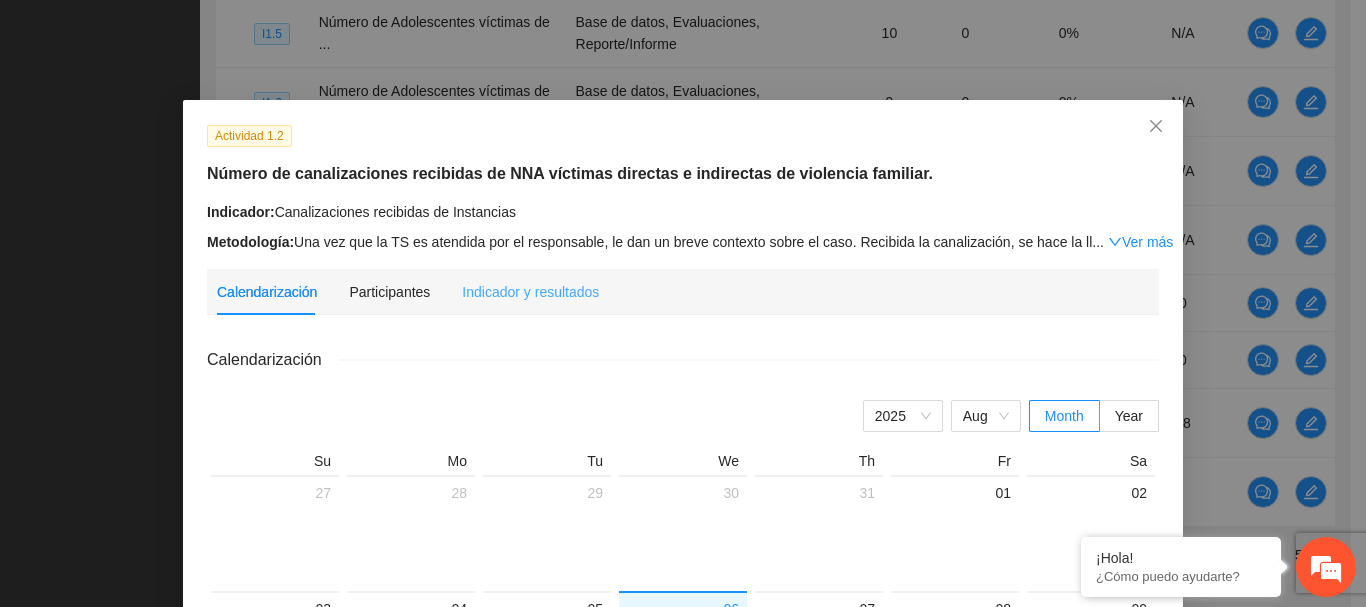 click on "Indicador y resultados" at bounding box center [530, 292] 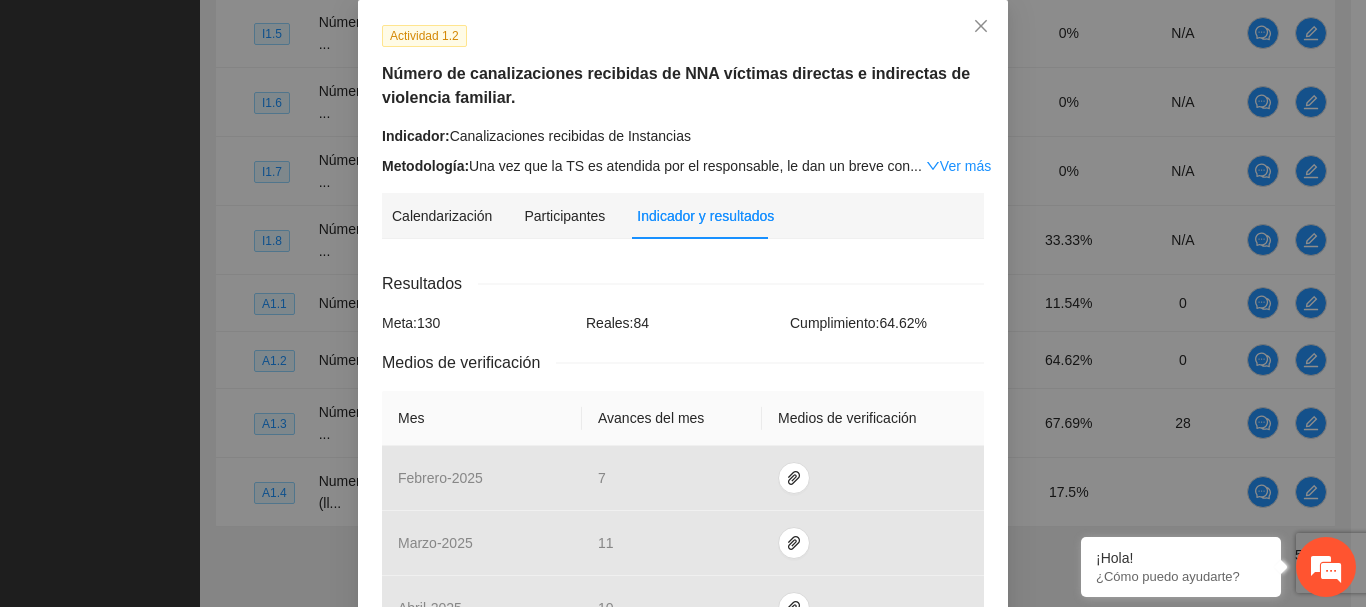 scroll, scrollTop: 0, scrollLeft: 0, axis: both 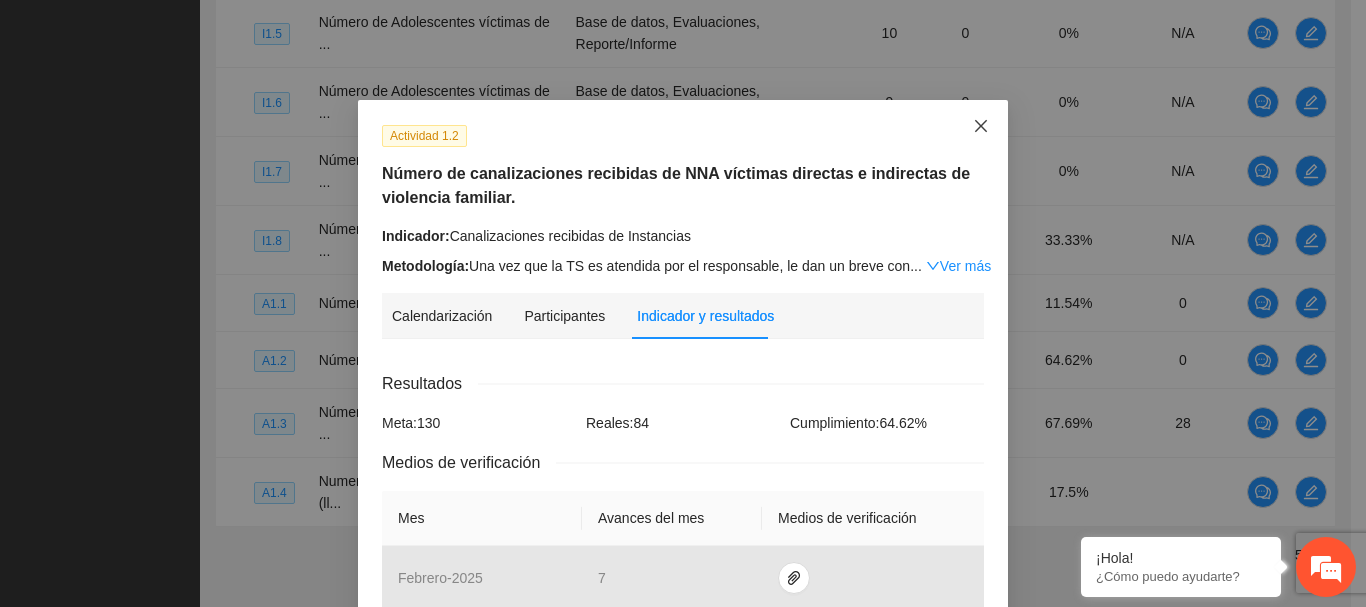 click 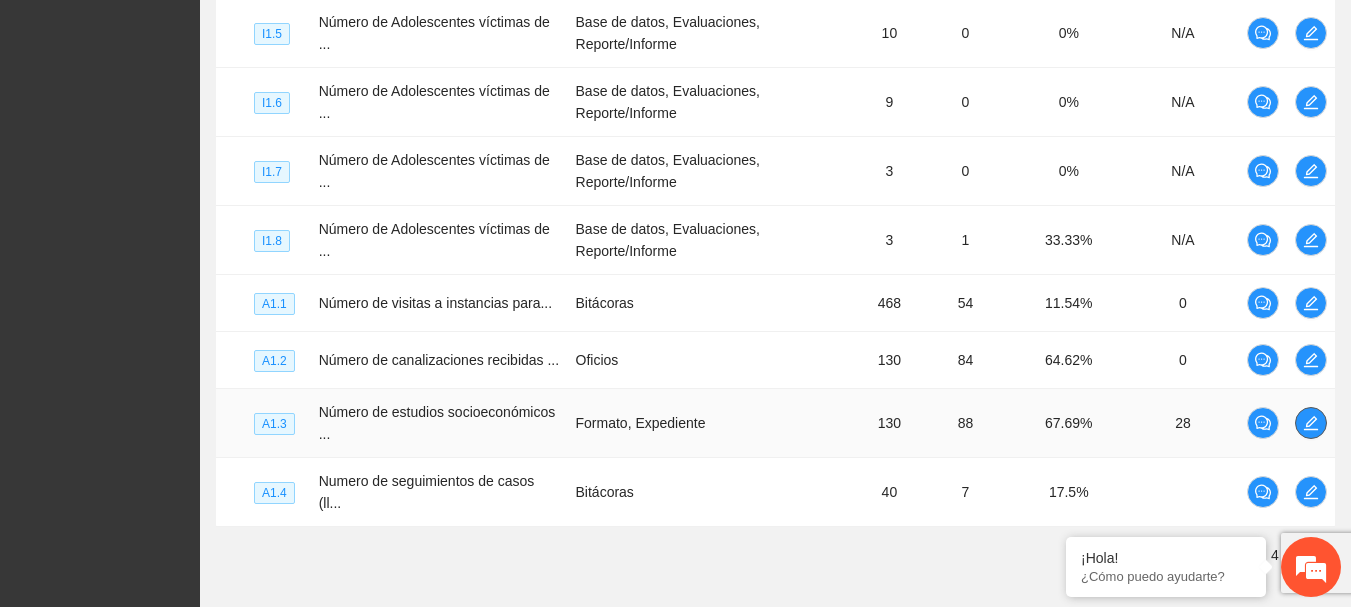 click 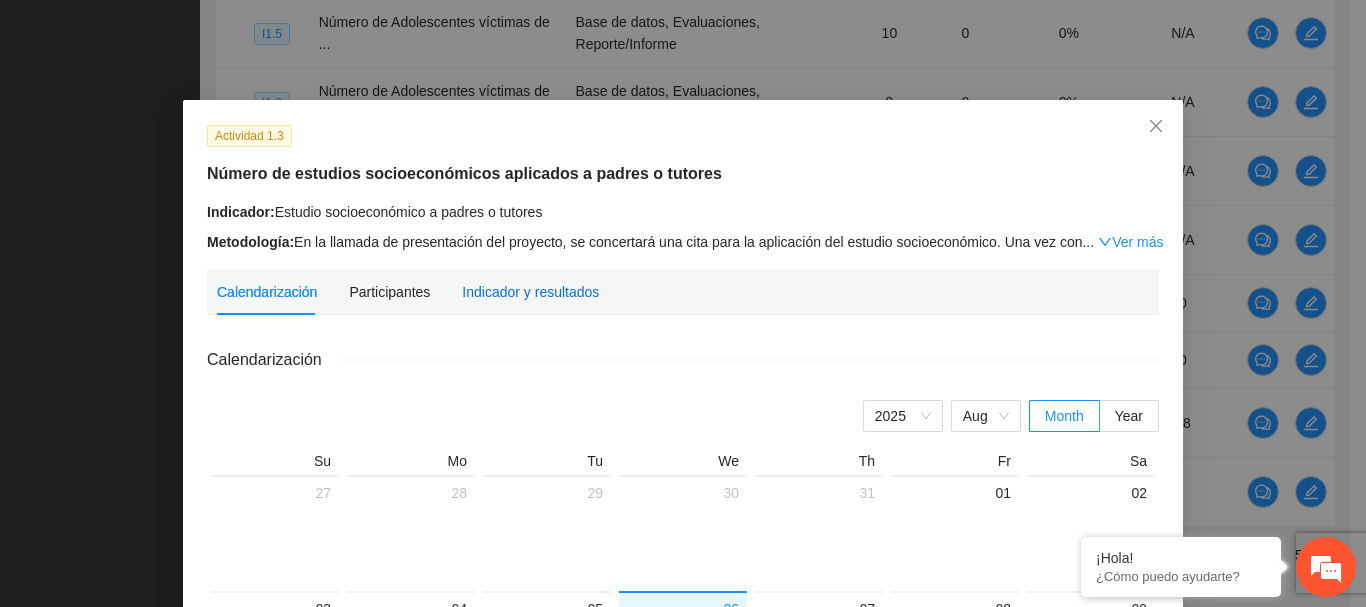 click on "Indicador y resultados" at bounding box center (530, 292) 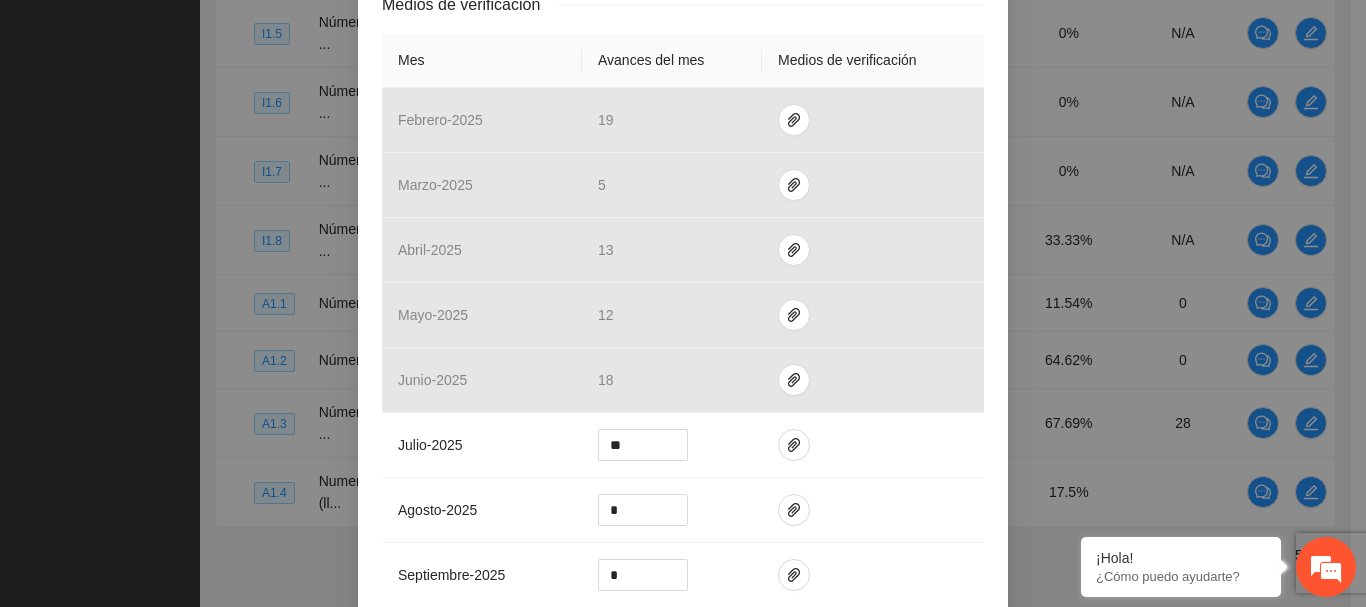 scroll, scrollTop: 600, scrollLeft: 0, axis: vertical 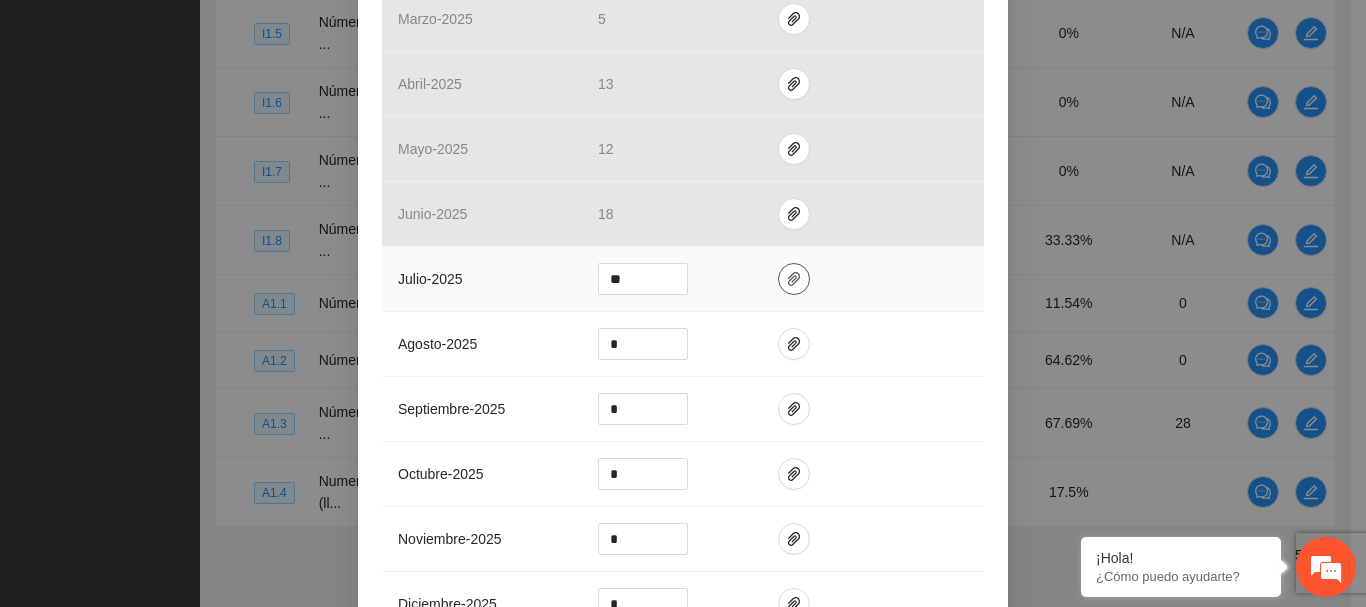 click 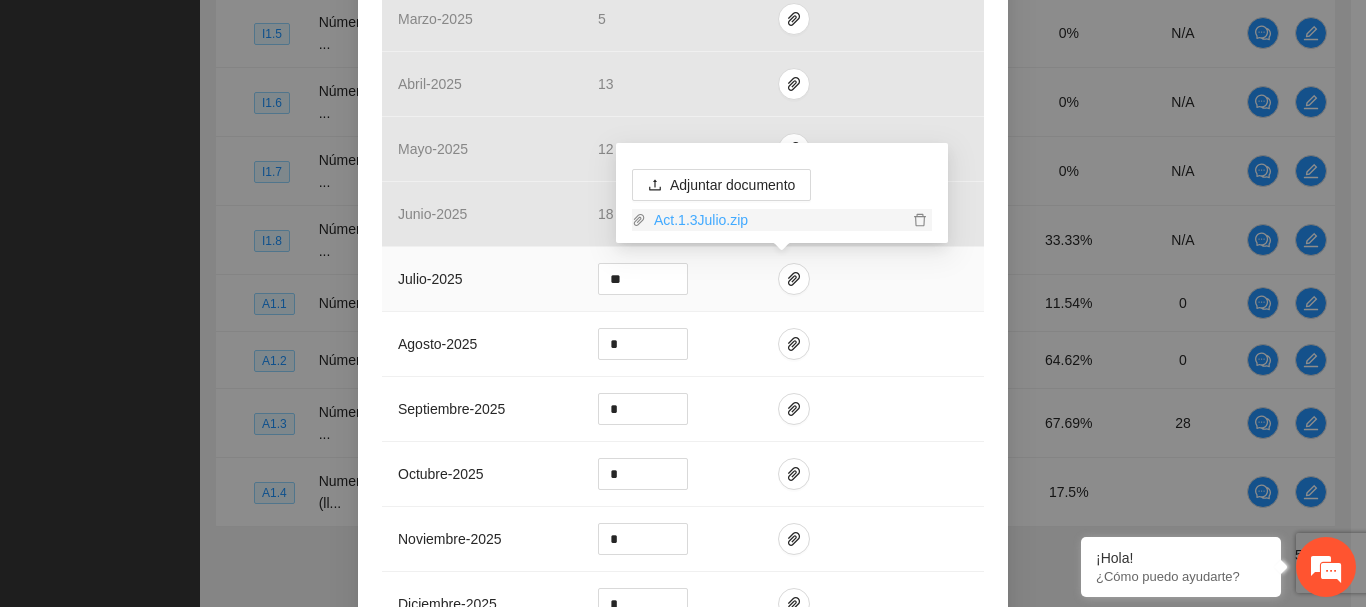 click on "Act.1.3Julio.zip" at bounding box center (777, 220) 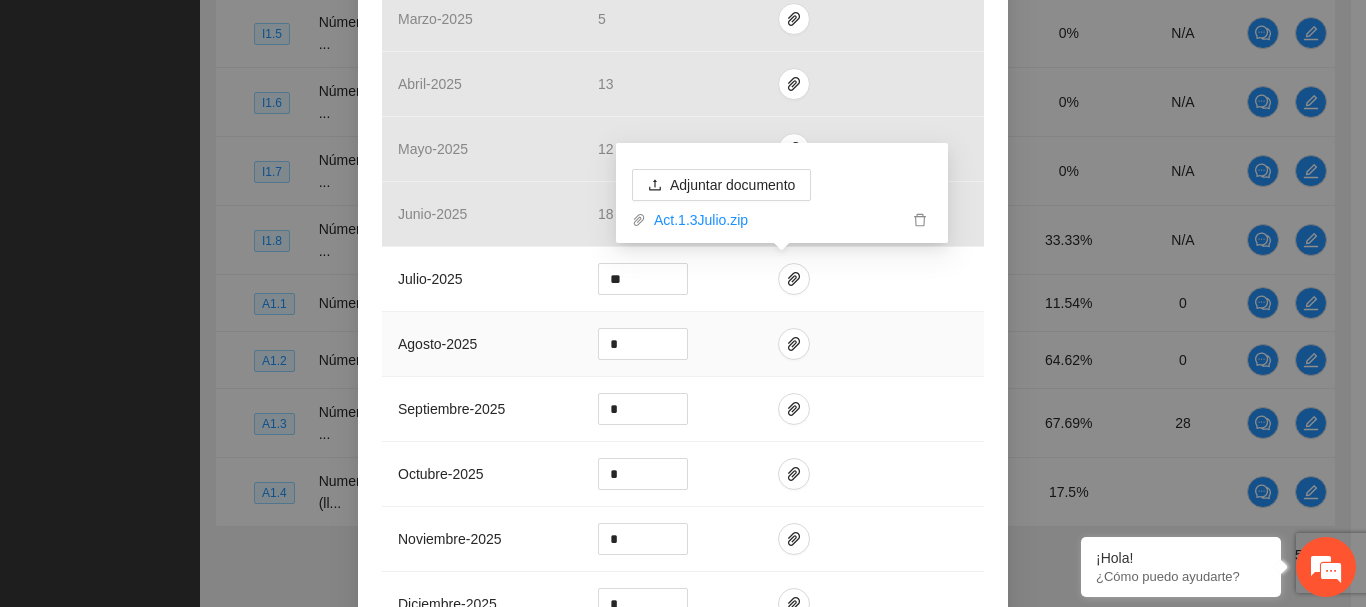 click at bounding box center (873, 344) 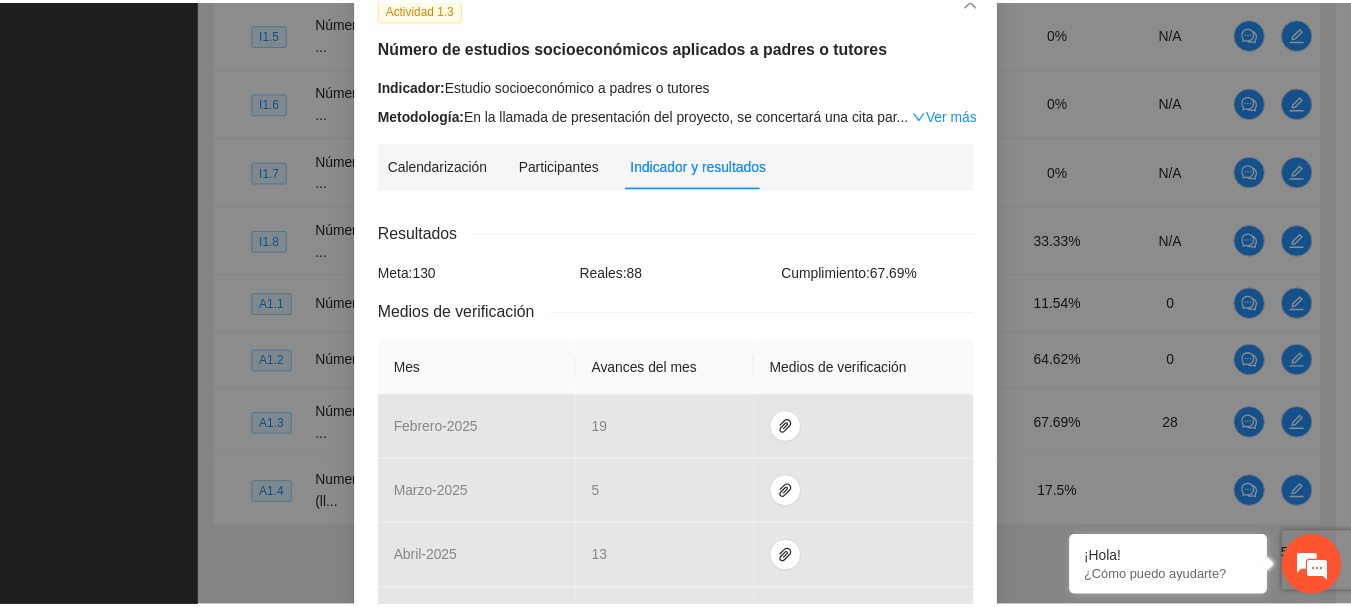 scroll, scrollTop: 0, scrollLeft: 0, axis: both 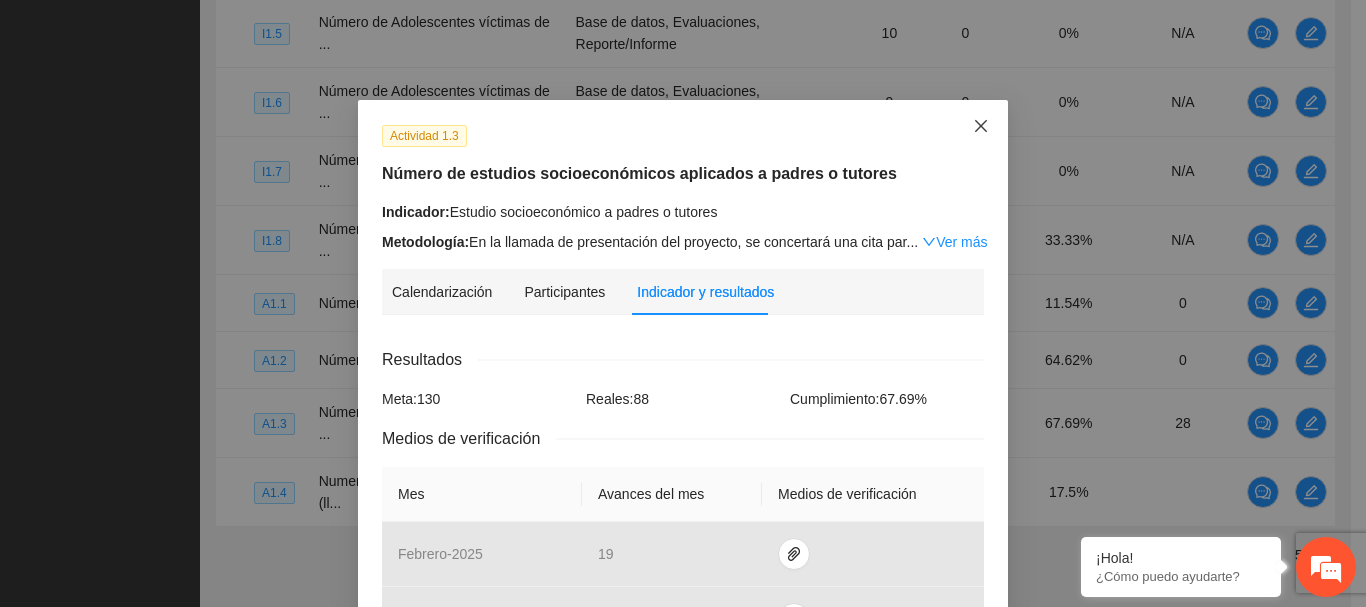 click 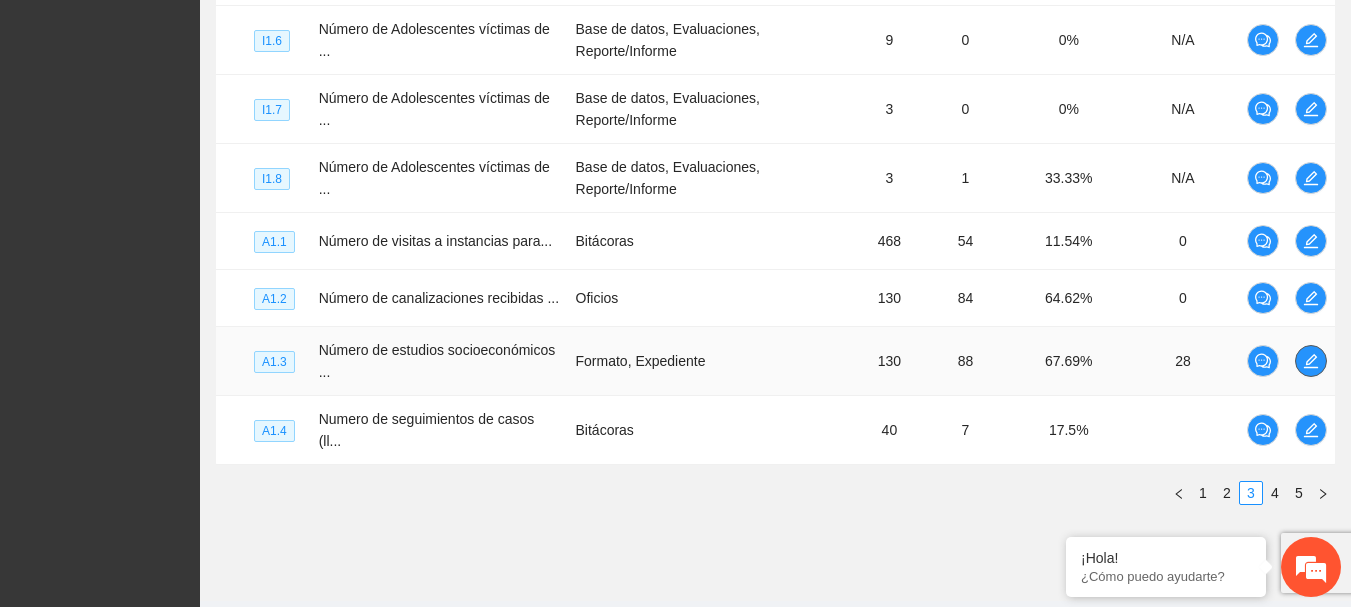 scroll, scrollTop: 786, scrollLeft: 0, axis: vertical 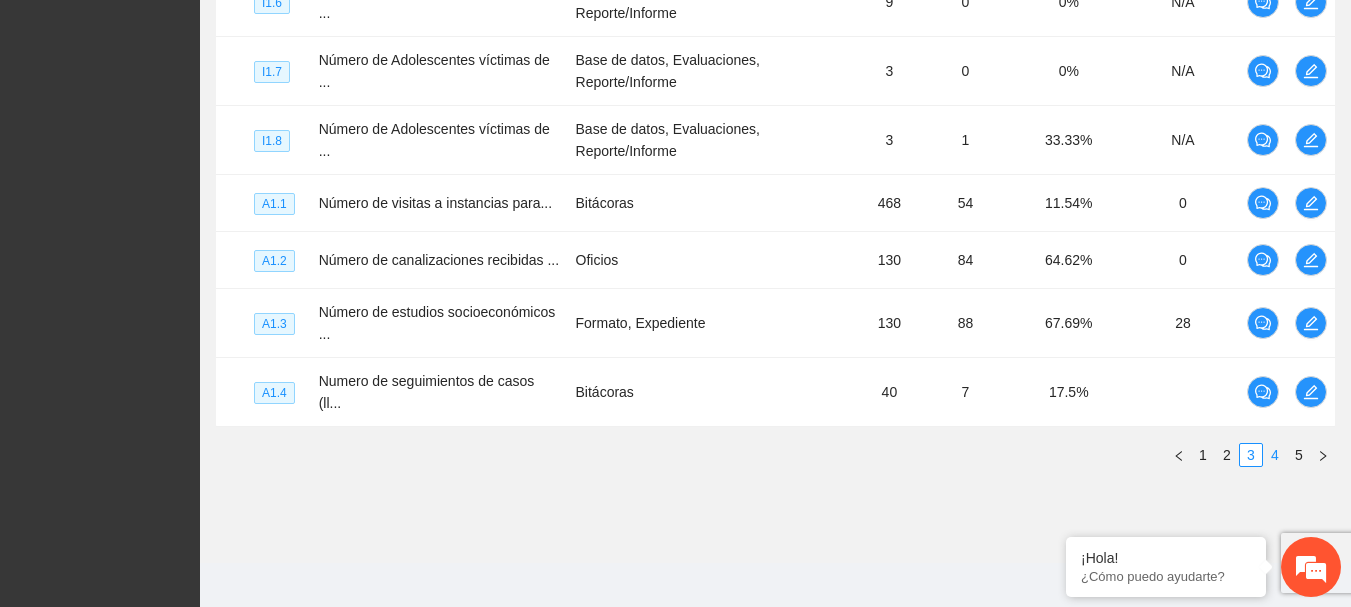 click on "4" at bounding box center [1275, 455] 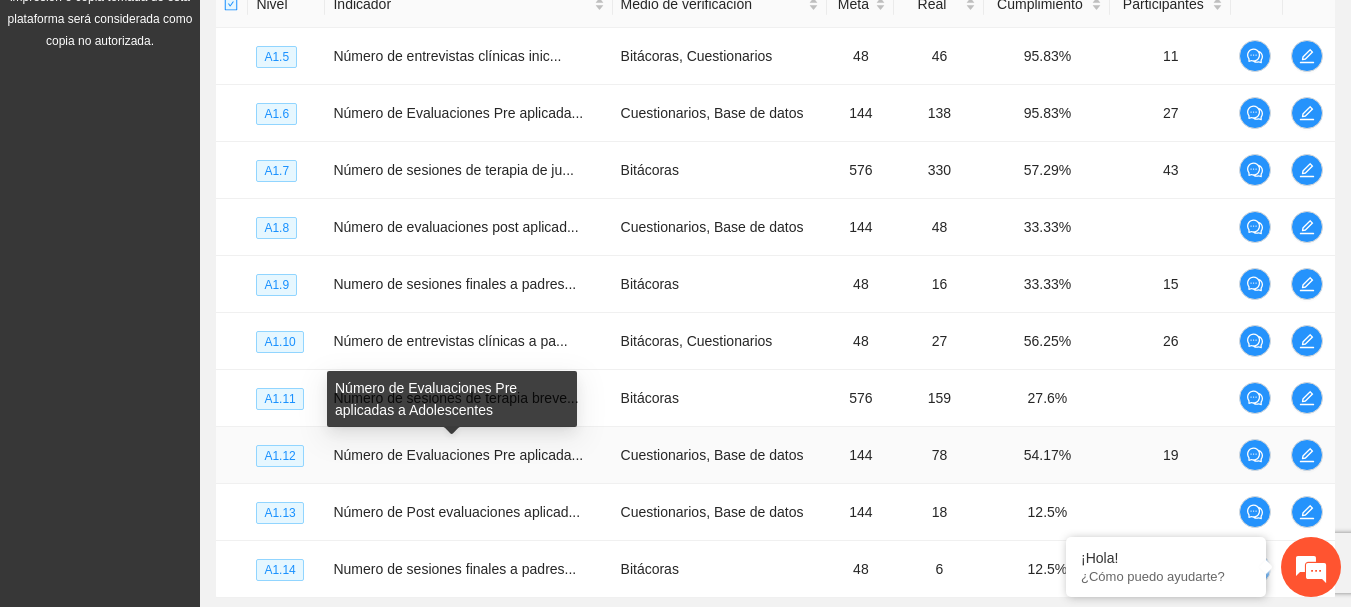 scroll, scrollTop: 502, scrollLeft: 0, axis: vertical 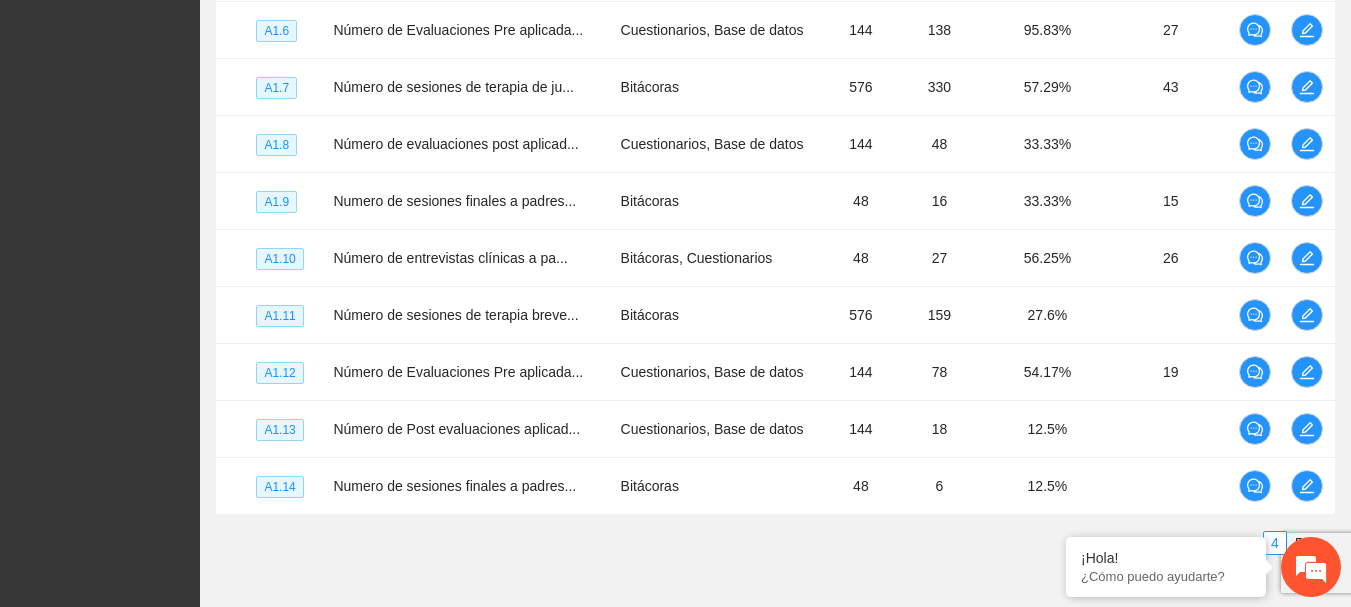 click on "1 2 3 4 5" at bounding box center [775, 543] 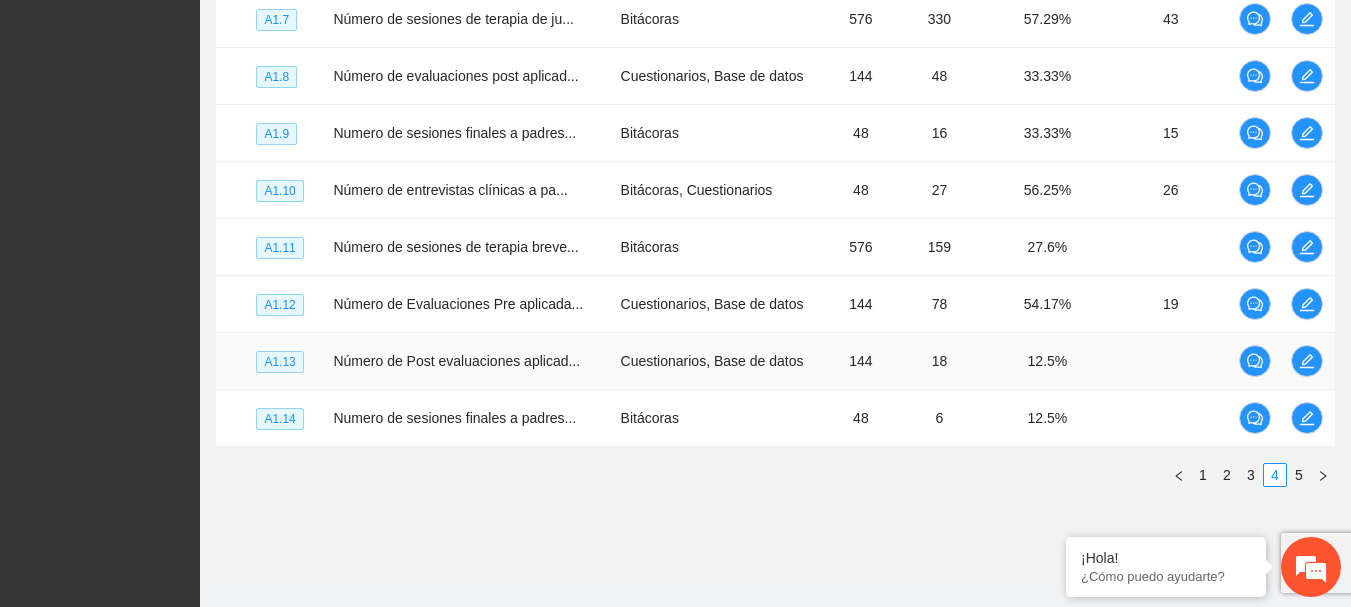 scroll, scrollTop: 702, scrollLeft: 0, axis: vertical 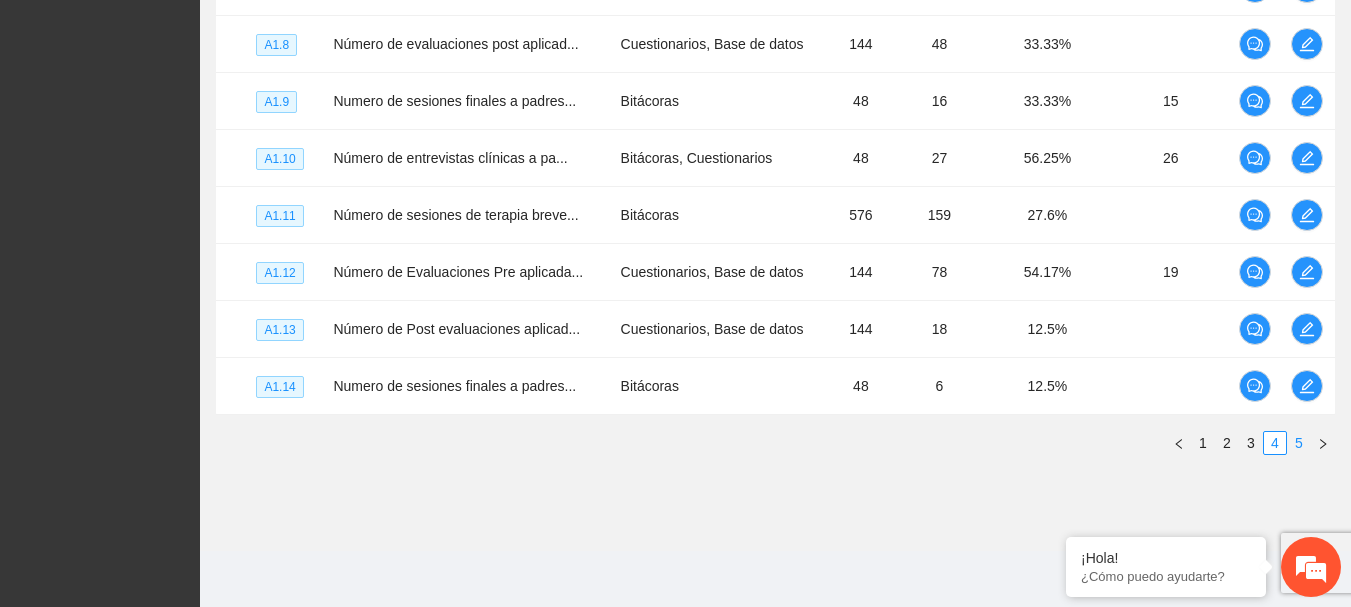 click on "5" at bounding box center (1299, 443) 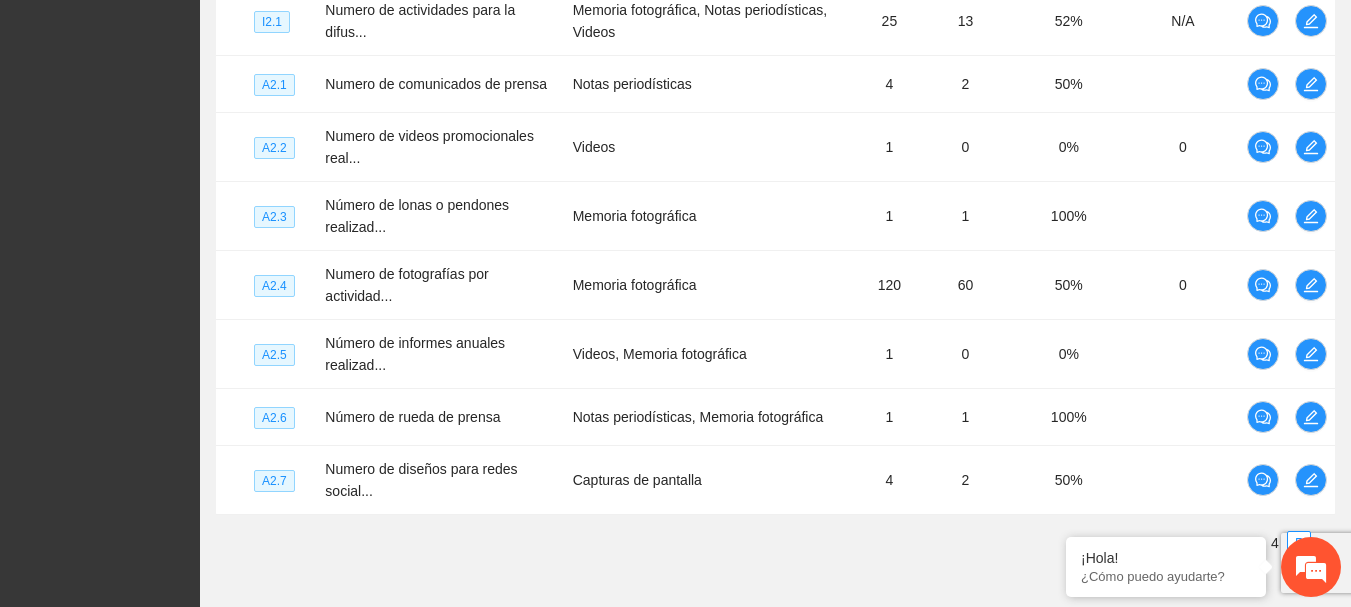scroll, scrollTop: 786, scrollLeft: 0, axis: vertical 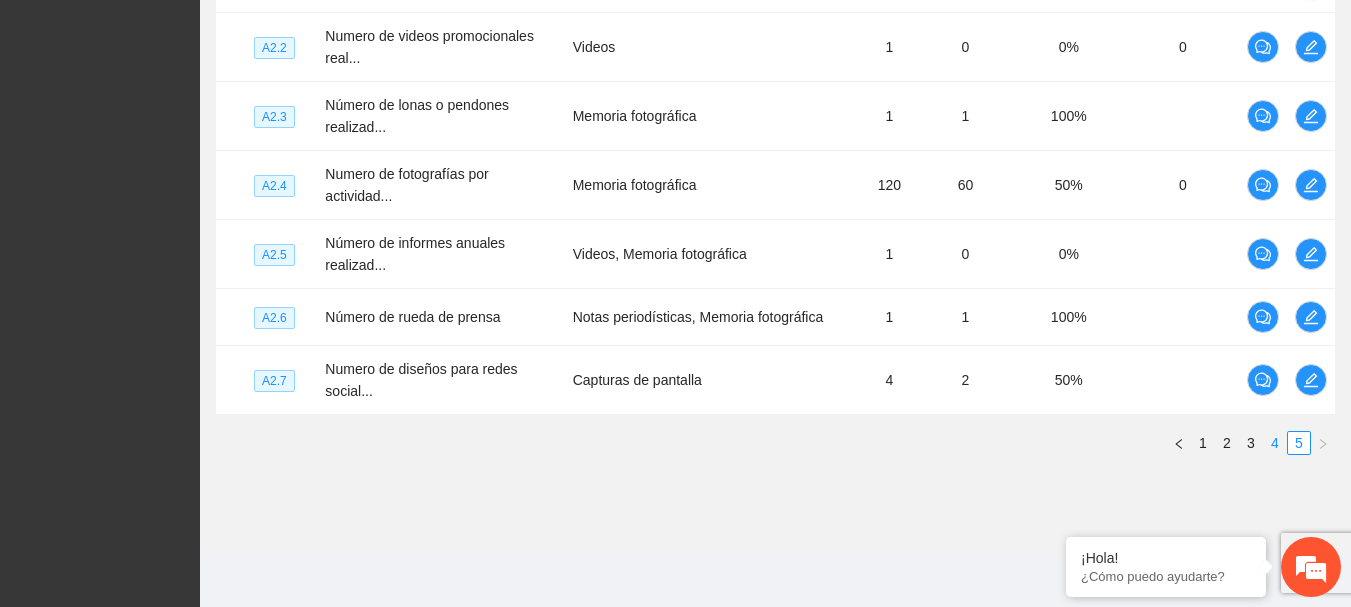 click on "4" at bounding box center (1275, 443) 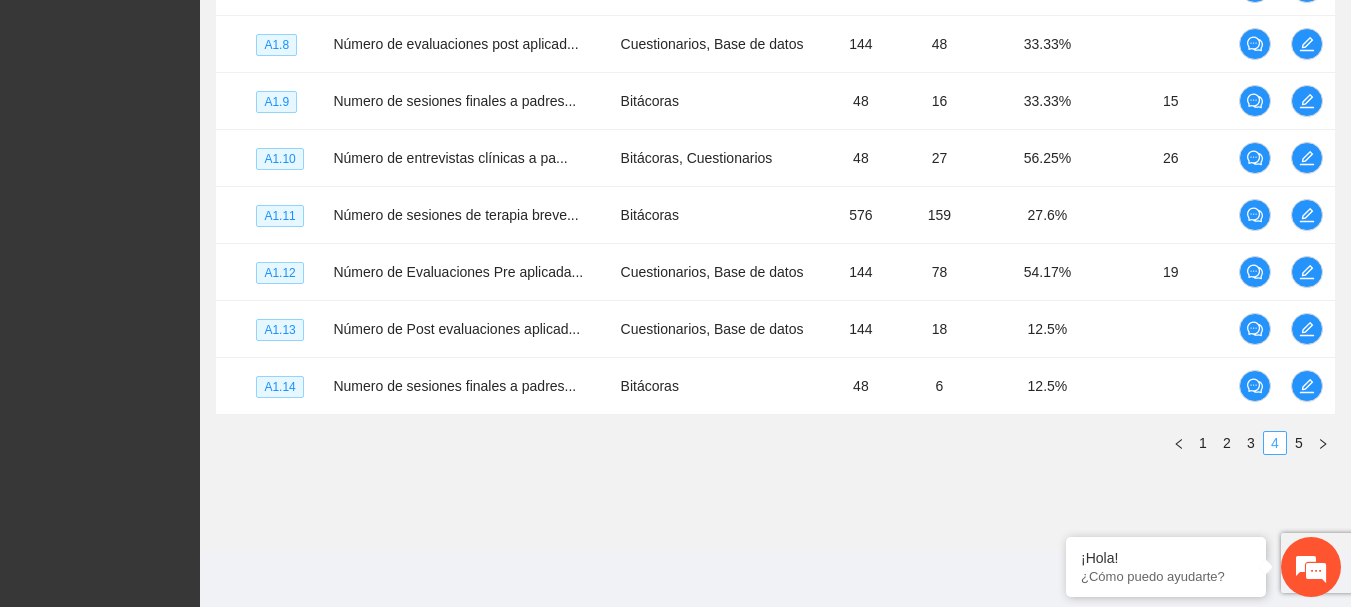 scroll, scrollTop: 702, scrollLeft: 0, axis: vertical 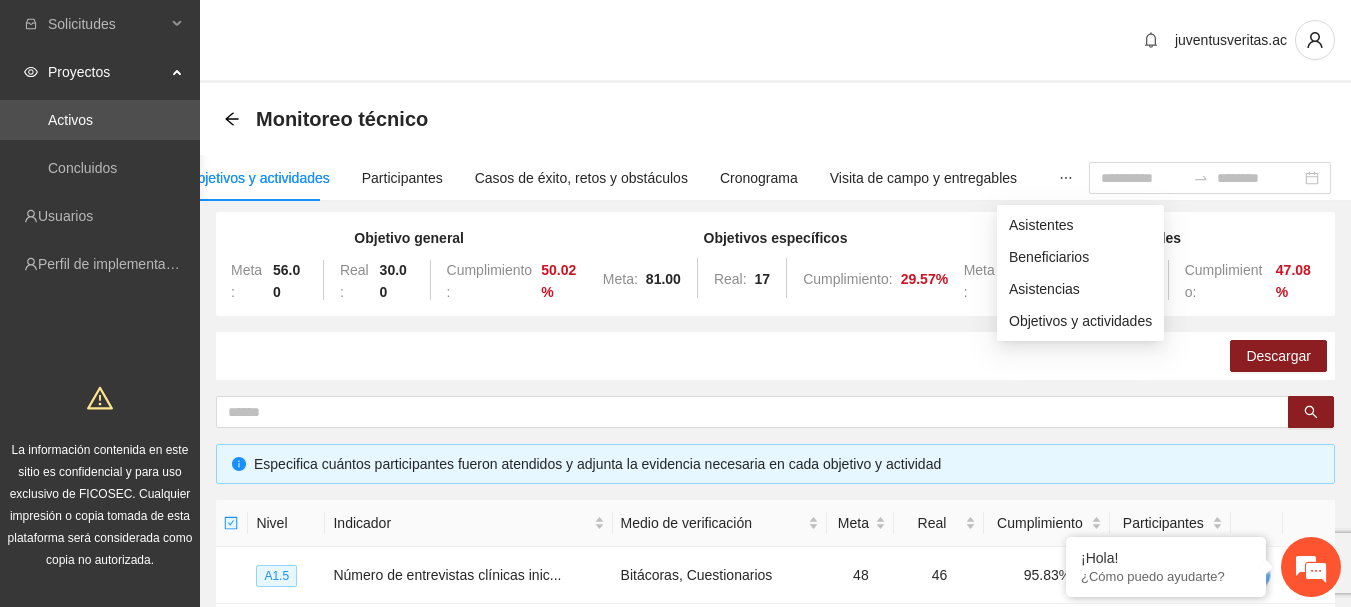 click 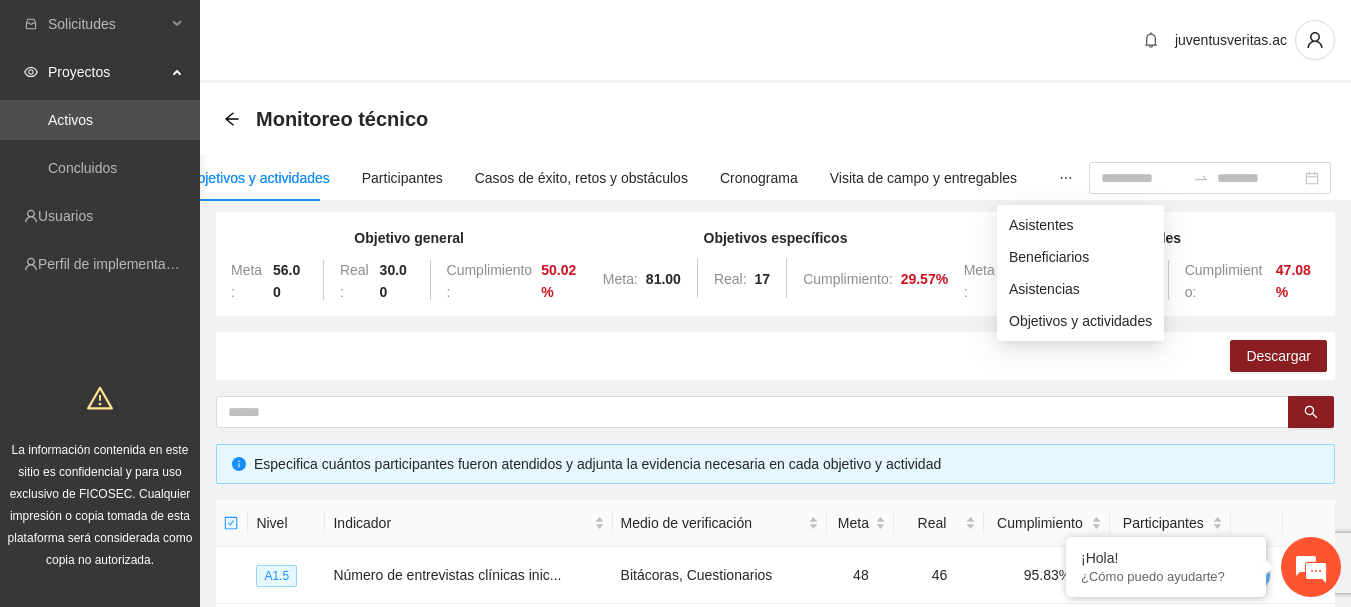 click 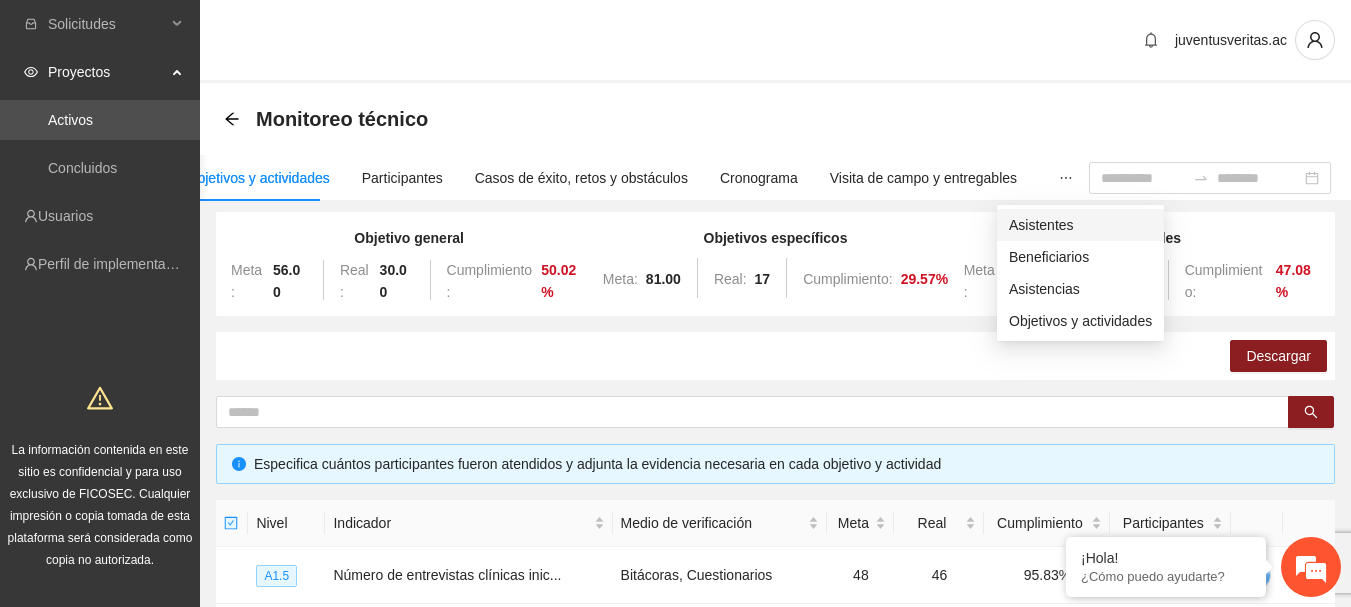 click on "Asistentes" at bounding box center [1080, 225] 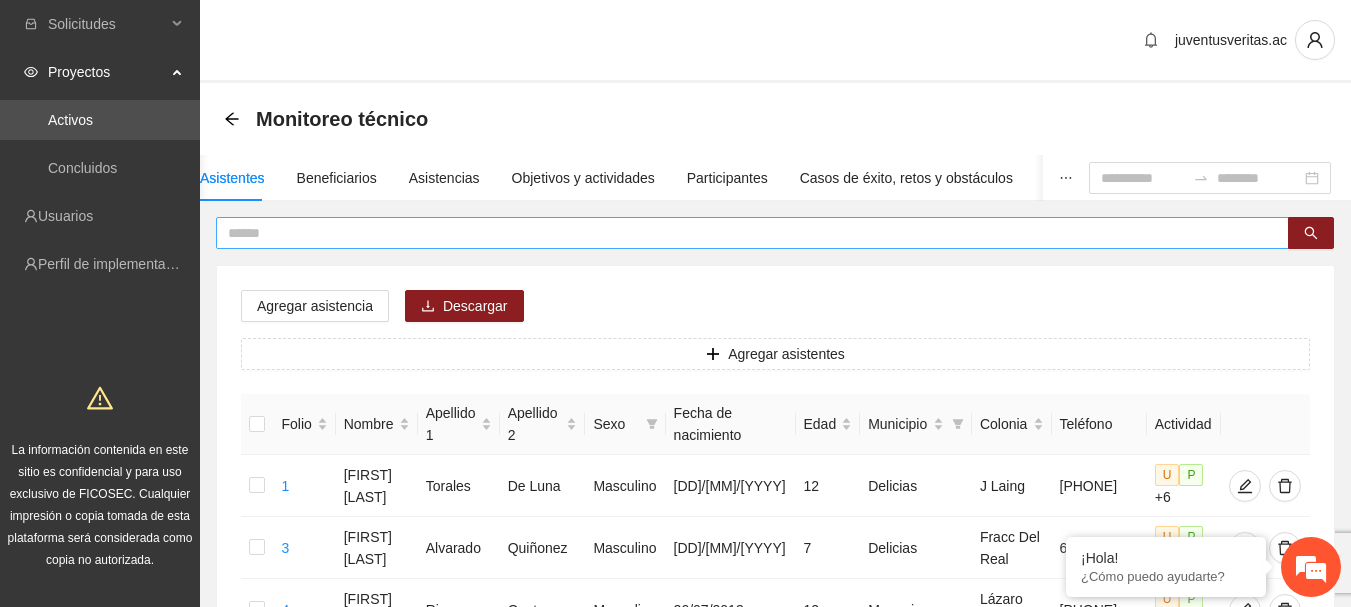click at bounding box center (744, 233) 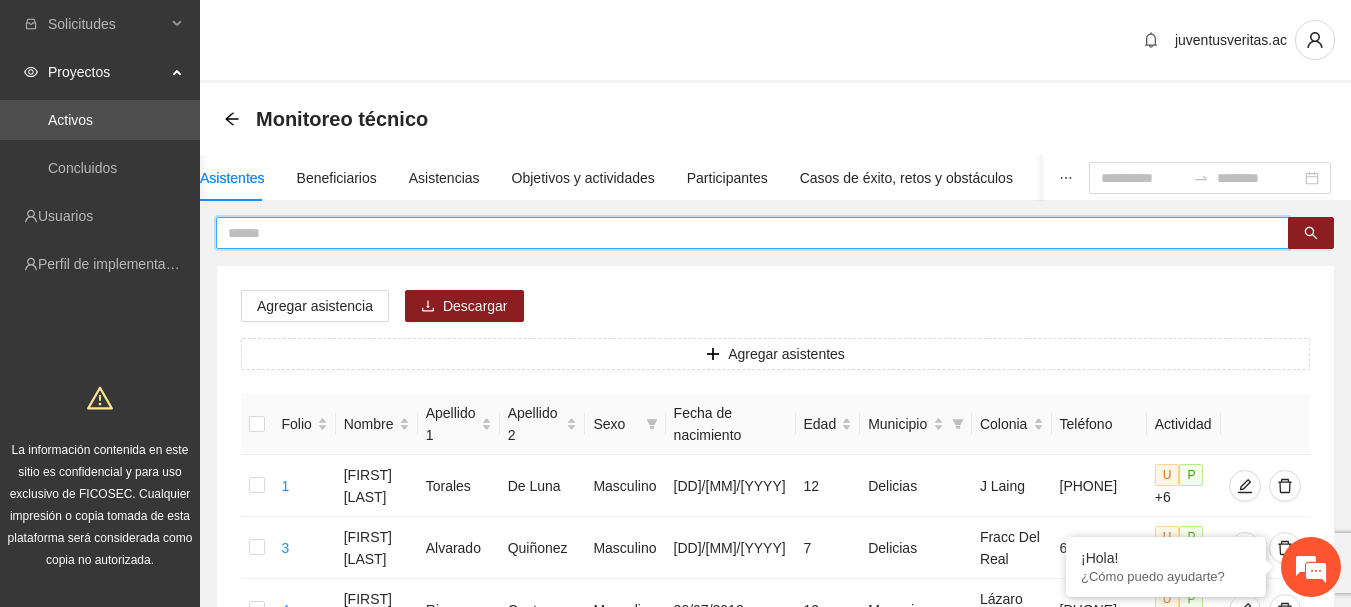 click at bounding box center [744, 233] 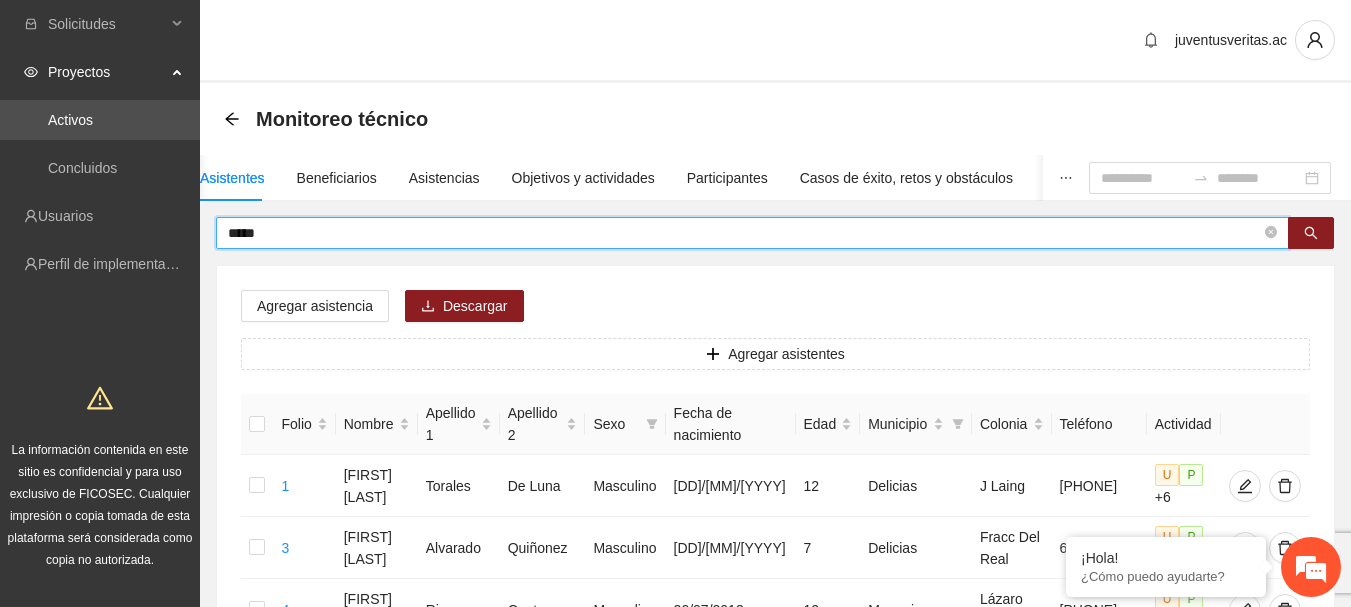 type on "*****" 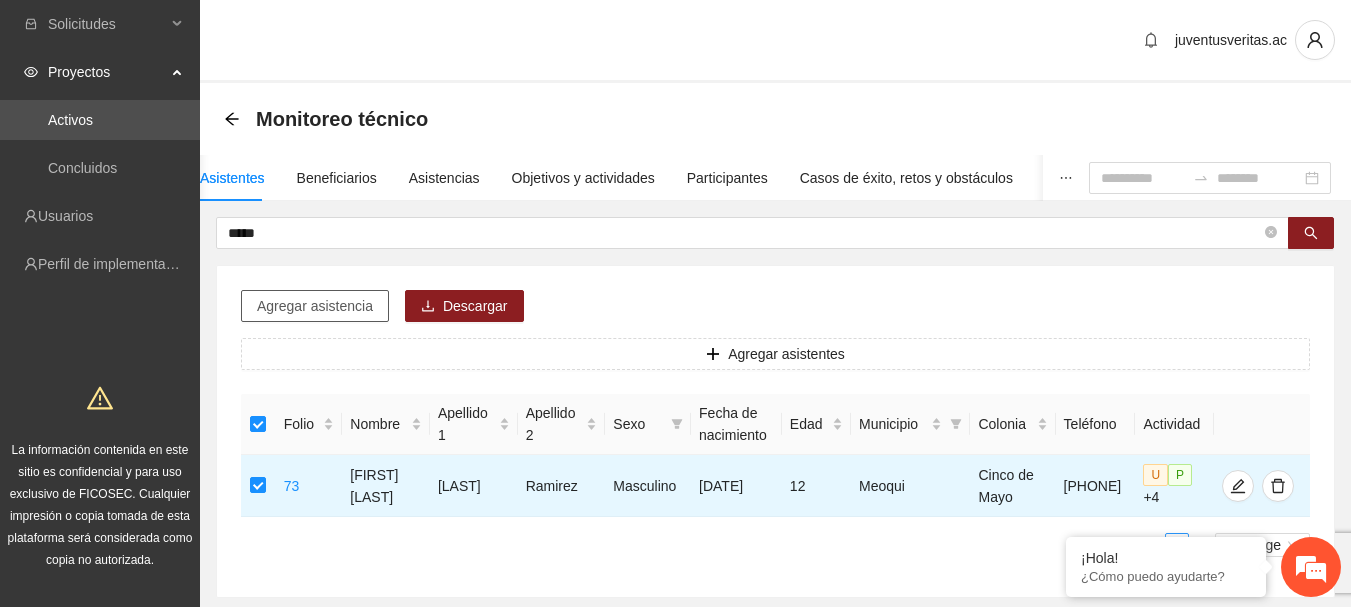 click on "Agregar asistencia" at bounding box center (315, 306) 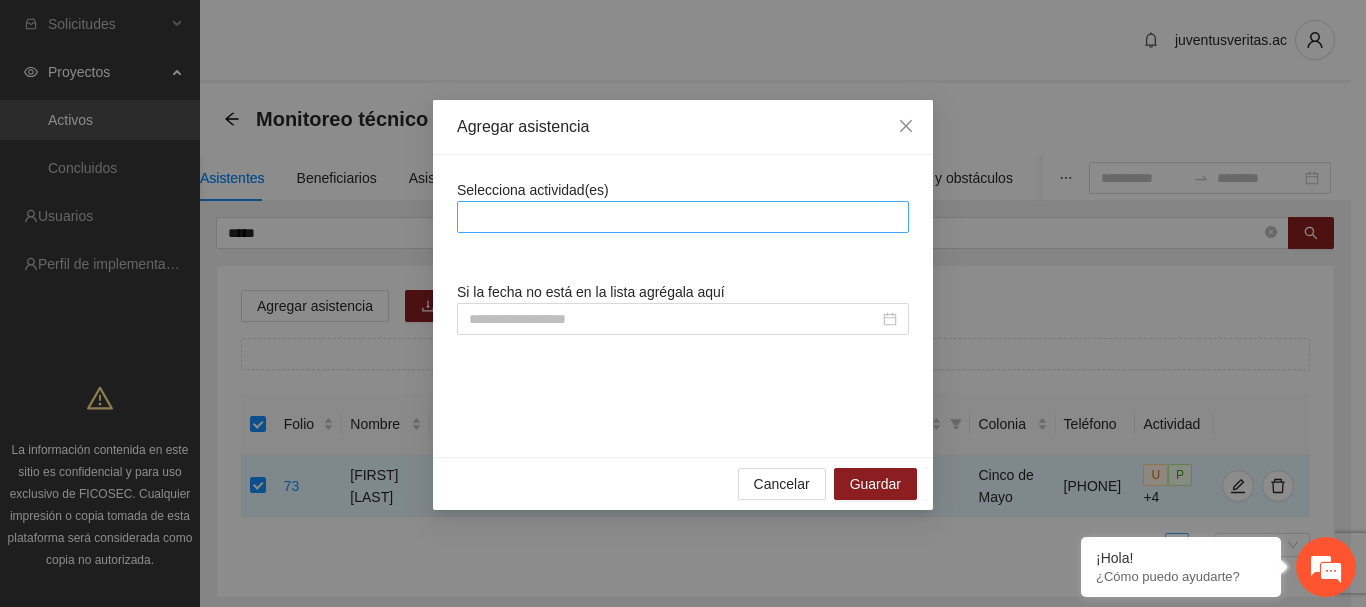 click at bounding box center [683, 217] 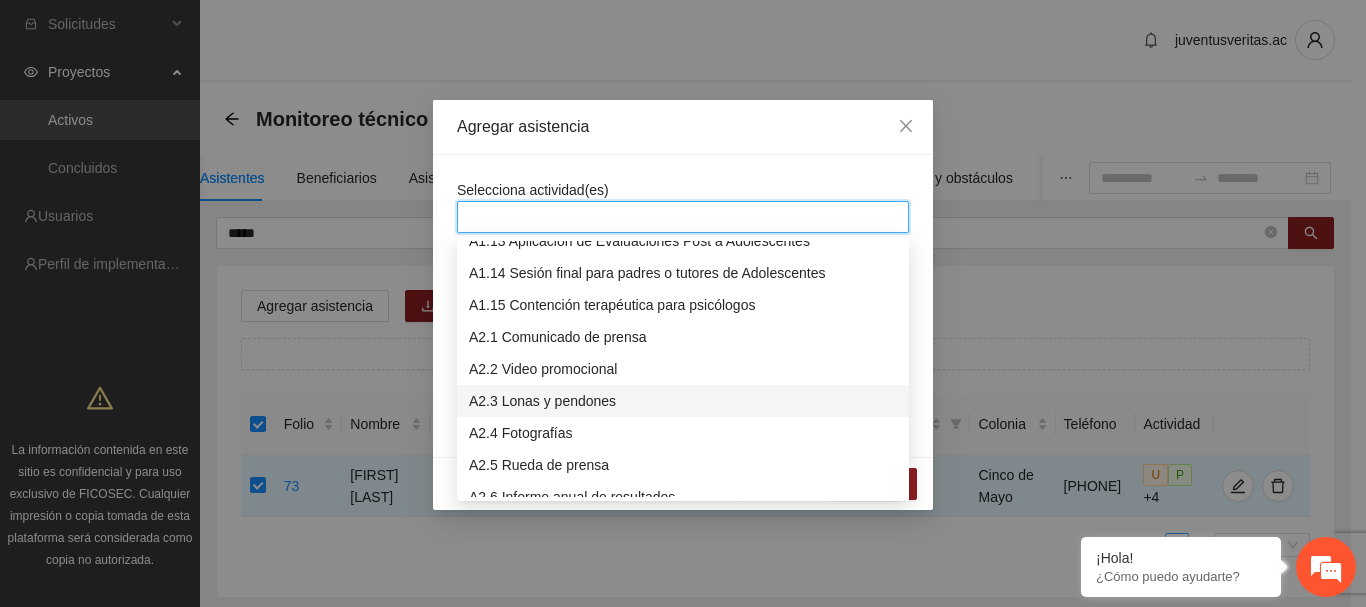scroll, scrollTop: 300, scrollLeft: 0, axis: vertical 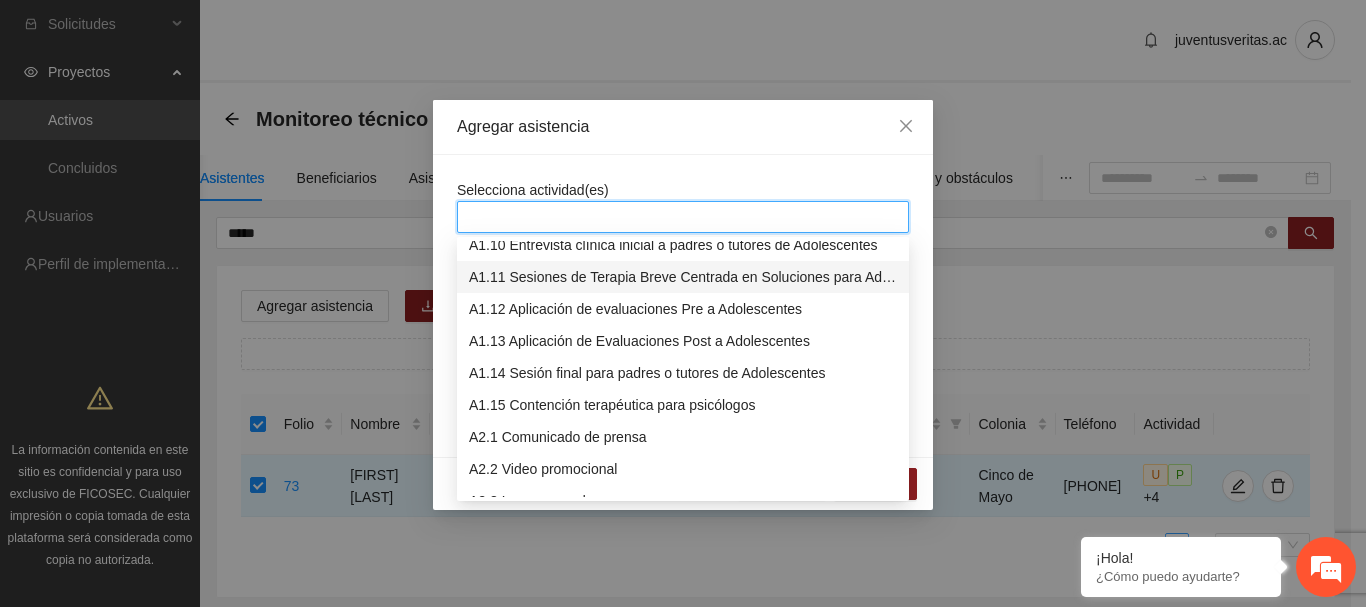 click on "A1.11 Sesiones de Terapia Breve Centrada en Soluciones para Adolescentes" at bounding box center (683, 277) 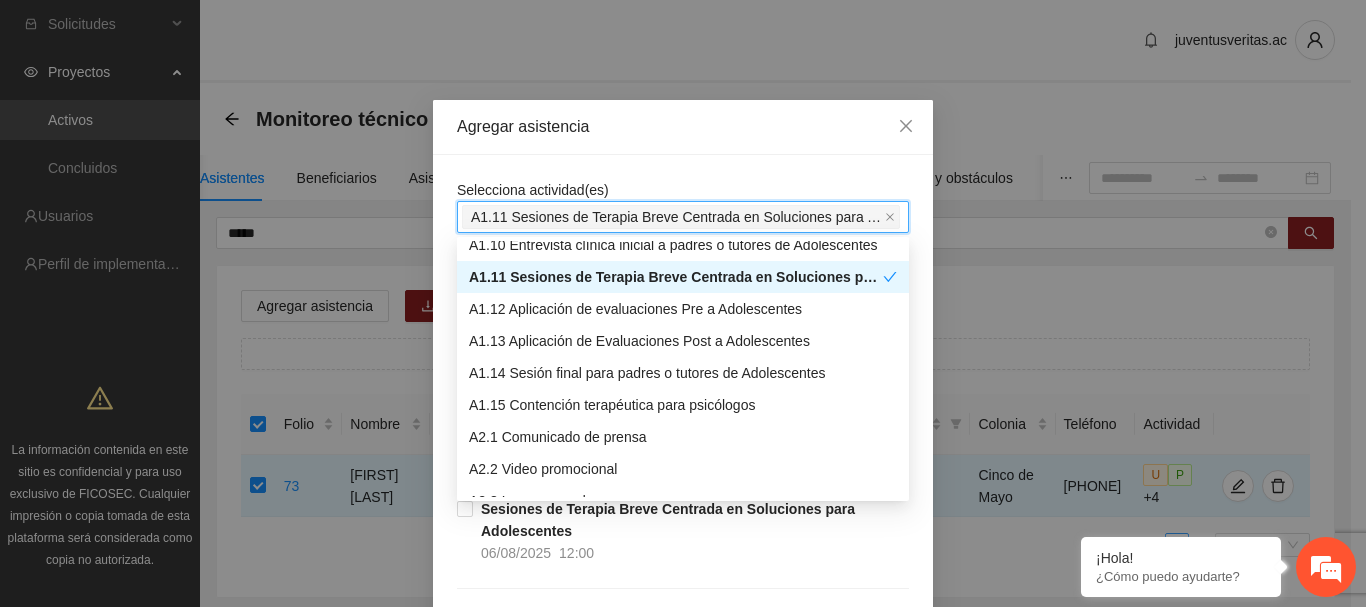 click on "Selecciona actividad(es) A1.11 Sesiones de Terapia Breve Centrada en Soluciones para Adolescentes
Si la fecha no está en la lista agrégala aquí Sesiones de Terapia Breve Centrada en Soluciones para Adolescentes
[DD]/[MM]/[YYYY] [HH]:[MM] Sesiones de Terapia Breve Centrada en Soluciones para Adolescentes
[DD]/[MM]/[YYYY] [HH]:[MM] Sesiones de Terapia Breve Centrada en Soluciones para Adolescentes
[DD]/[MM]/[YYYY] [HH]:[MM] Sesiones de Terapia Breve Centrada en Soluciones para Adolescentes
[DD]/[MM]/[YYYY] [HH]:[MM] Sesiones de Terapia Breve Centrada en Soluciones para Adolescentes
[DD]/[MM]/[YYYY] [HH]:[MM] Sesiones de Terapia Breve Centrada en Soluciones para Adolescentes
[DD]/[MM]/[YYYY] [HH]:[MM] Sesiones de Terapia Breve Centrada en Soluciones para Adolescentes
[DD]/[MM]/[YYYY] [HH]:[MM] Sesiones de Terapia Breve Centrada en Soluciones para Adolescentes
[DD]/[MM]/[YYYY] [HH]:[MM] Sesiones de Terapia Breve Centrada en Soluciones para Adolescentes
[DD]/[MM]/[YYYY] [HH]:[MM] Sesiones de Terapia Breve Centrada en Soluciones para Adolescentes
[DD]/[MM]/[YYYY] [HH]:[MM] [DD]/[MM]/[YYYY] [HH]:[MM]" at bounding box center (683, 7435) 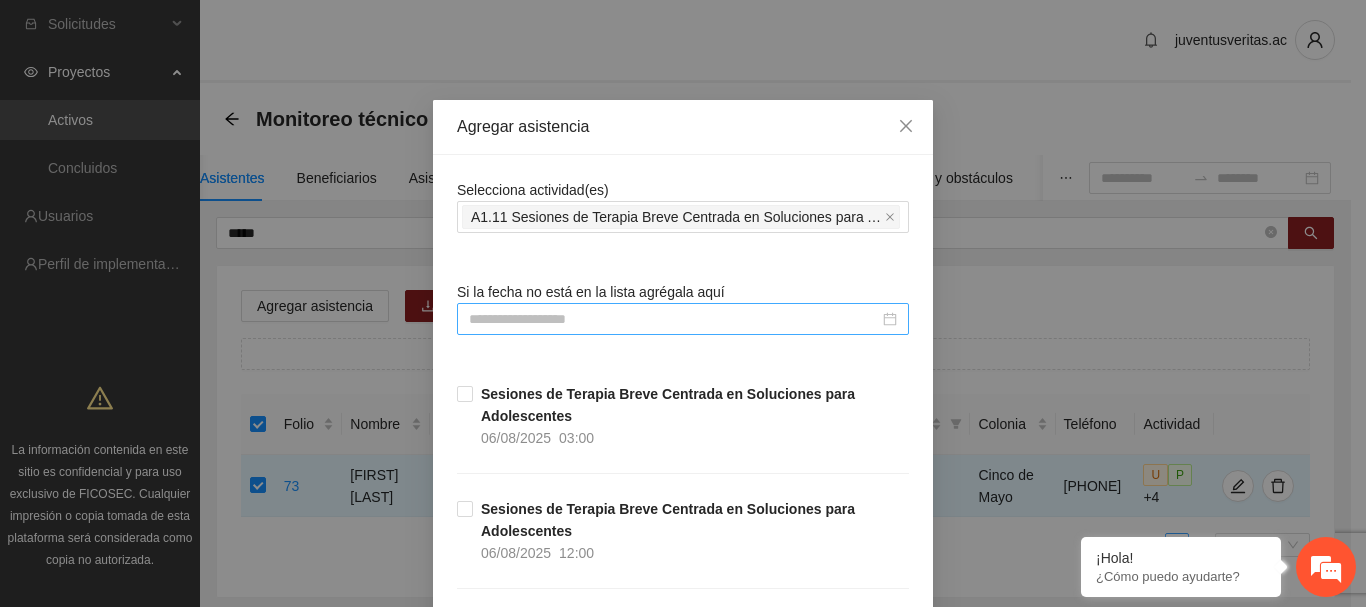 click at bounding box center (683, 319) 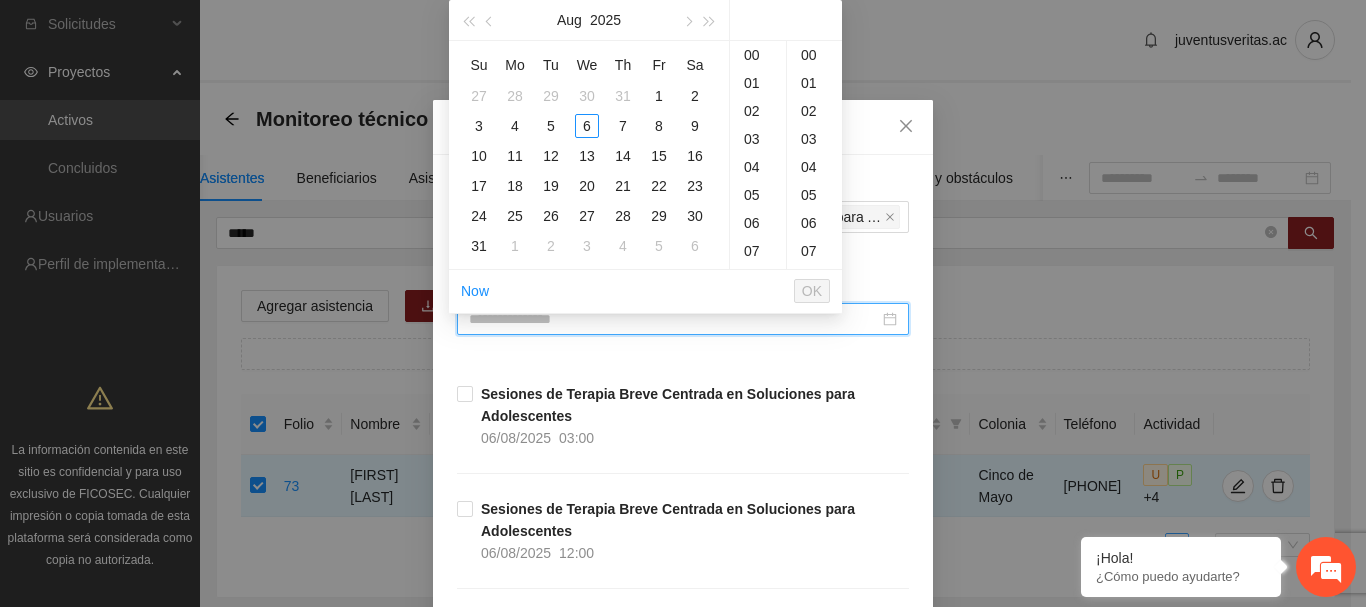 type on "**********" 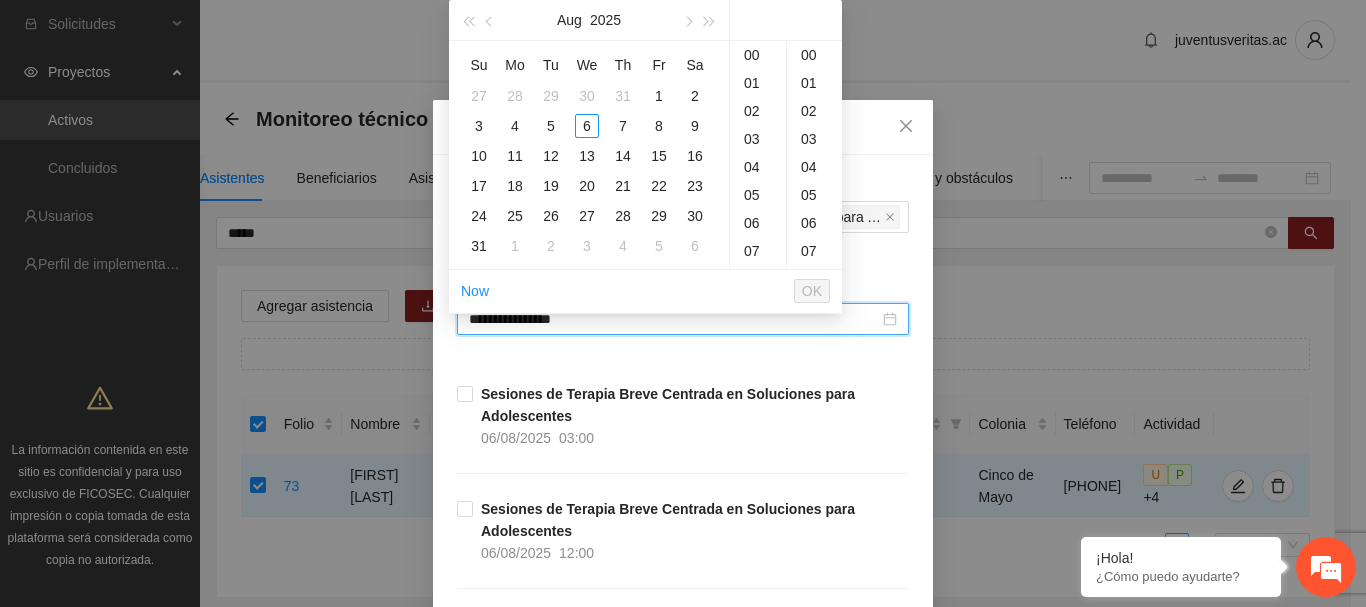 type 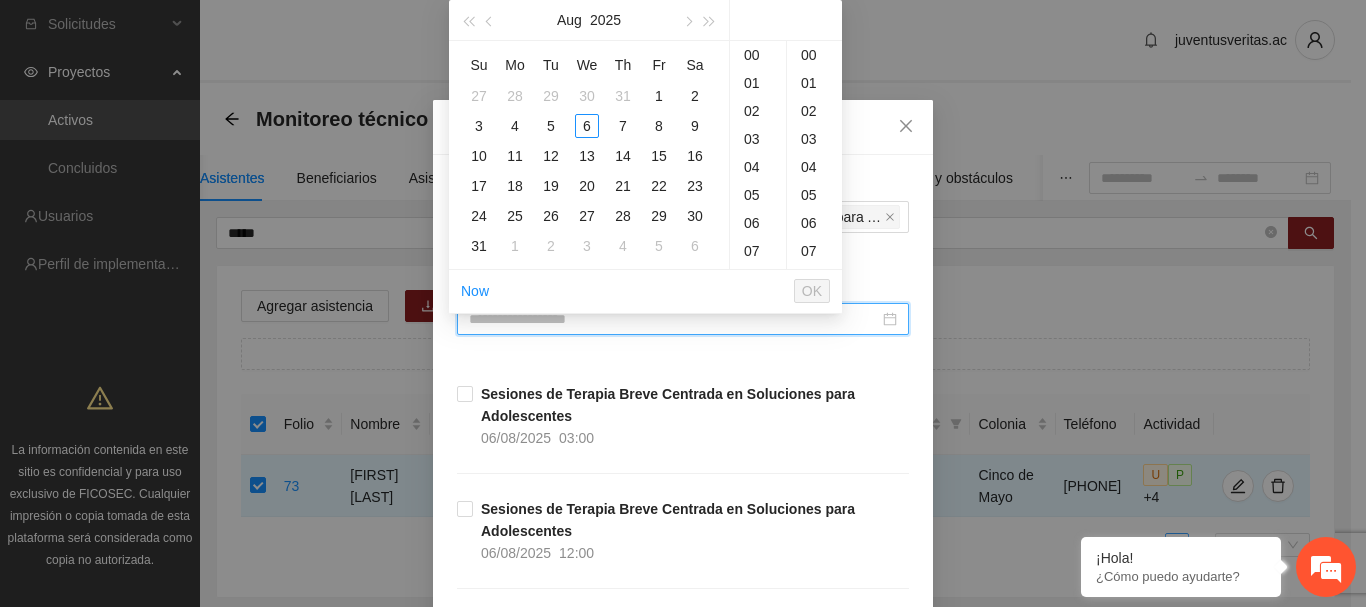 click on "Selecciona actividad(es) A1.11 Sesiones de Terapia Breve Centrada en Soluciones para Adolescentes
Si la fecha no está en la lista agrégala aquí Sesiones de Terapia Breve Centrada en Soluciones para Adolescentes
[DD]/[MM]/[YYYY] [HH]:[MM] Sesiones de Terapia Breve Centrada en Soluciones para Adolescentes
[DD]/[MM]/[YYYY] [HH]:[MM] Sesiones de Terapia Breve Centrada en Soluciones para Adolescentes
[DD]/[MM]/[YYYY] [HH]:[MM] Sesiones de Terapia Breve Centrada en Soluciones para Adolescentes
[DD]/[MM]/[YYYY] [HH]:[MM] Sesiones de Terapia Breve Centrada en Soluciones para Adolescentes
[DD]/[MM]/[YYYY] [HH]:[MM] Sesiones de Terapia Breve Centrada en Soluciones para Adolescentes
[DD]/[MM]/[YYYY] [HH]:[MM] Sesiones de Terapia Breve Centrada en Soluciones para Adolescentes
[DD]/[MM]/[YYYY] [HH]:[MM] Sesiones de Terapia Breve Centrada en Soluciones para Adolescentes
[DD]/[MM]/[YYYY] [HH]:[MM] Sesiones de Terapia Breve Centrada en Soluciones para Adolescentes
[DD]/[MM]/[YYYY] [HH]:[MM] Sesiones de Terapia Breve Centrada en Soluciones para Adolescentes
[DD]/[MM]/[YYYY] [HH]:[MM] [DD]/[MM]/[YYYY] [HH]:[MM]" at bounding box center (683, 7435) 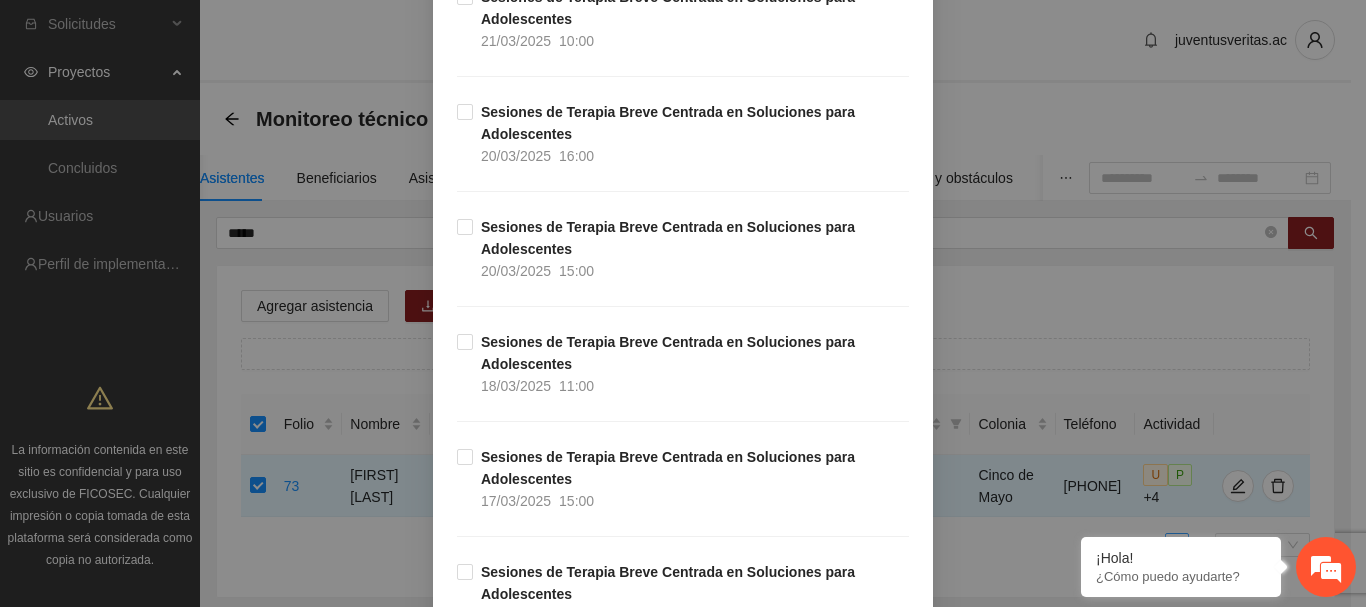 scroll, scrollTop: 14186, scrollLeft: 0, axis: vertical 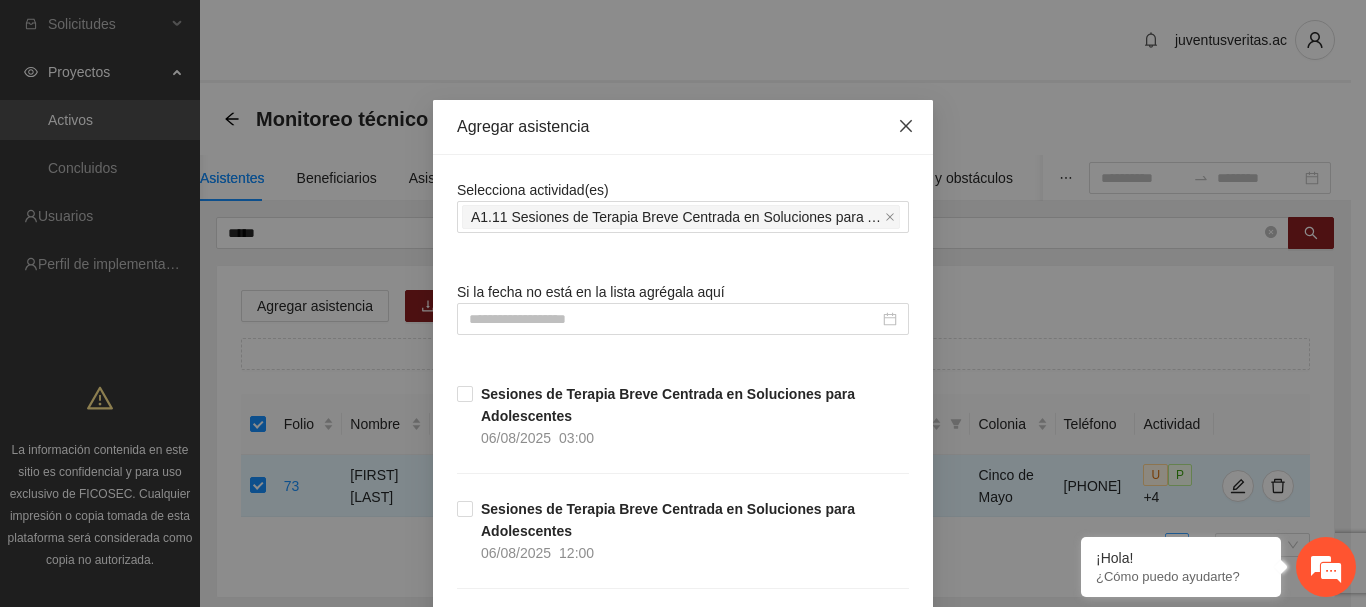 click at bounding box center [906, 127] 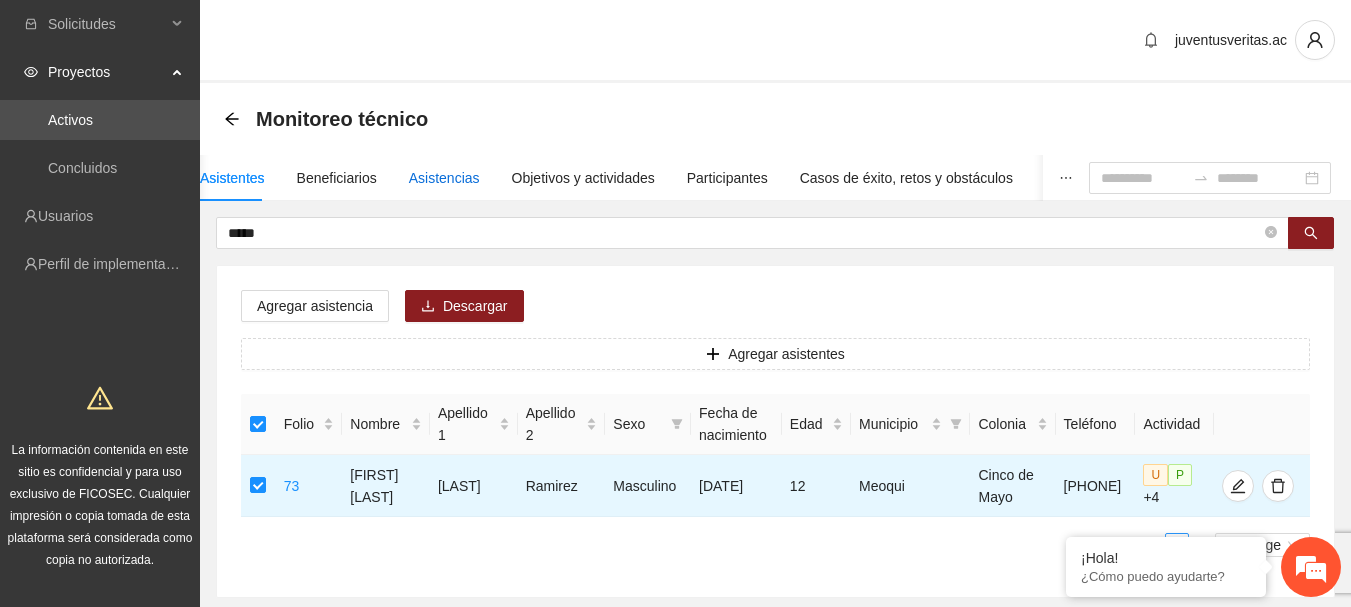 click on "Asistencias" at bounding box center (444, 178) 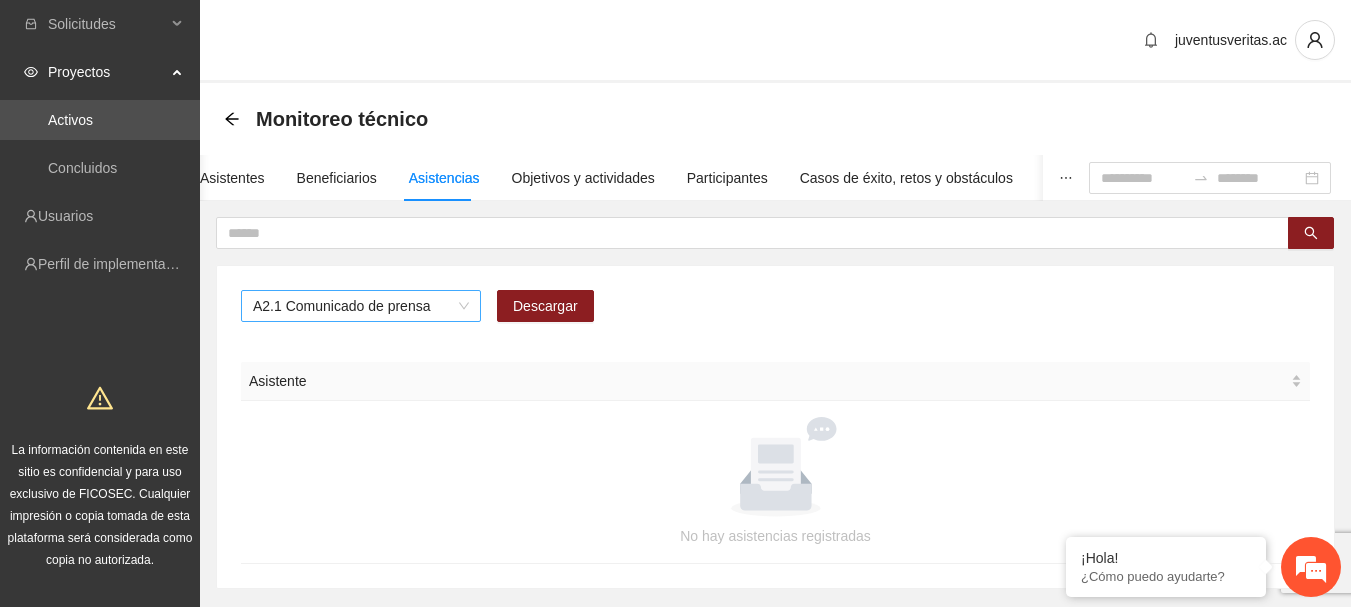 click on "A2.1 Comunicado de prensa" at bounding box center (361, 306) 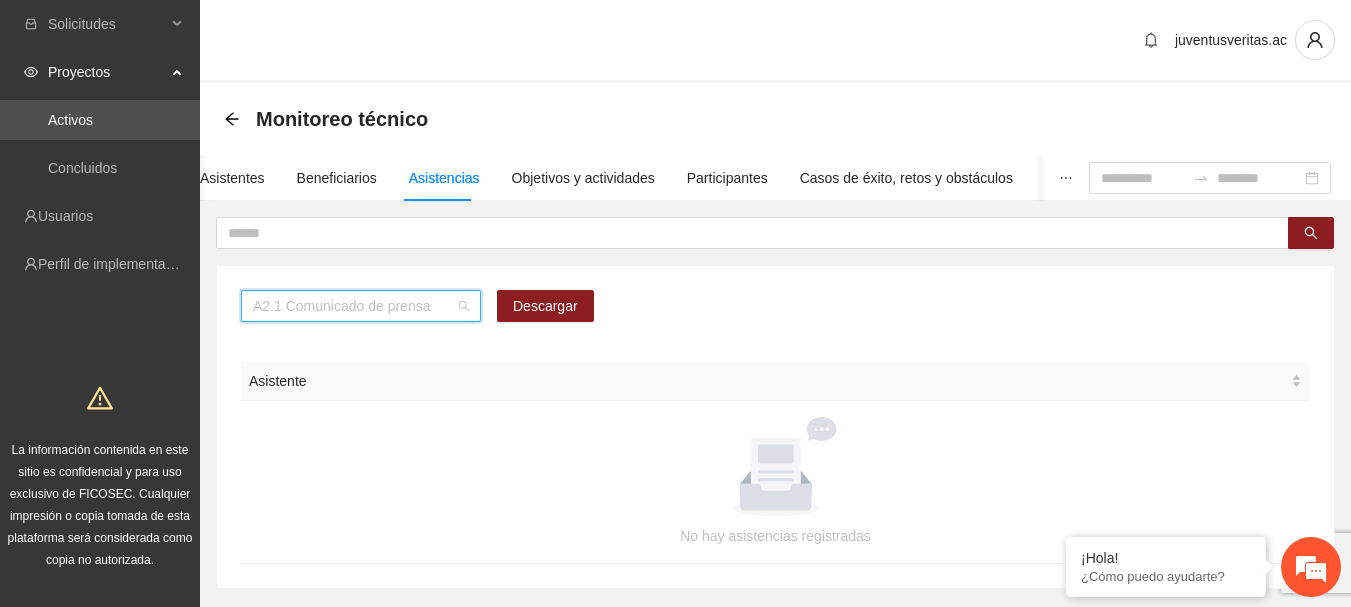 scroll, scrollTop: 256, scrollLeft: 0, axis: vertical 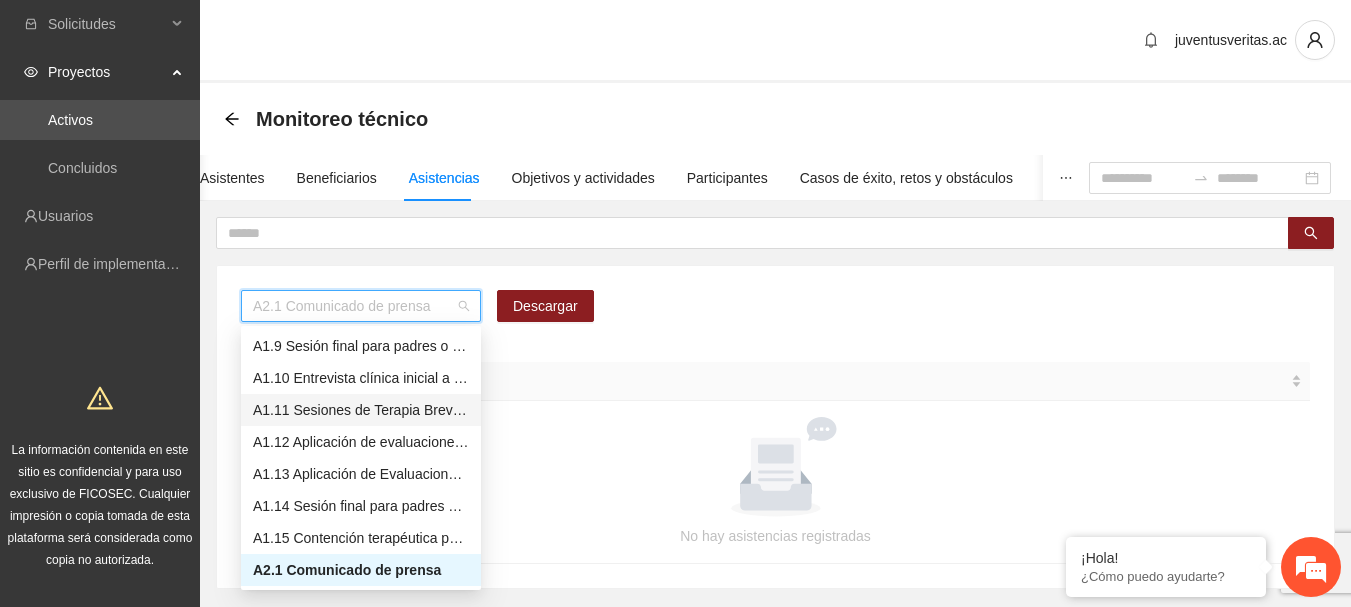 click on "A1.11 Sesiones de Terapia Breve Centrada en Soluciones para Adolescentes" at bounding box center [361, 410] 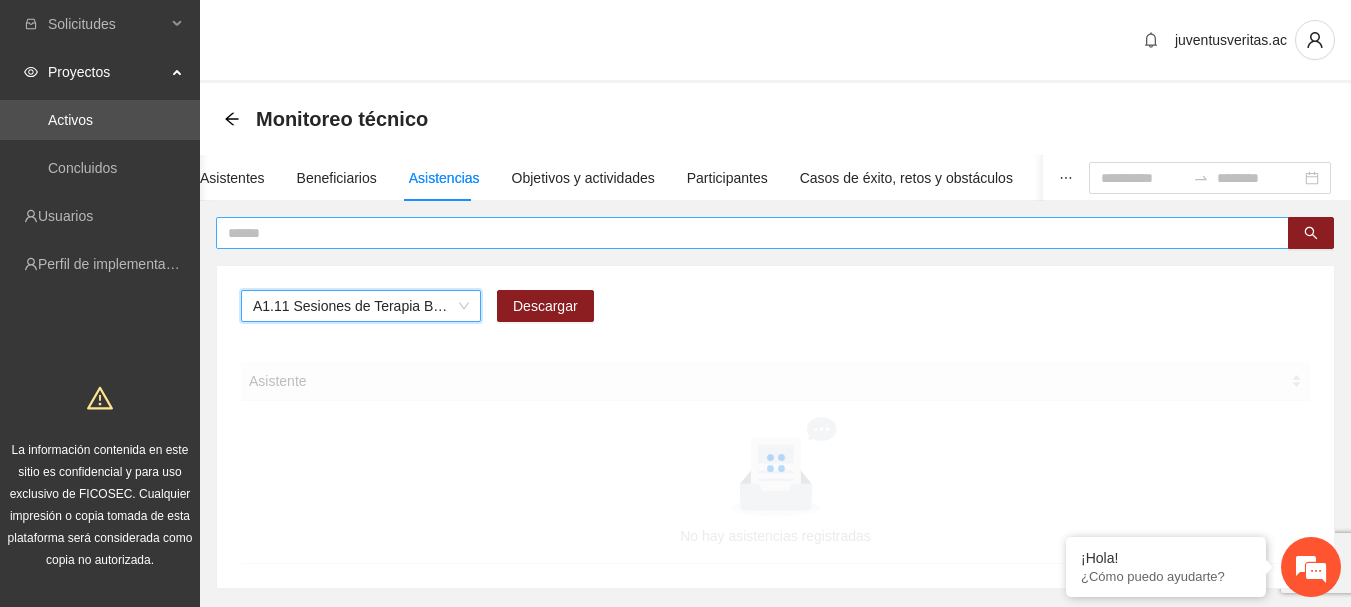 click at bounding box center [744, 233] 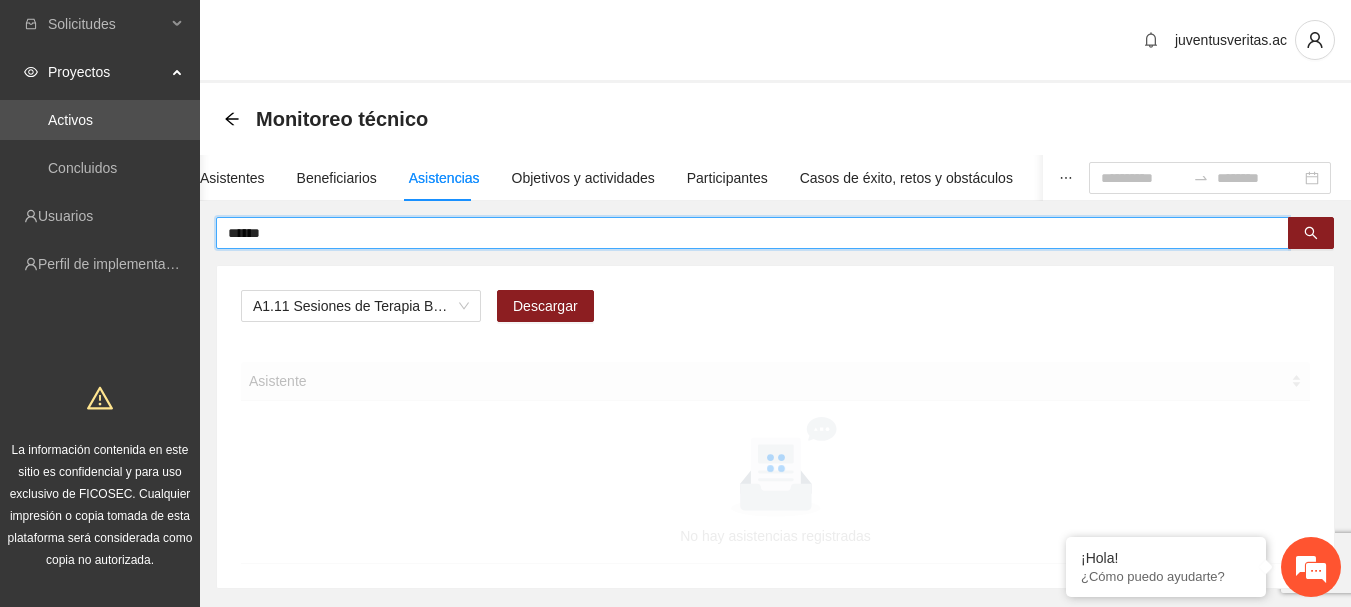 click on "******" at bounding box center (744, 233) 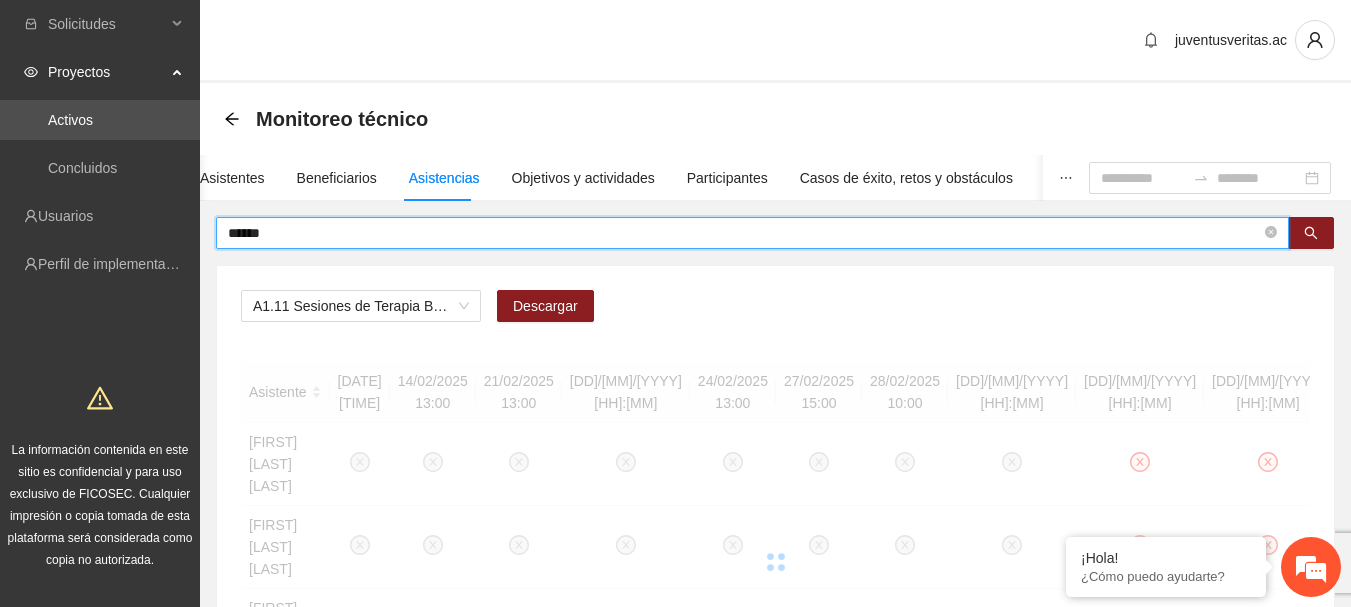 click on "******" at bounding box center (744, 233) 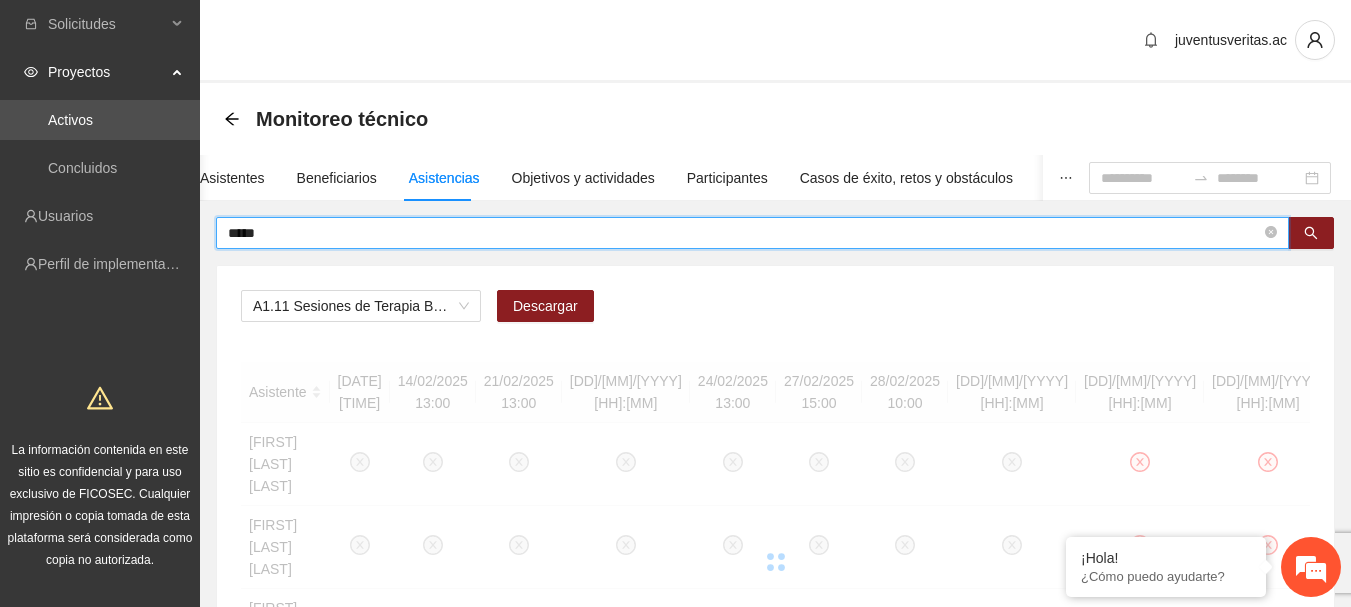 click on "*****" at bounding box center (744, 233) 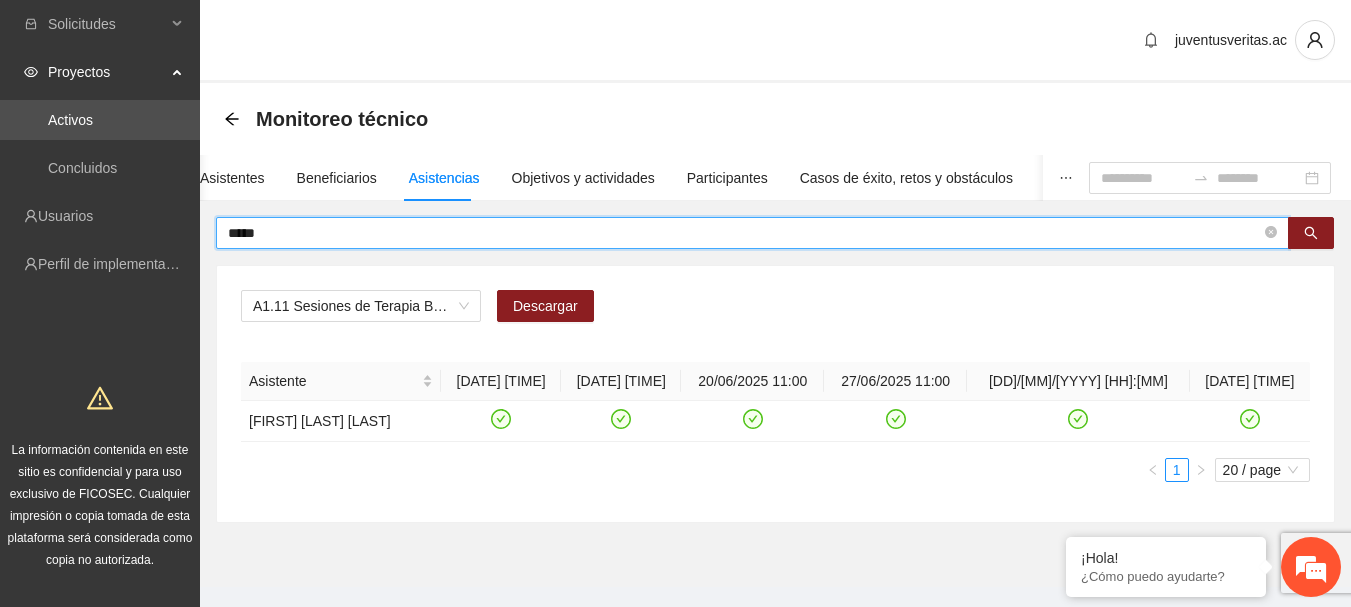 click on "*****" at bounding box center [744, 233] 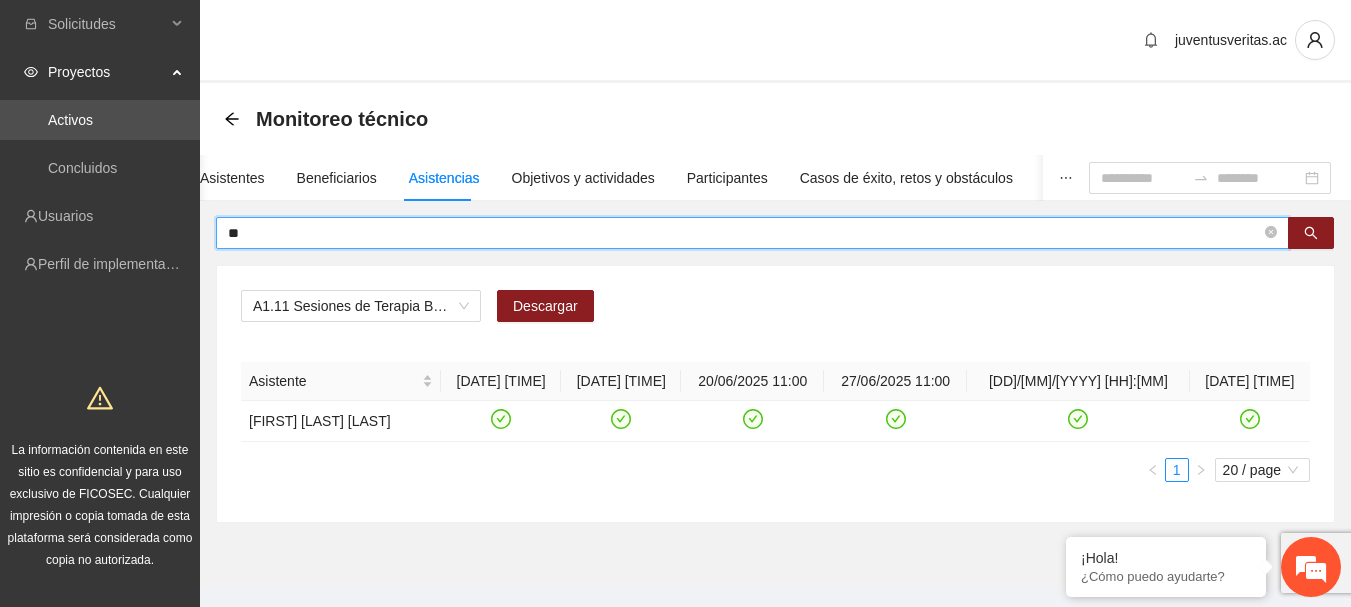 type on "*" 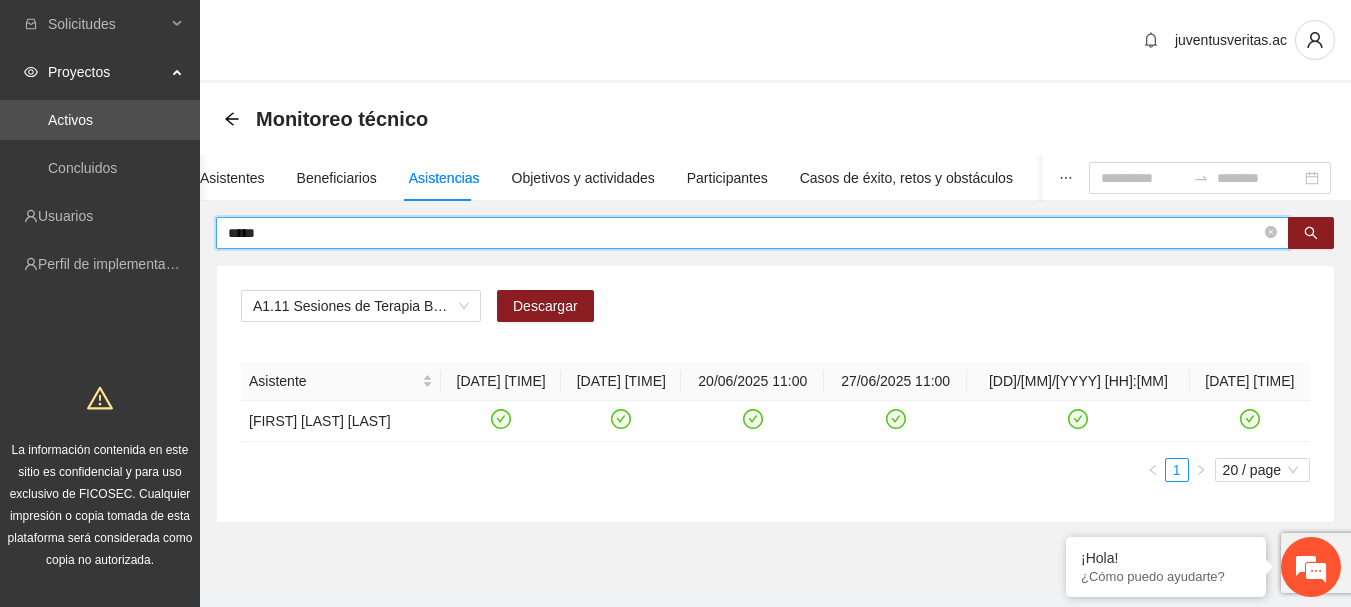 type on "*****" 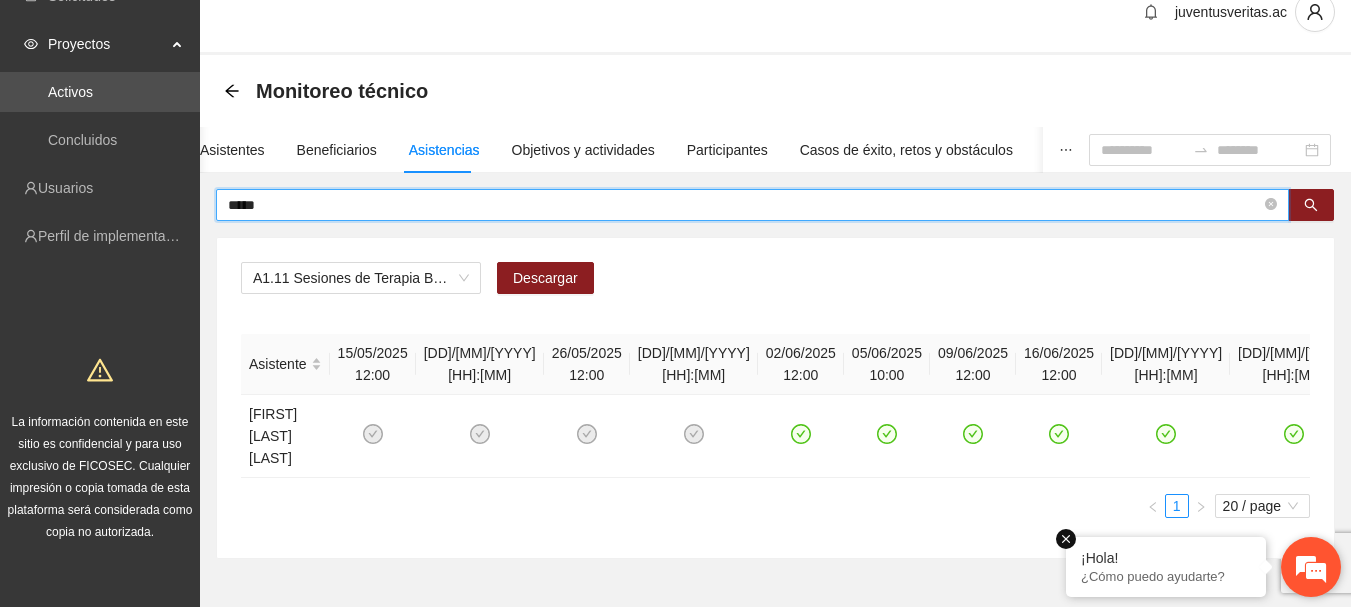 scroll, scrollTop: 49, scrollLeft: 0, axis: vertical 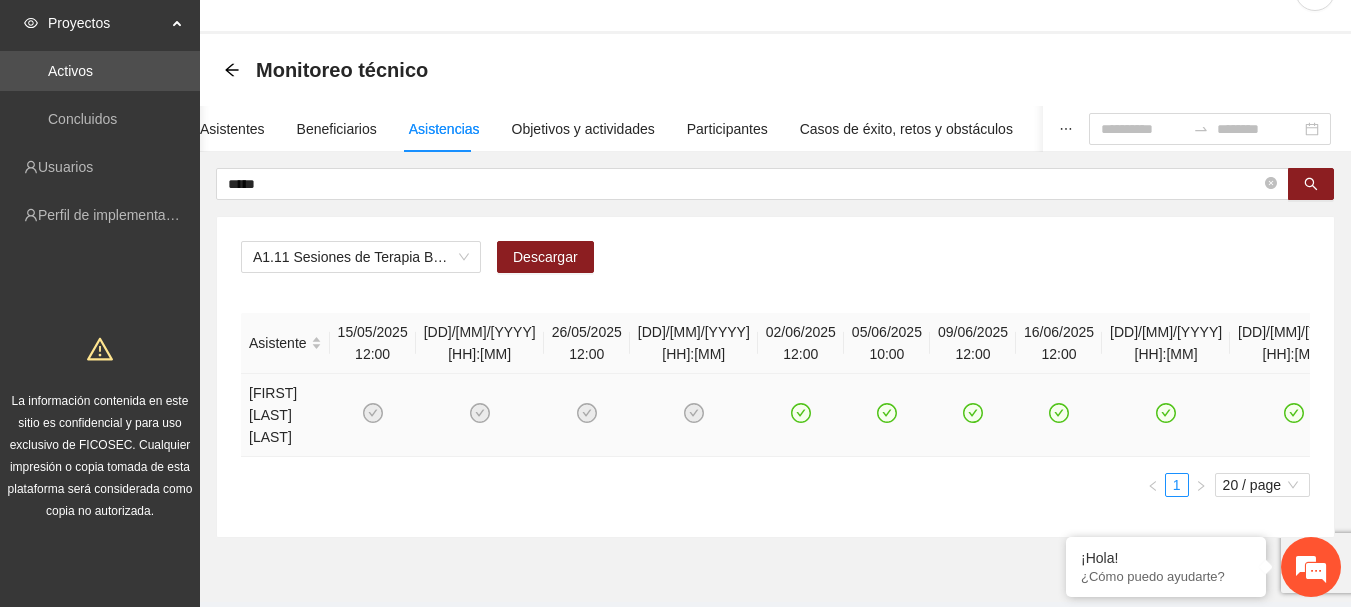 drag, startPoint x: 407, startPoint y: 432, endPoint x: 522, endPoint y: 420, distance: 115.62439 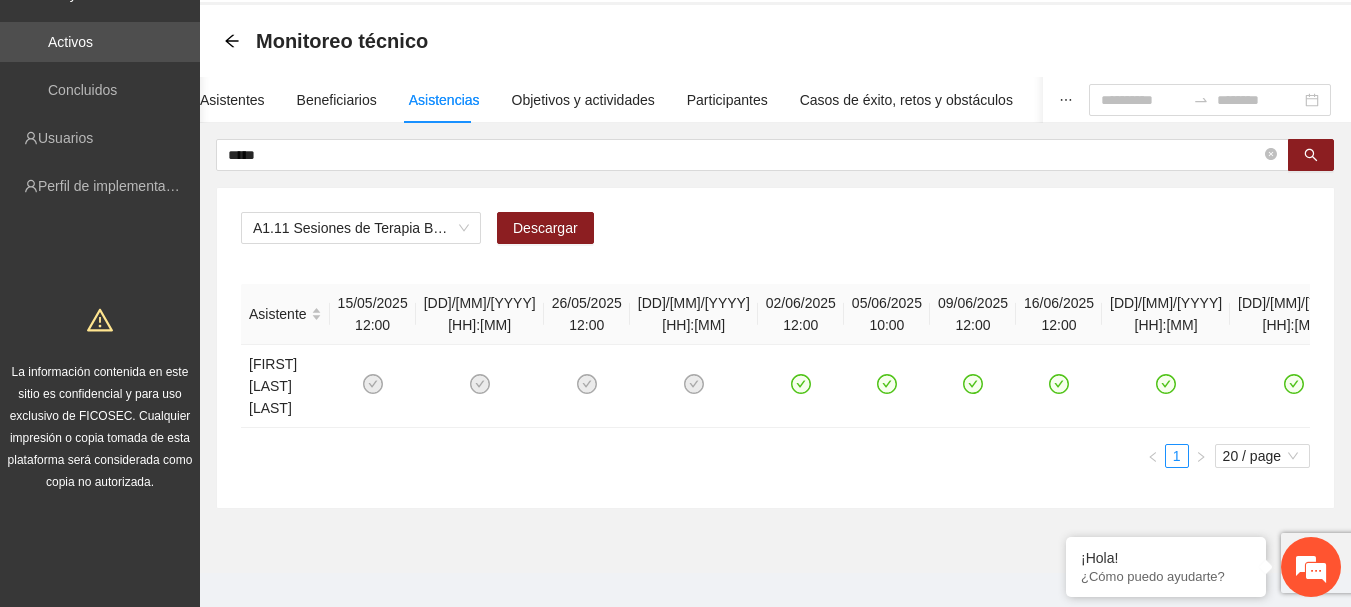 scroll, scrollTop: 0, scrollLeft: 0, axis: both 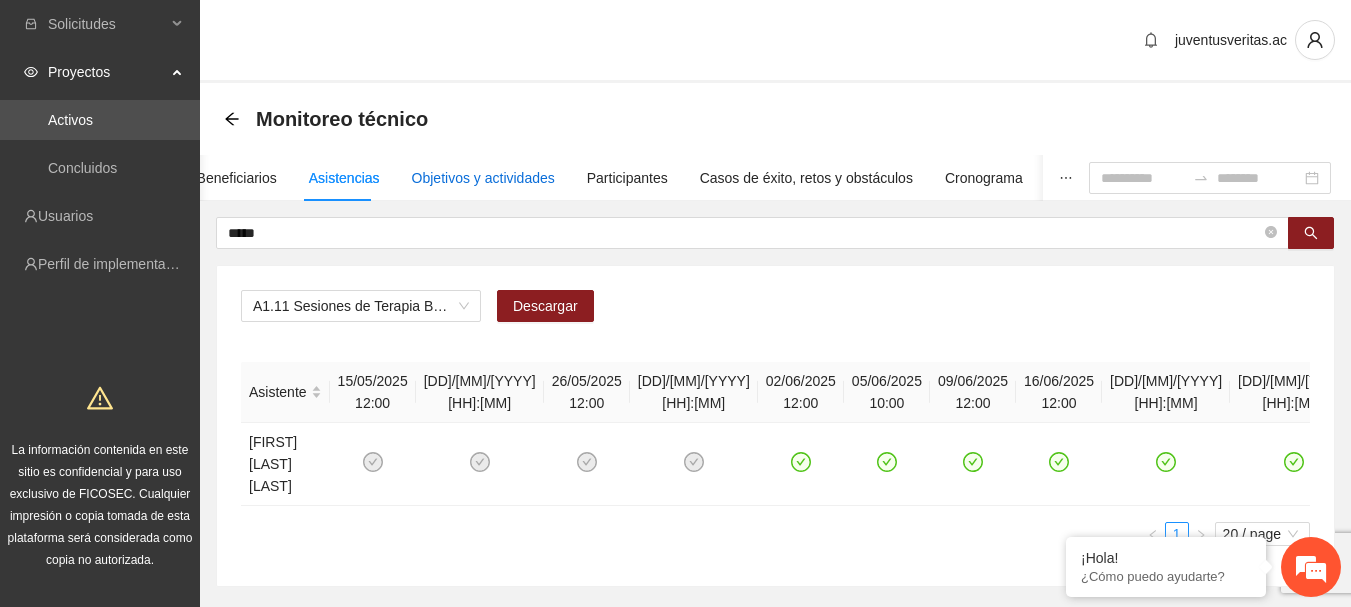 click on "Objetivos y actividades" at bounding box center [483, 178] 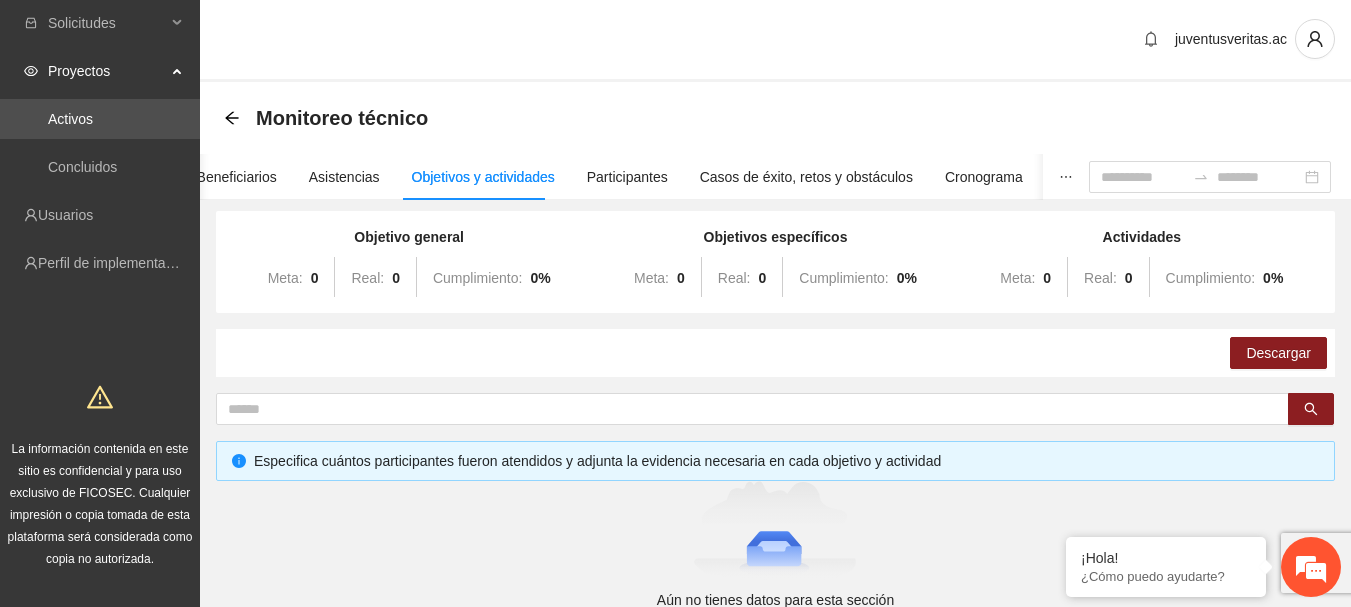 scroll, scrollTop: 0, scrollLeft: 0, axis: both 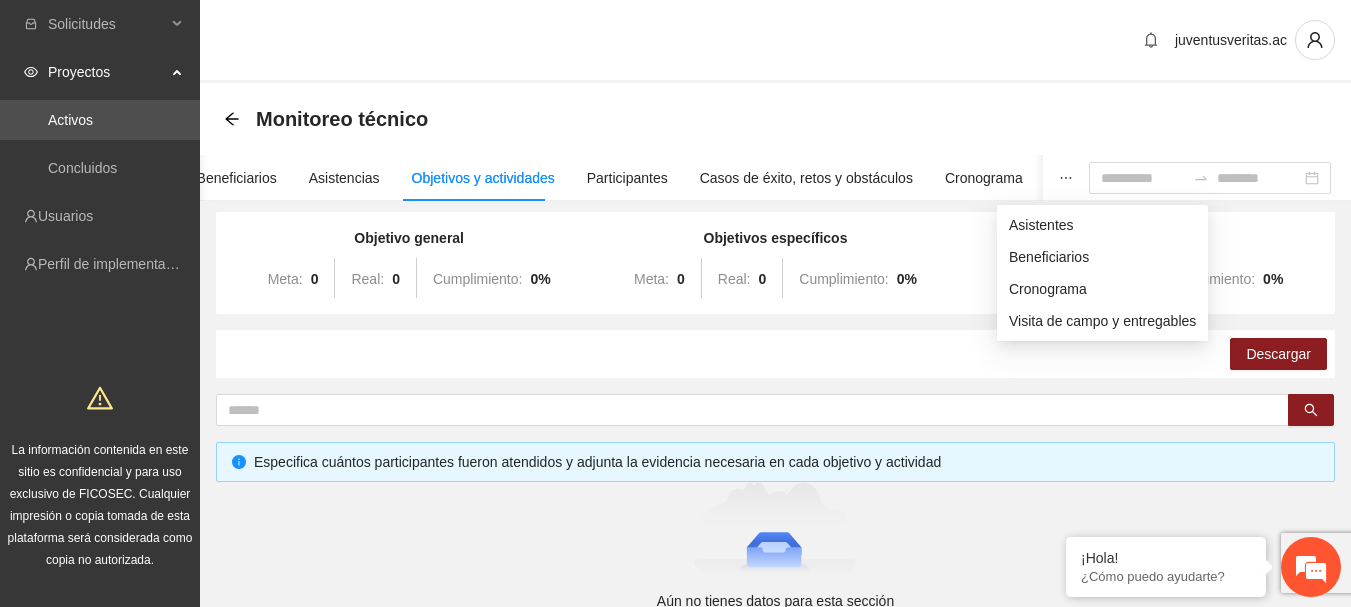 click at bounding box center [1066, 178] 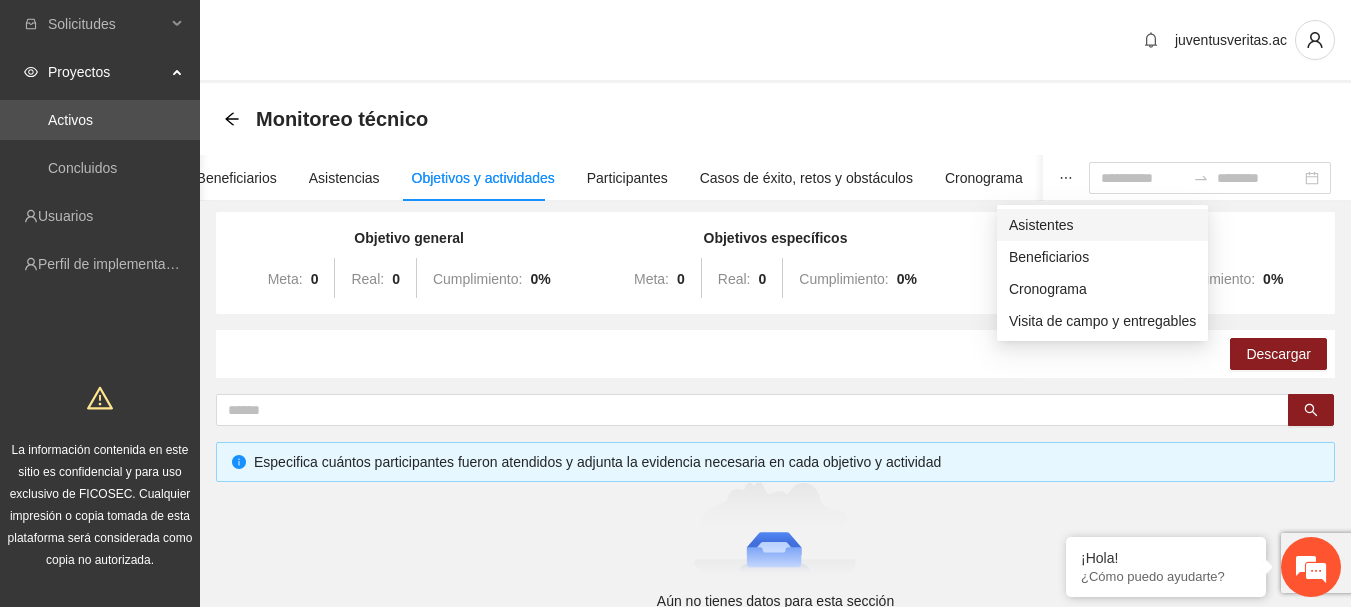 click on "Asistentes" at bounding box center [1102, 225] 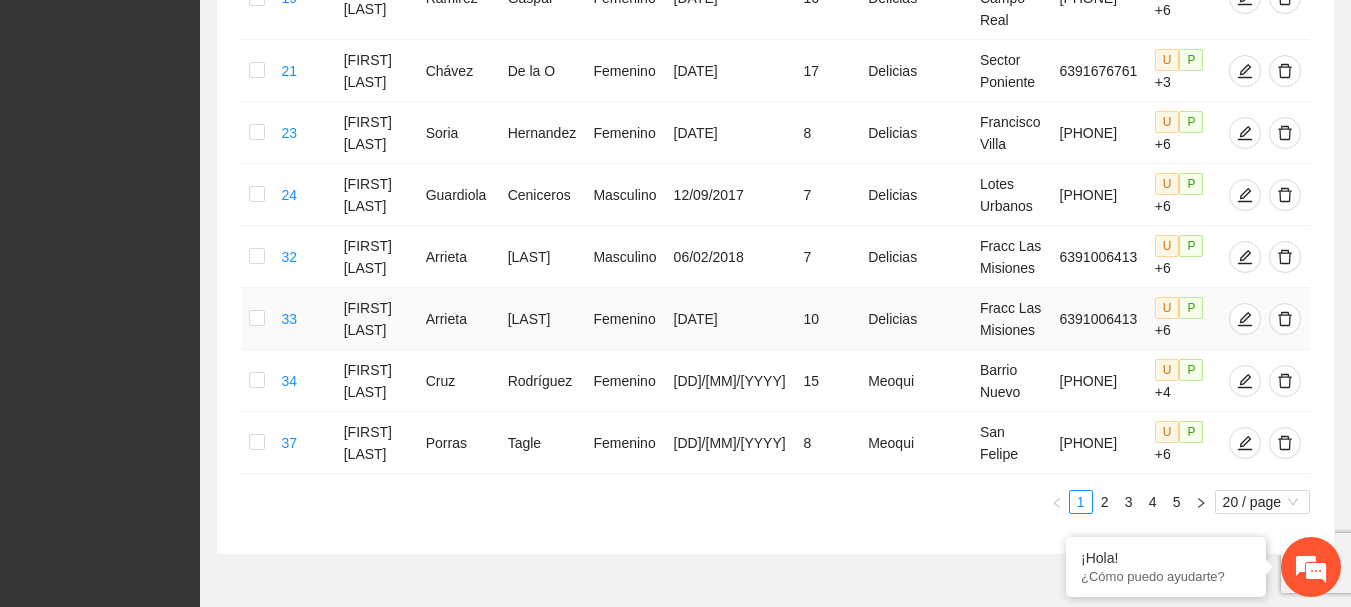 scroll, scrollTop: 1313, scrollLeft: 0, axis: vertical 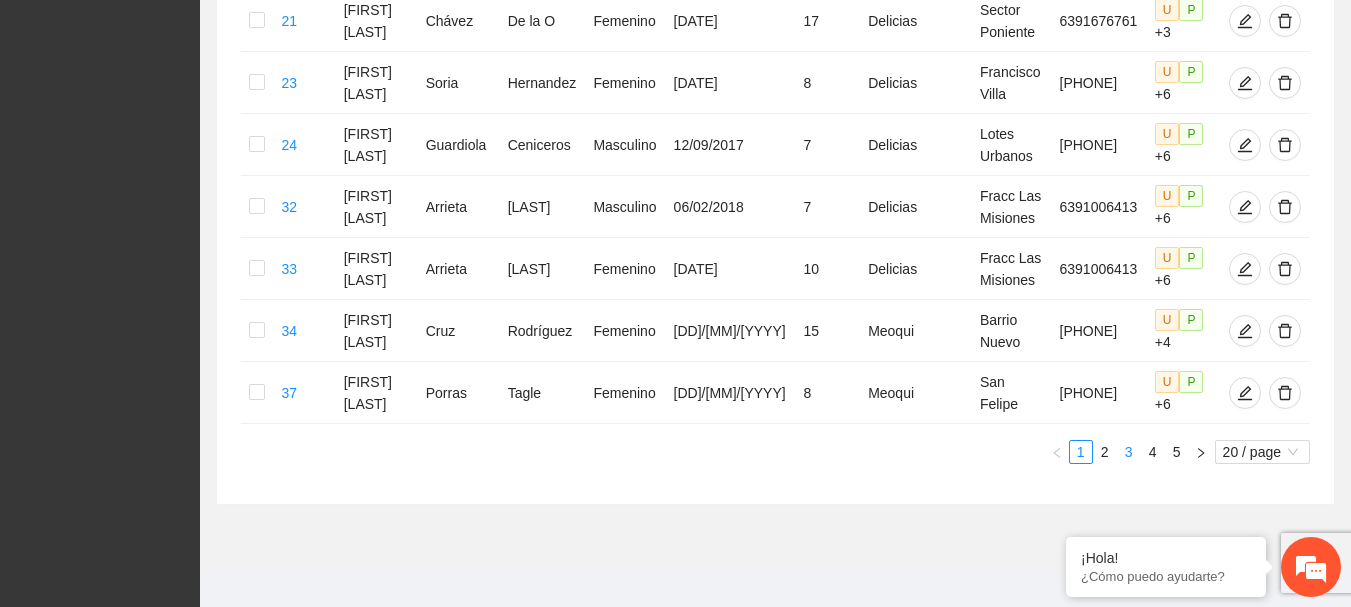 click on "3" at bounding box center (1129, 452) 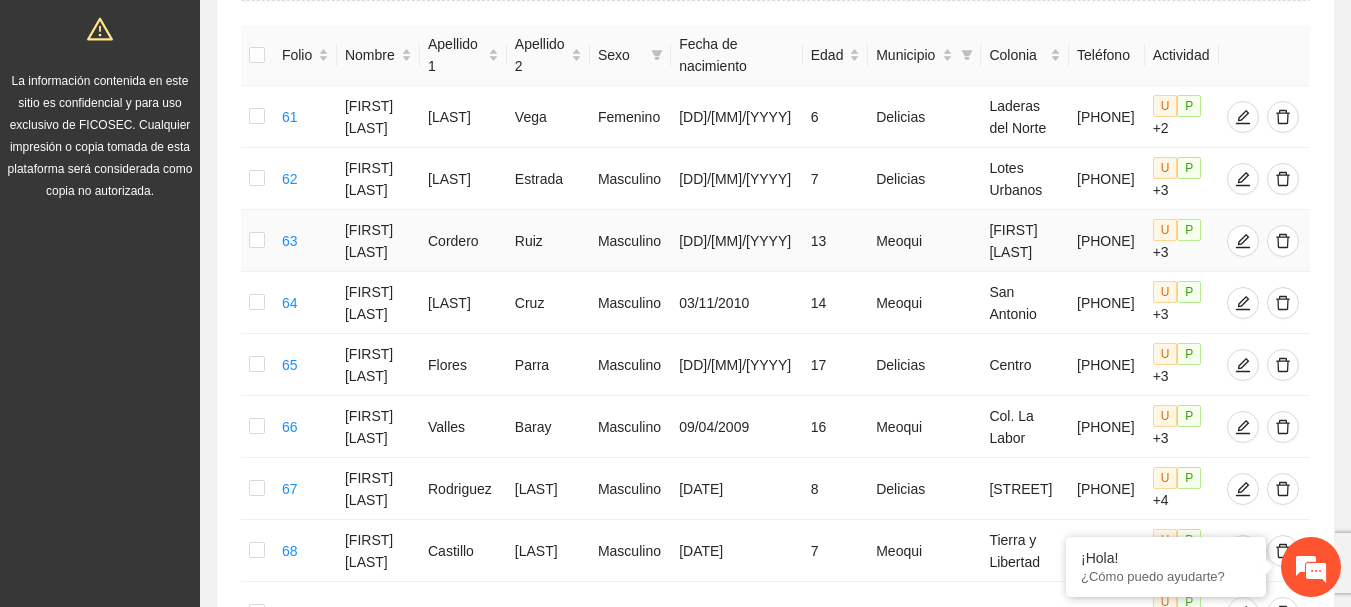 scroll, scrollTop: 0, scrollLeft: 0, axis: both 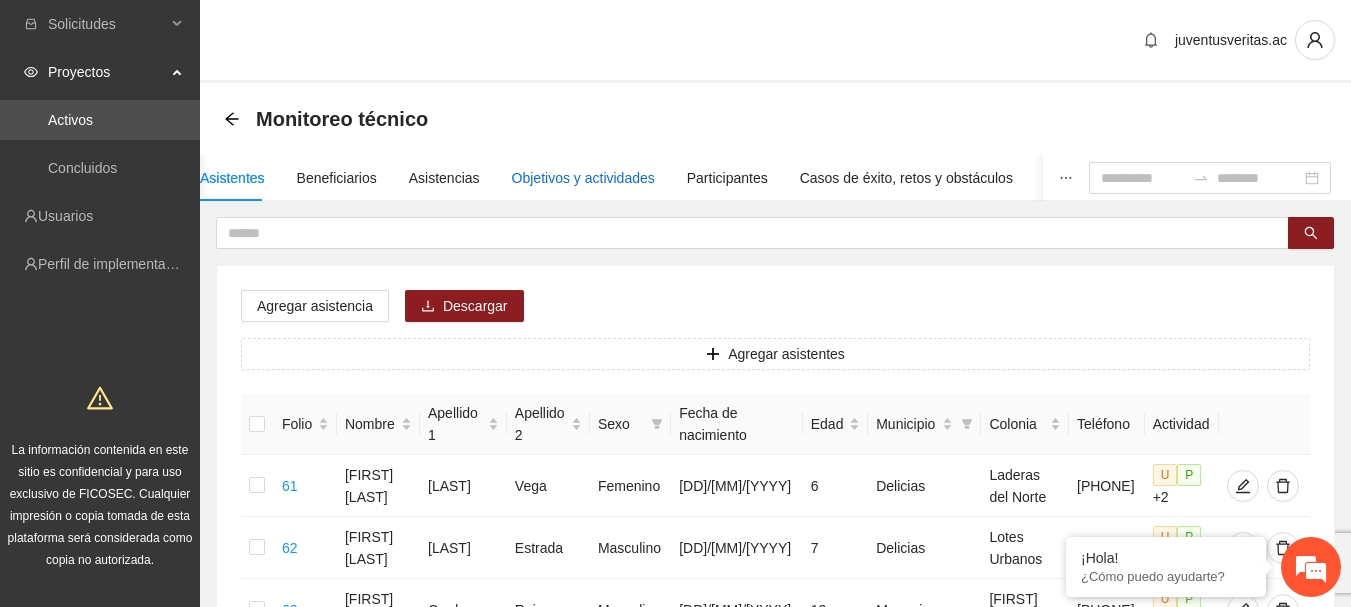 click on "Objetivos y actividades" at bounding box center [583, 178] 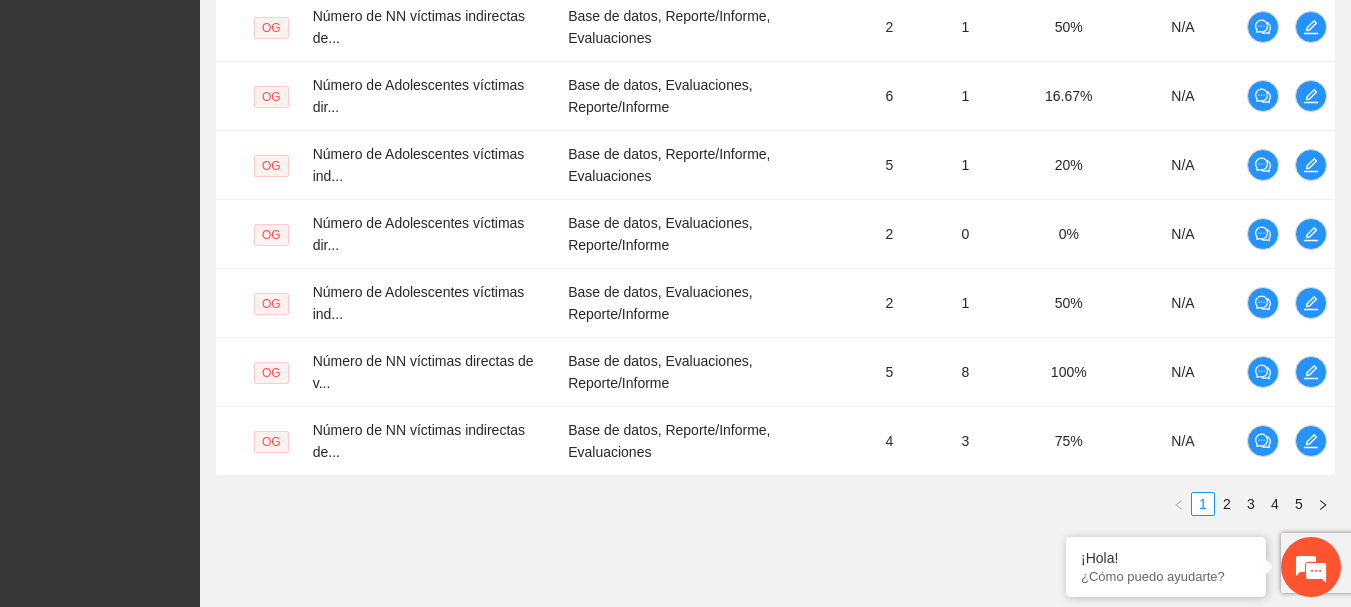 scroll, scrollTop: 822, scrollLeft: 0, axis: vertical 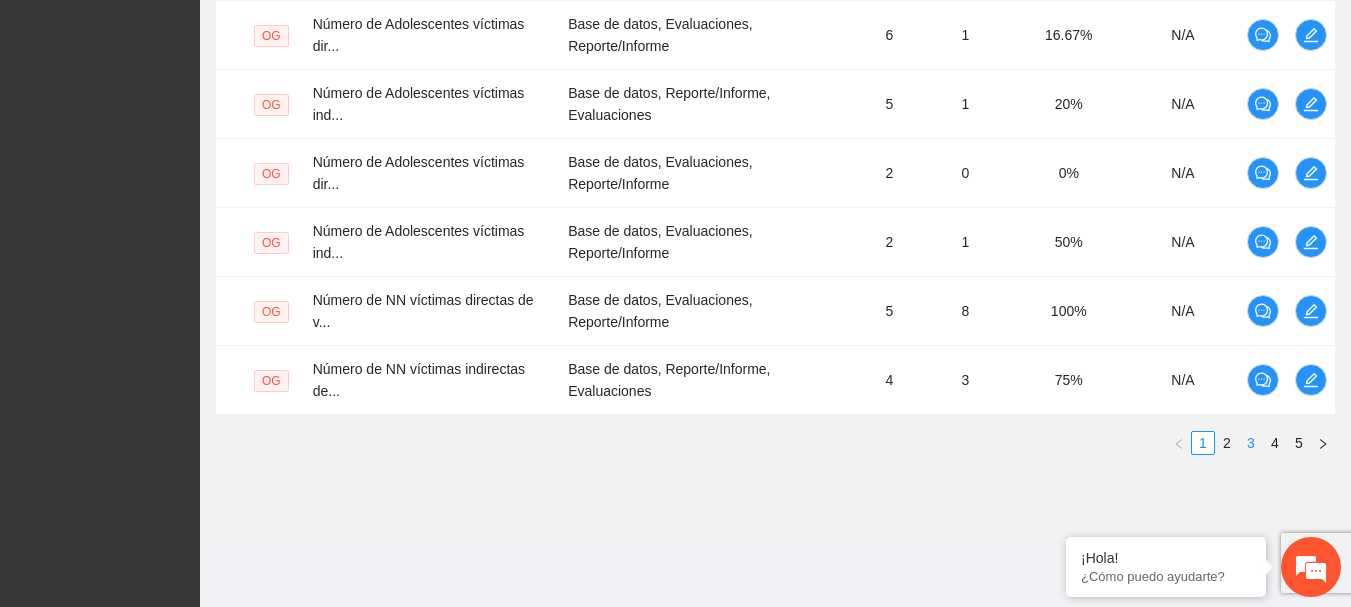 click on "3" at bounding box center [1251, 443] 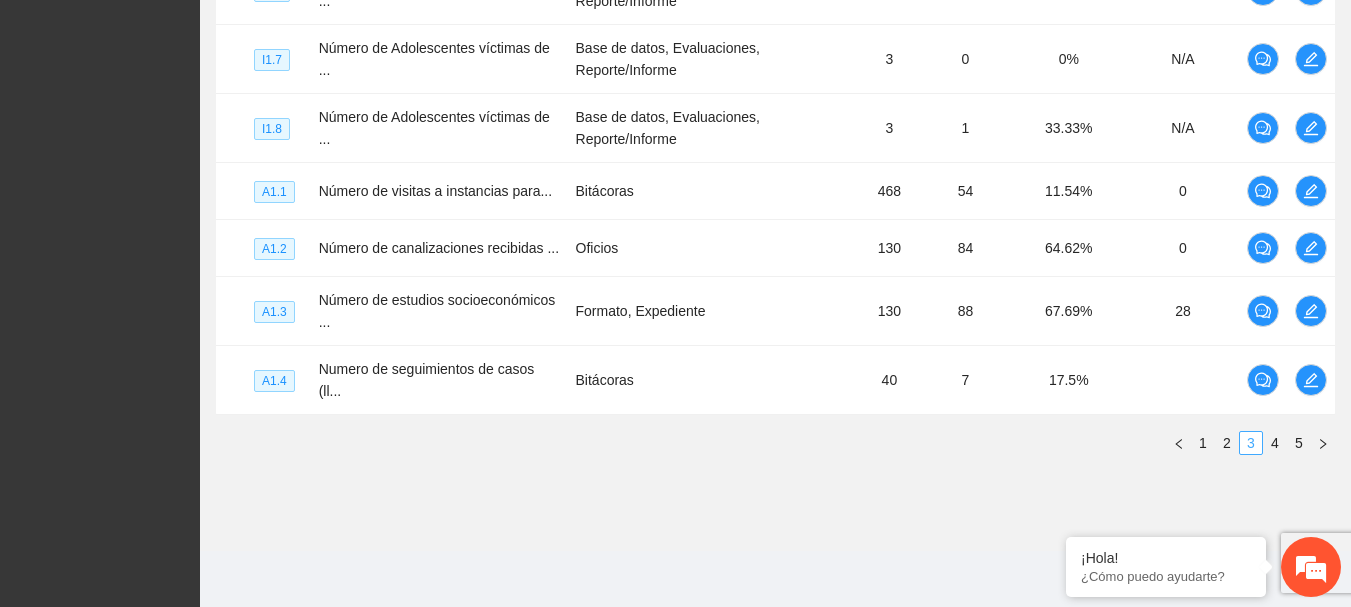 scroll, scrollTop: 786, scrollLeft: 0, axis: vertical 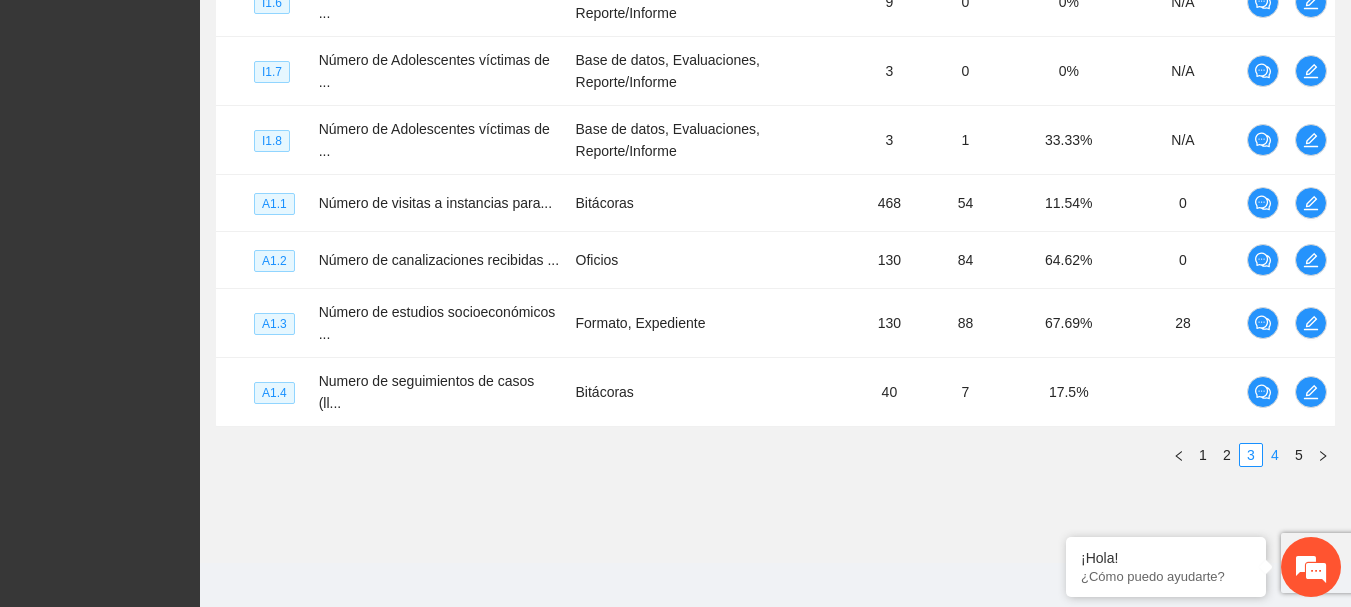 click on "4" at bounding box center [1275, 455] 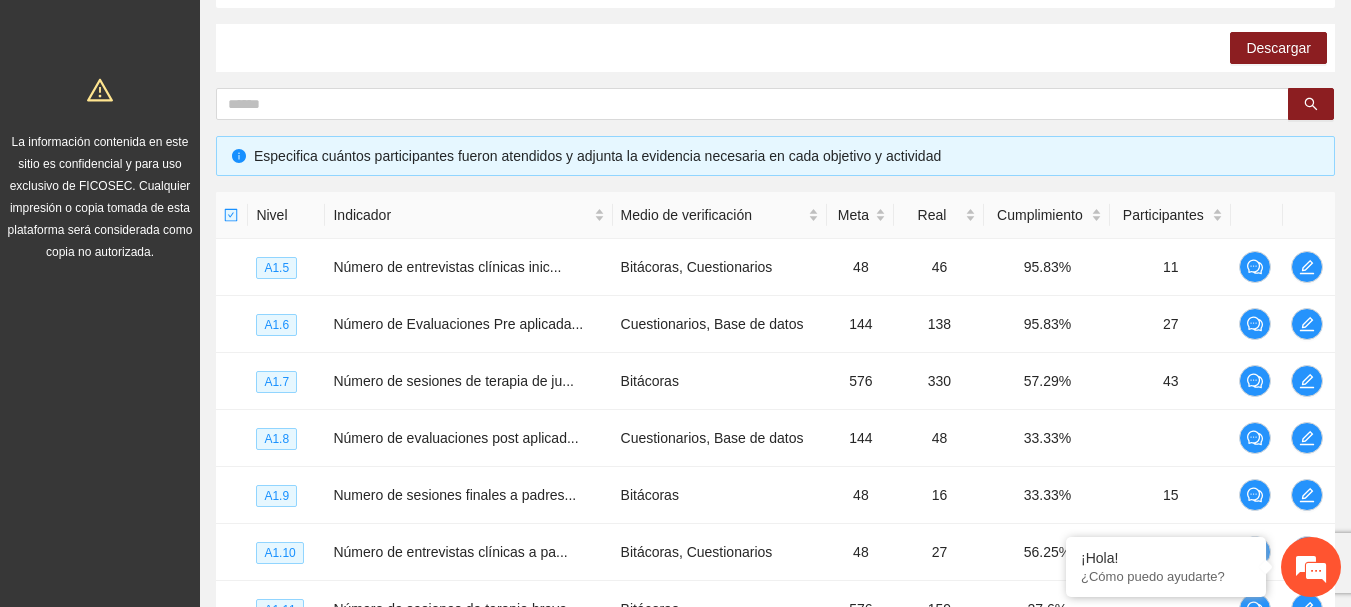 scroll, scrollTop: 302, scrollLeft: 0, axis: vertical 